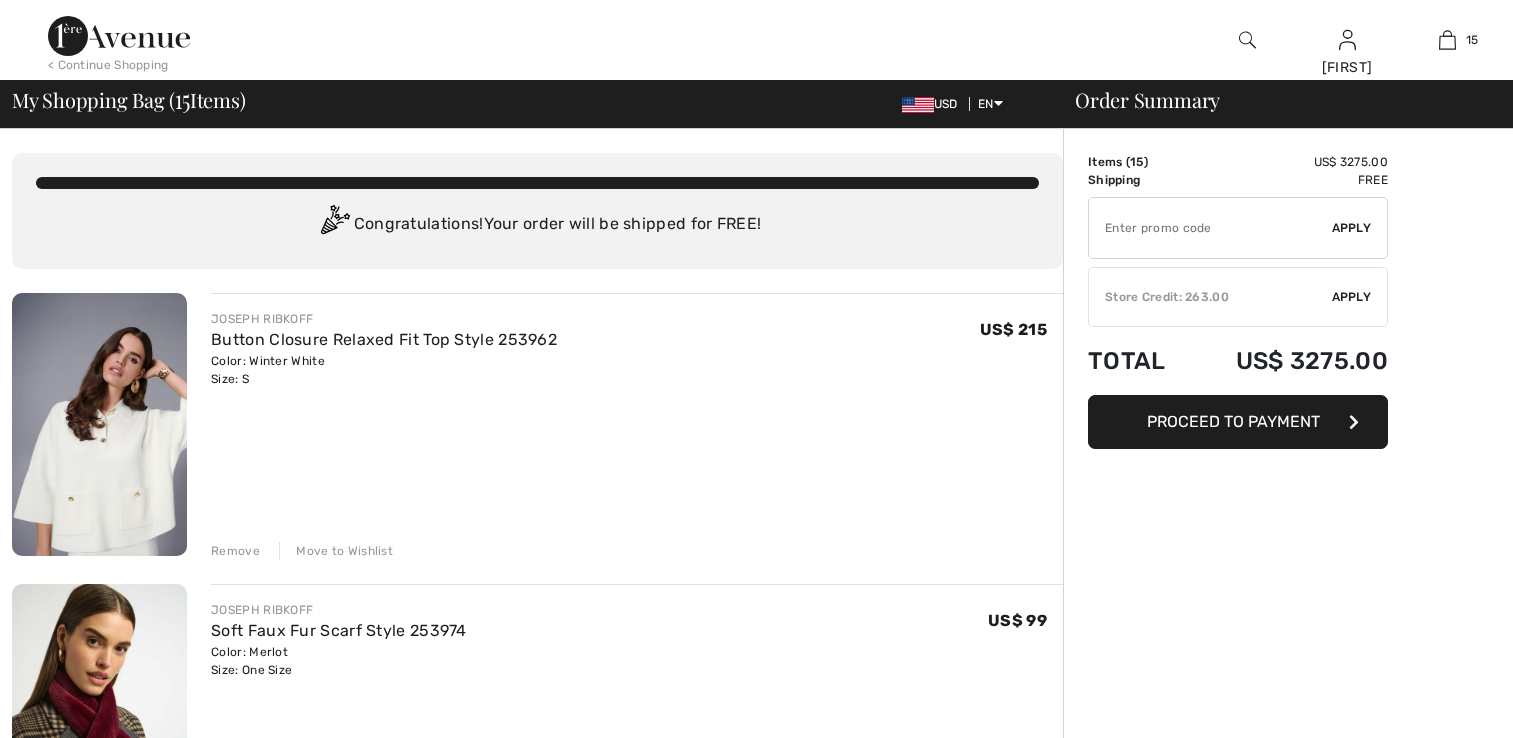 scroll, scrollTop: 0, scrollLeft: 0, axis: both 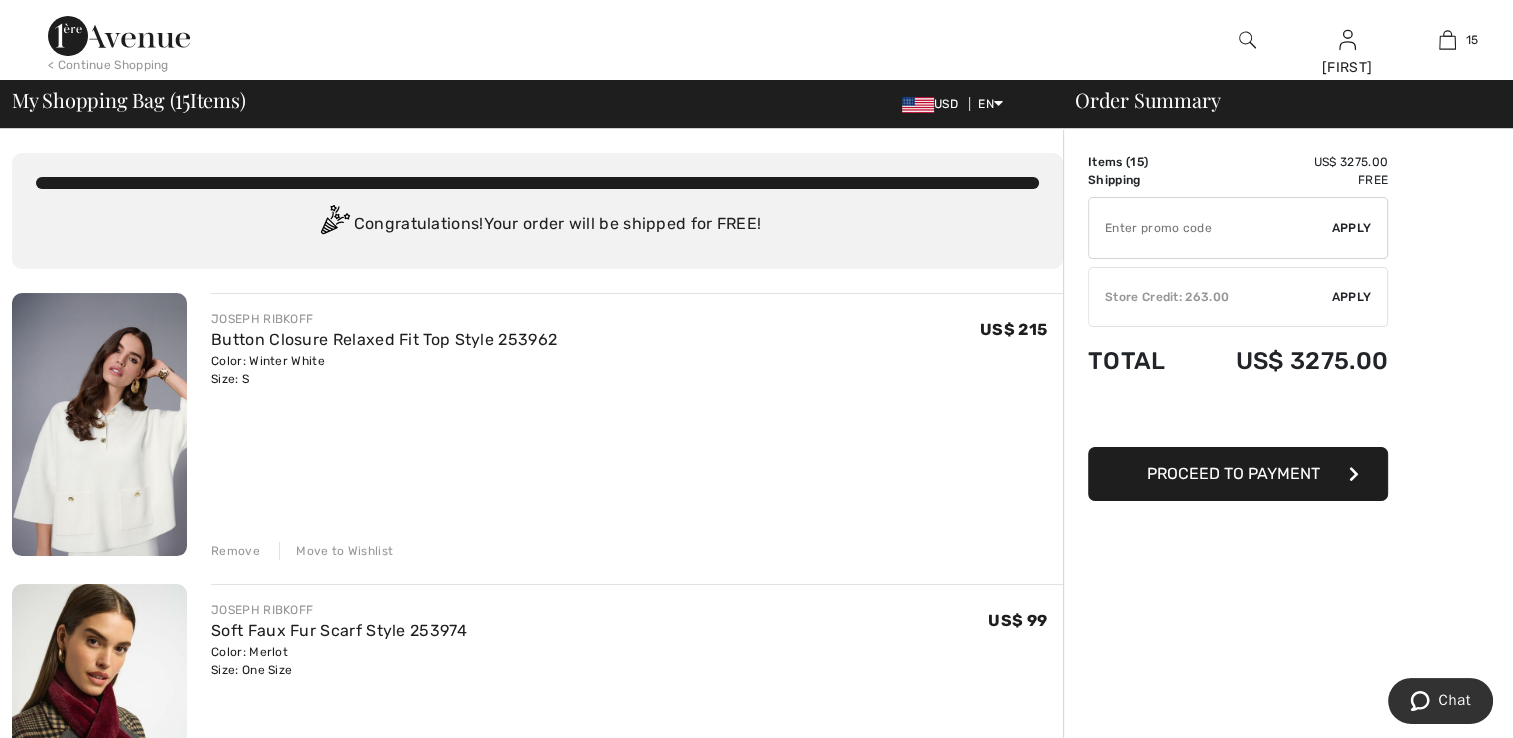 click on "Remove" at bounding box center [235, 551] 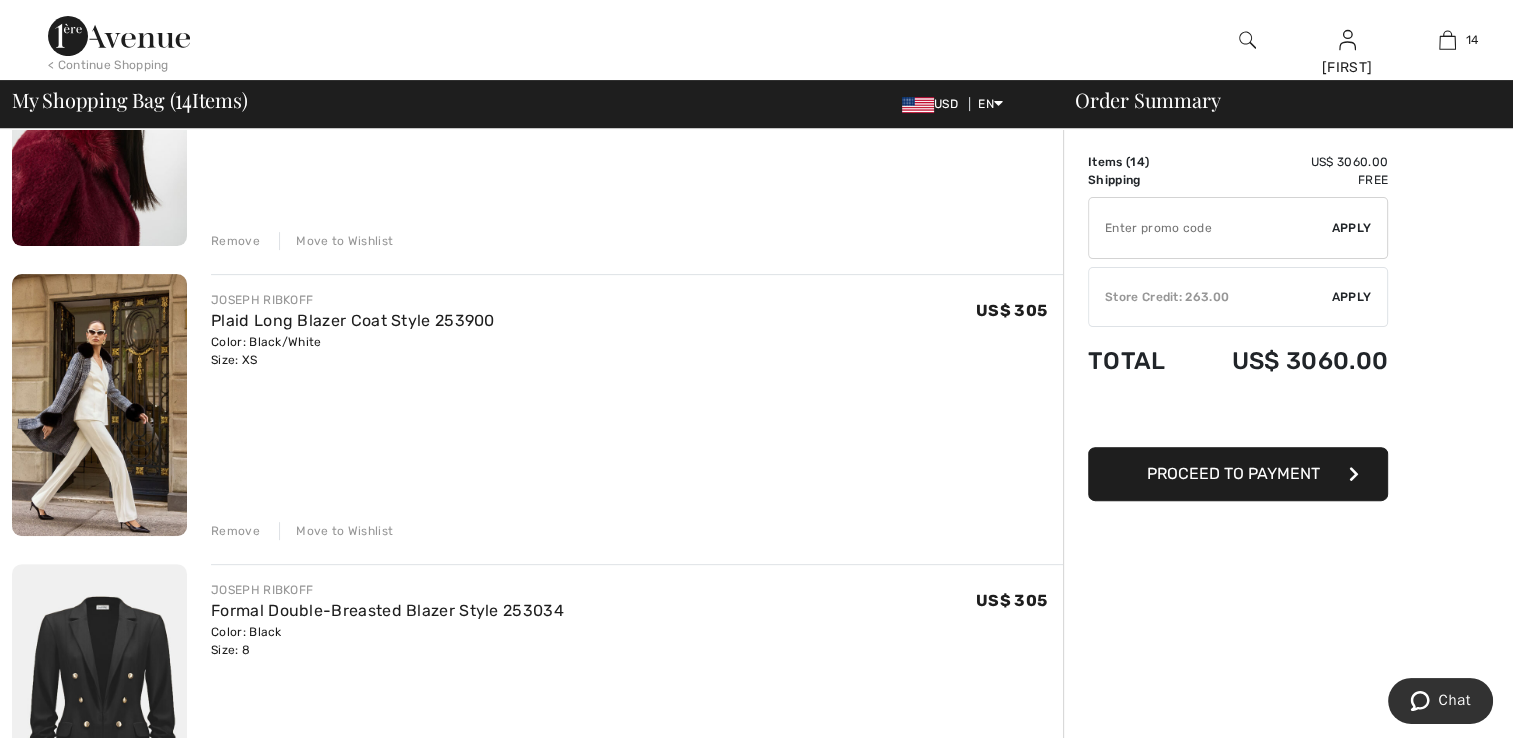 scroll, scrollTop: 700, scrollLeft: 0, axis: vertical 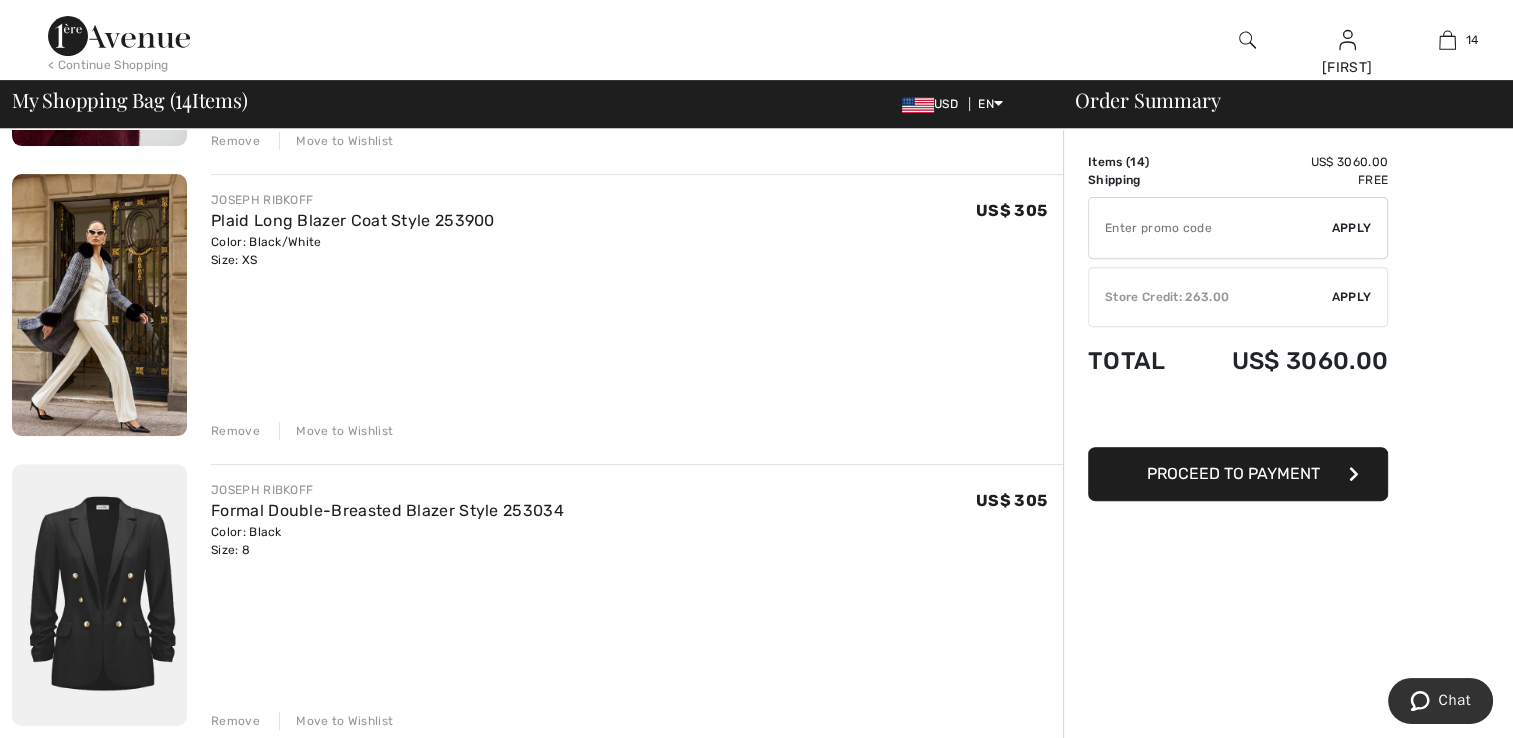 click on "Remove" at bounding box center (235, 431) 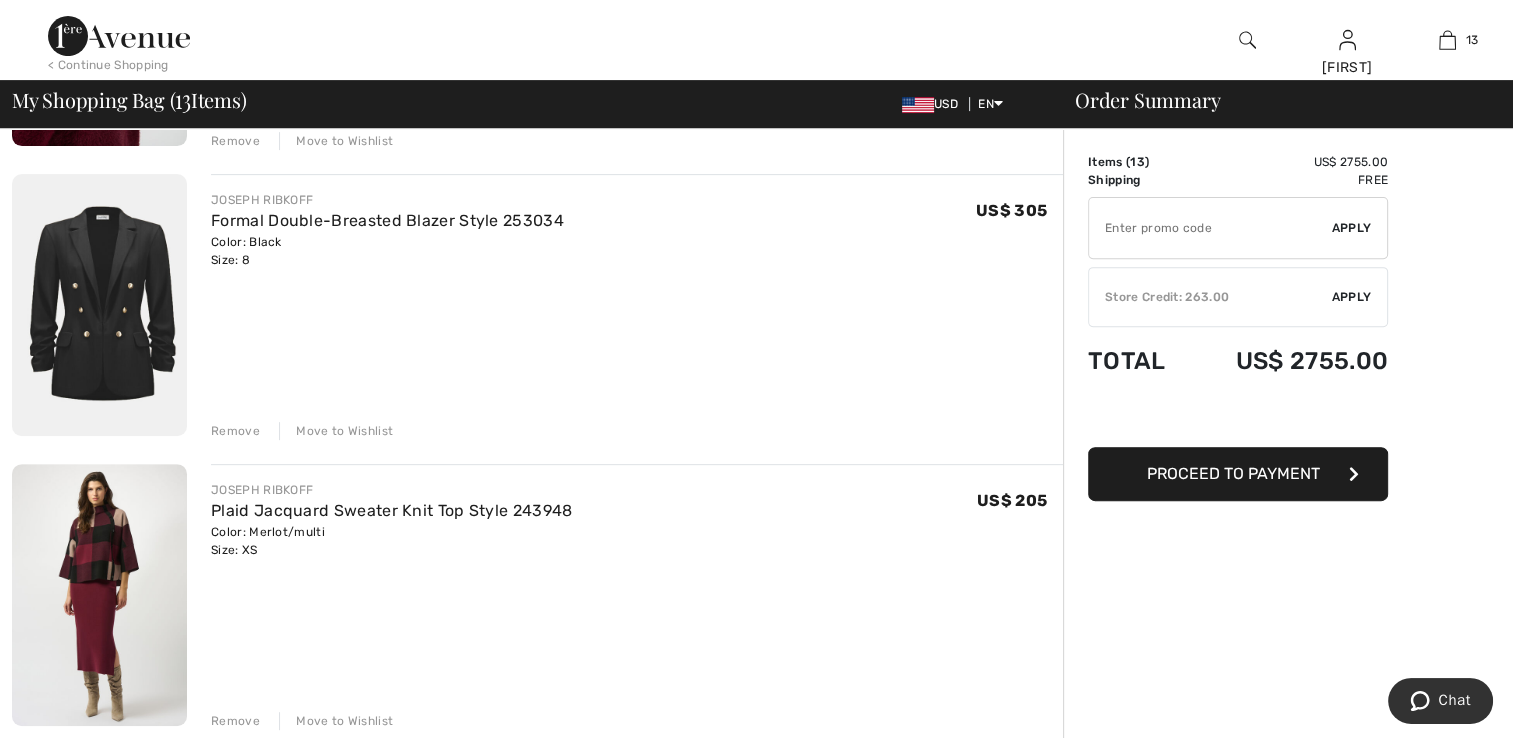 click on "Remove" at bounding box center (235, 431) 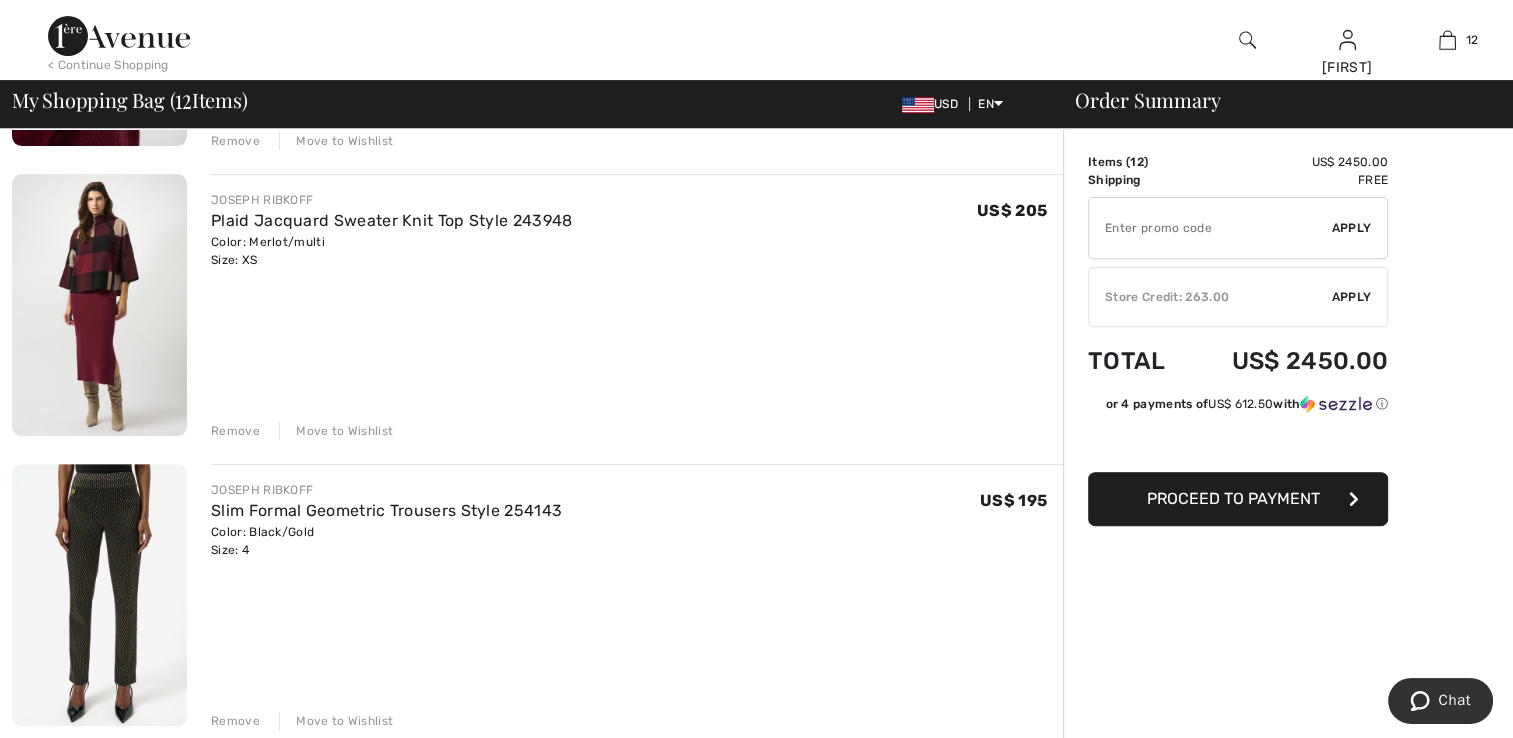 click on "Remove" at bounding box center (235, 431) 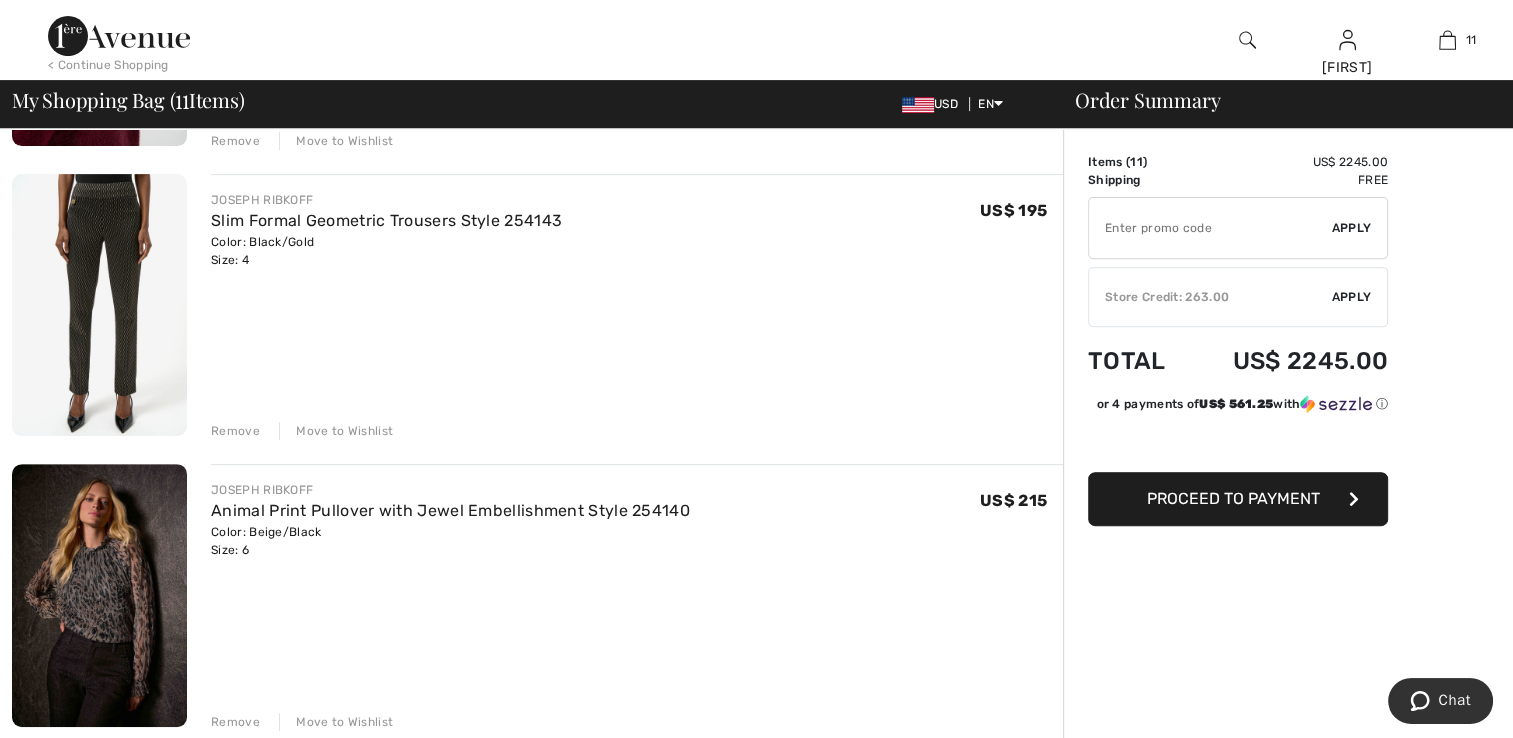 click on "Remove" at bounding box center [235, 431] 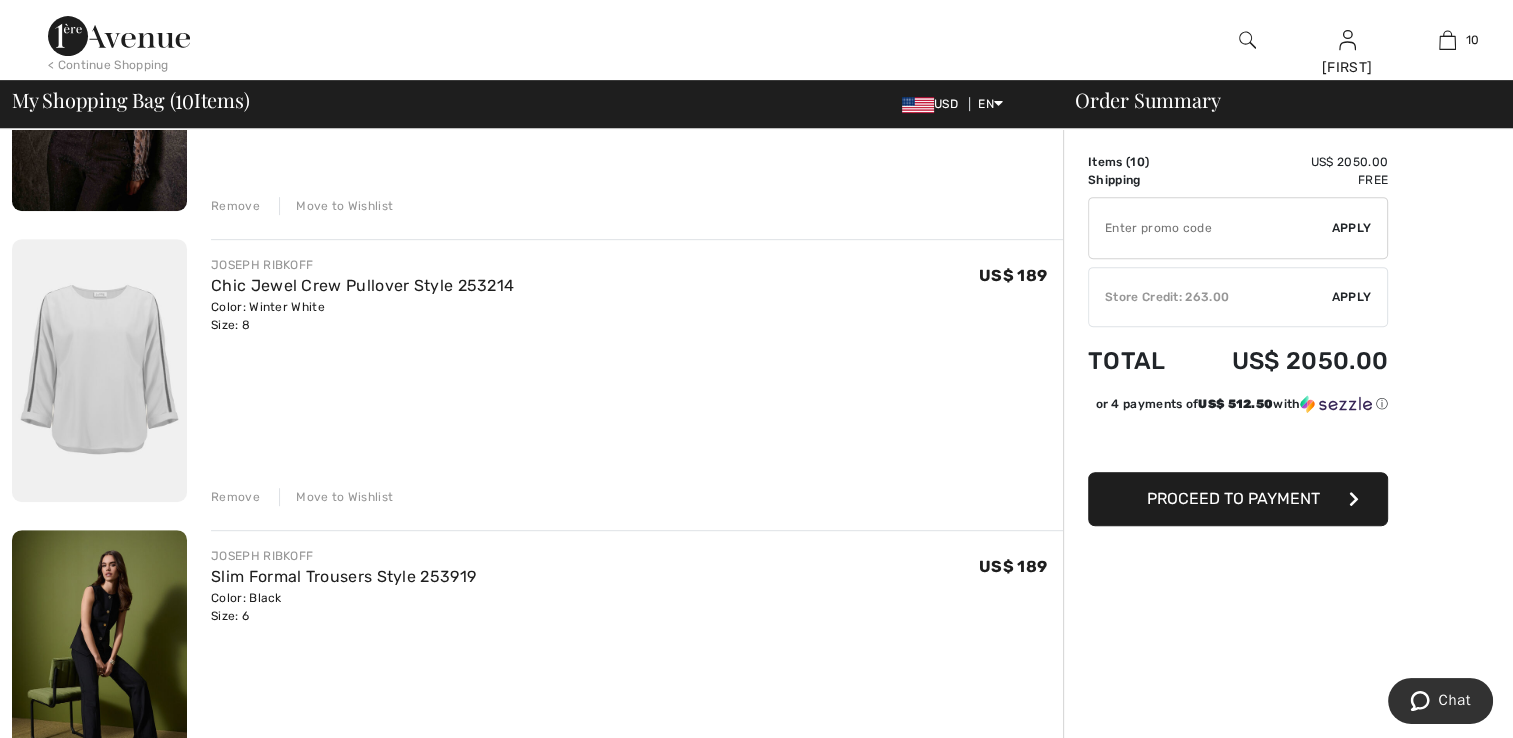 scroll, scrollTop: 1000, scrollLeft: 0, axis: vertical 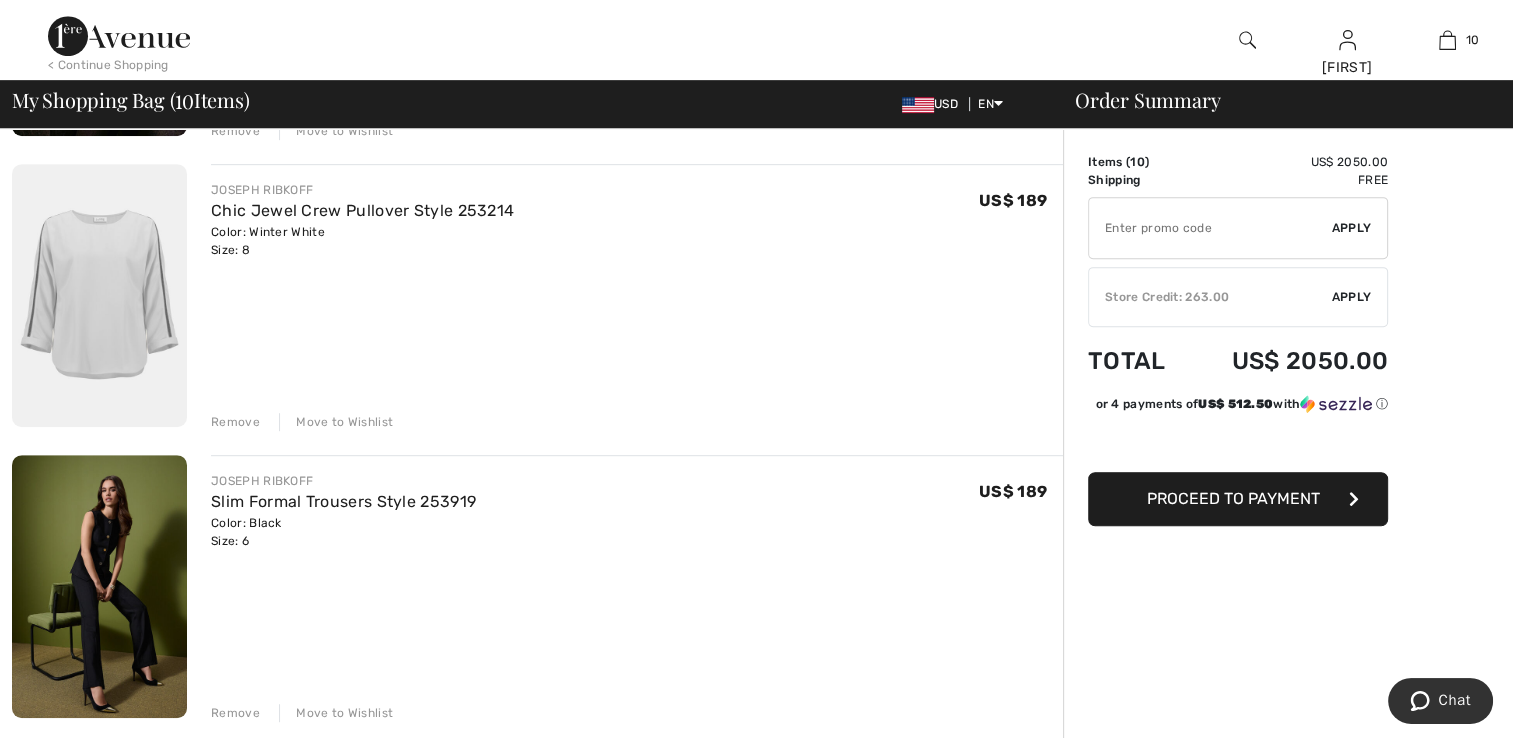 click on "Remove" at bounding box center (235, 713) 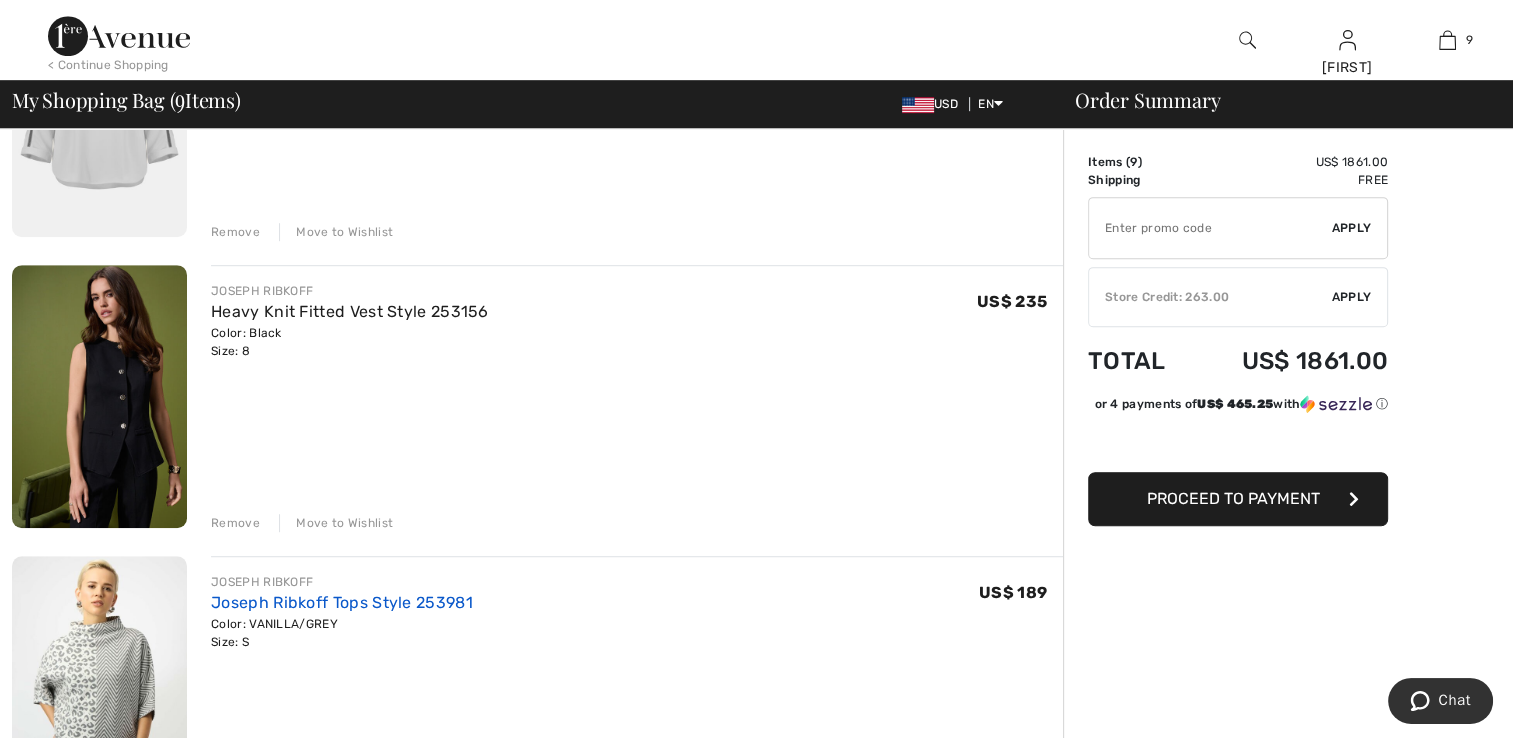 scroll, scrollTop: 1200, scrollLeft: 0, axis: vertical 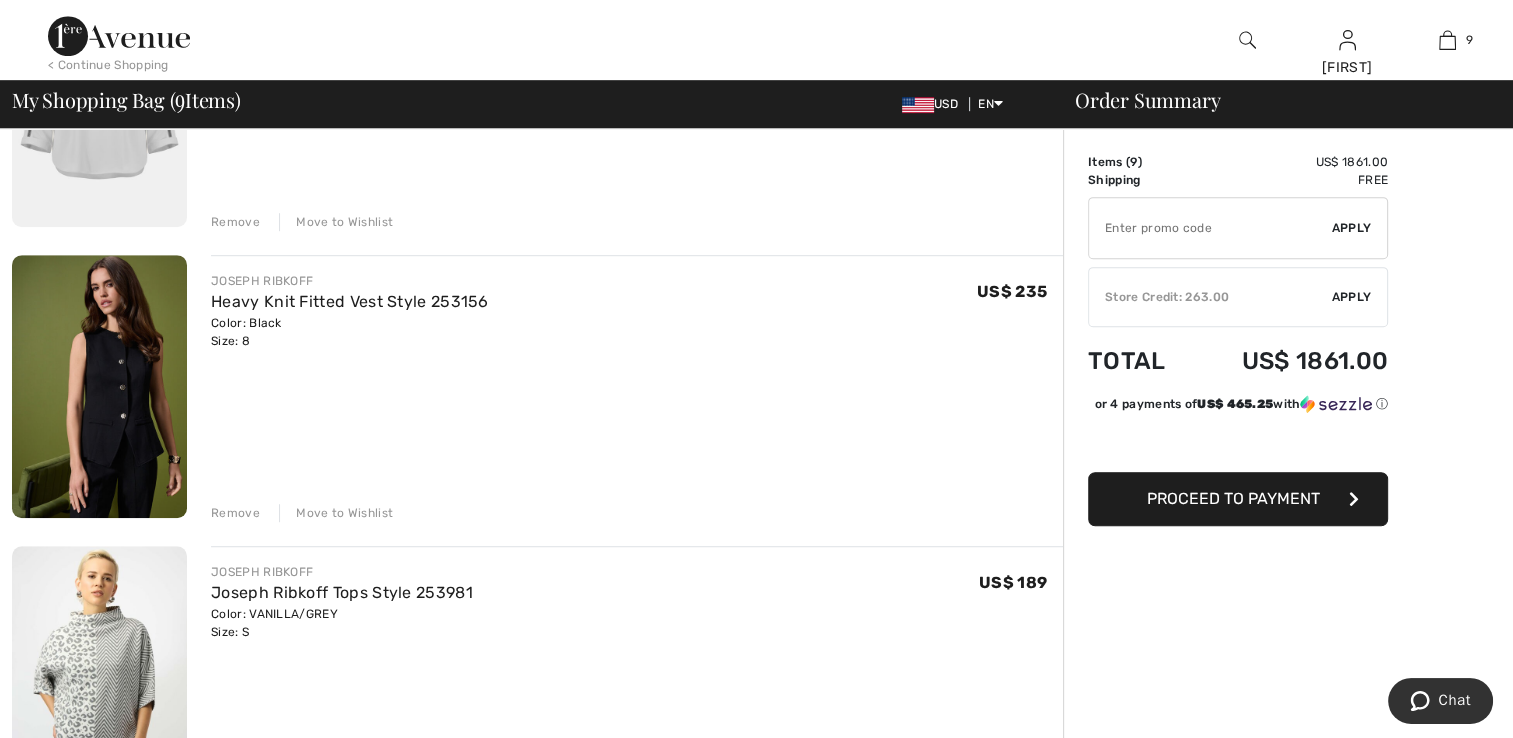 click on "Remove" at bounding box center (235, 513) 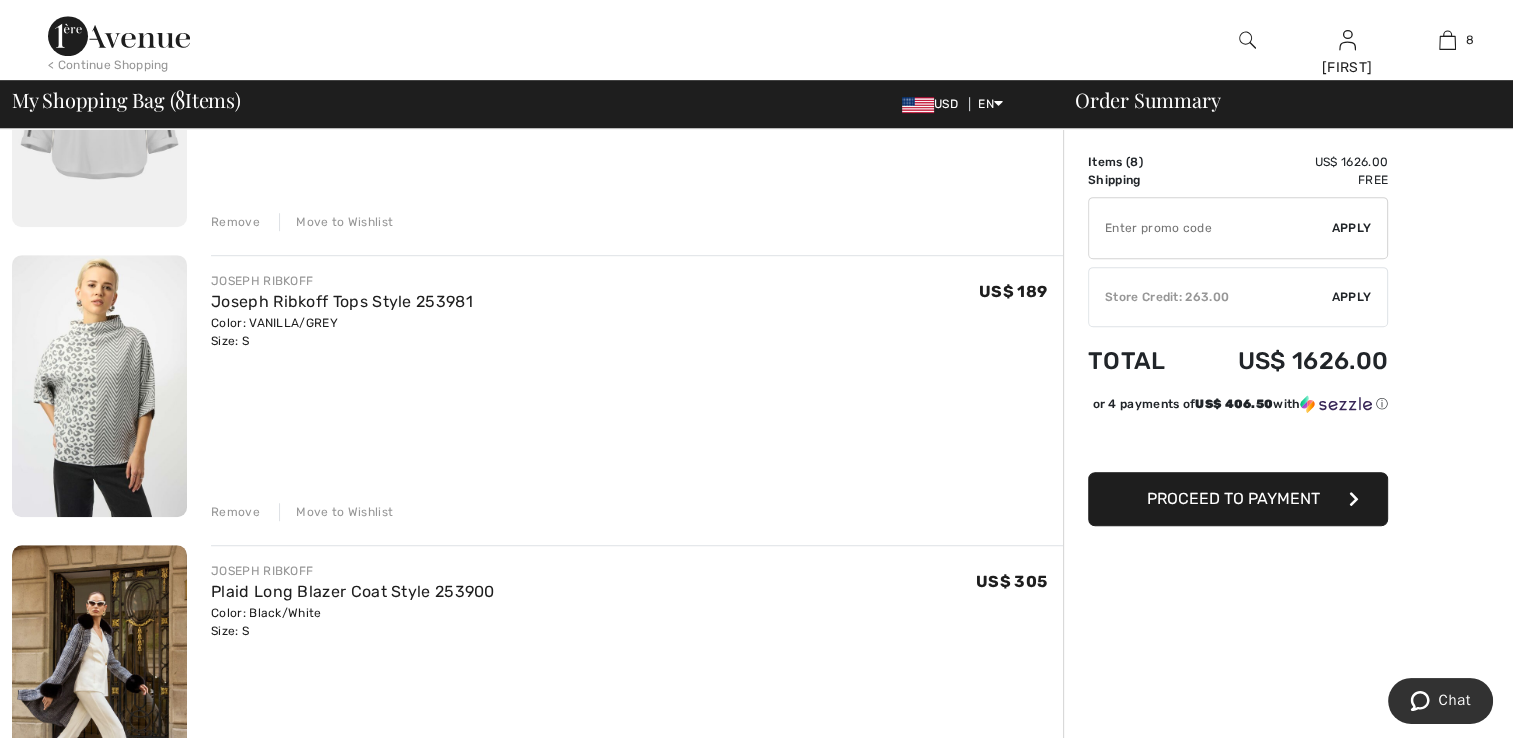 click on "Remove" at bounding box center [235, 512] 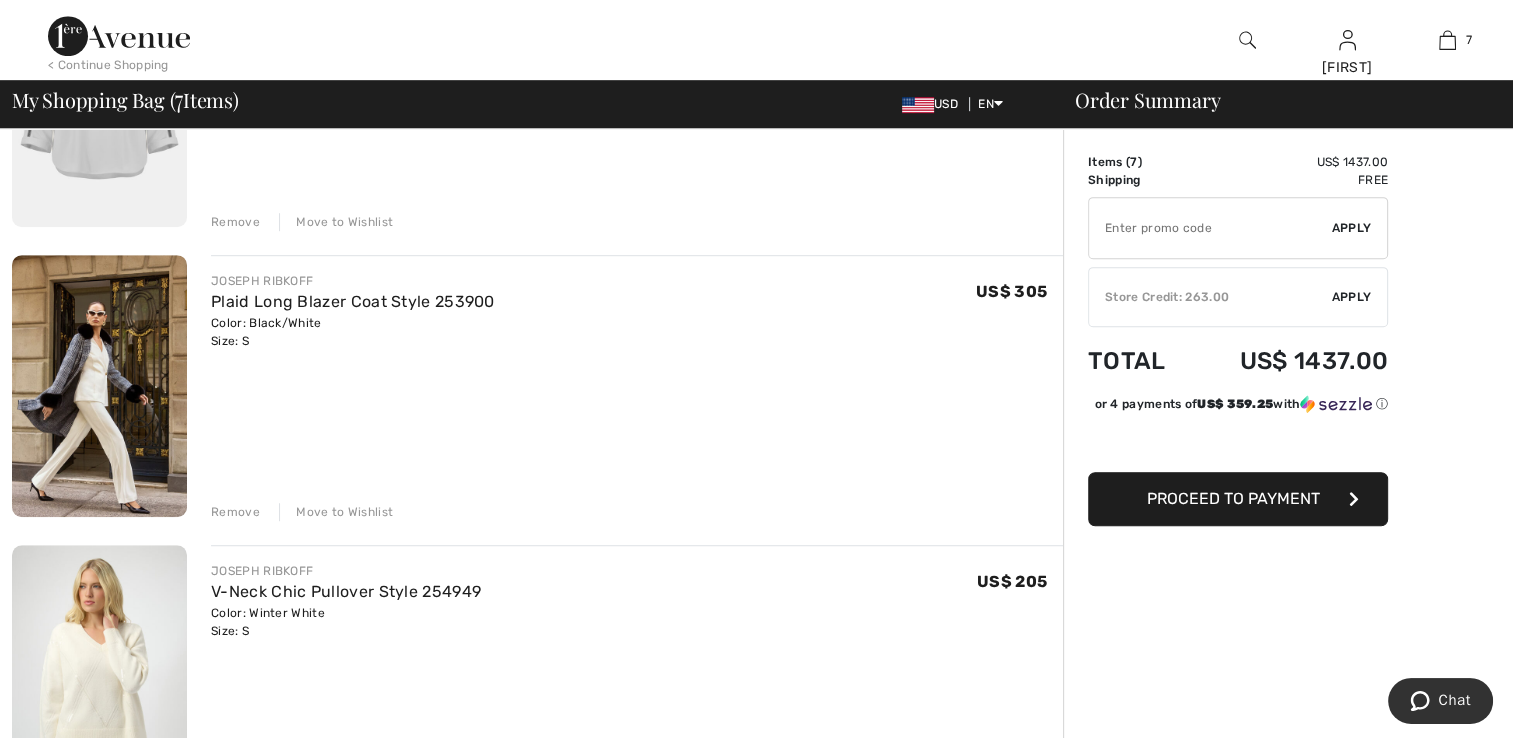 click on "Remove" at bounding box center (235, 512) 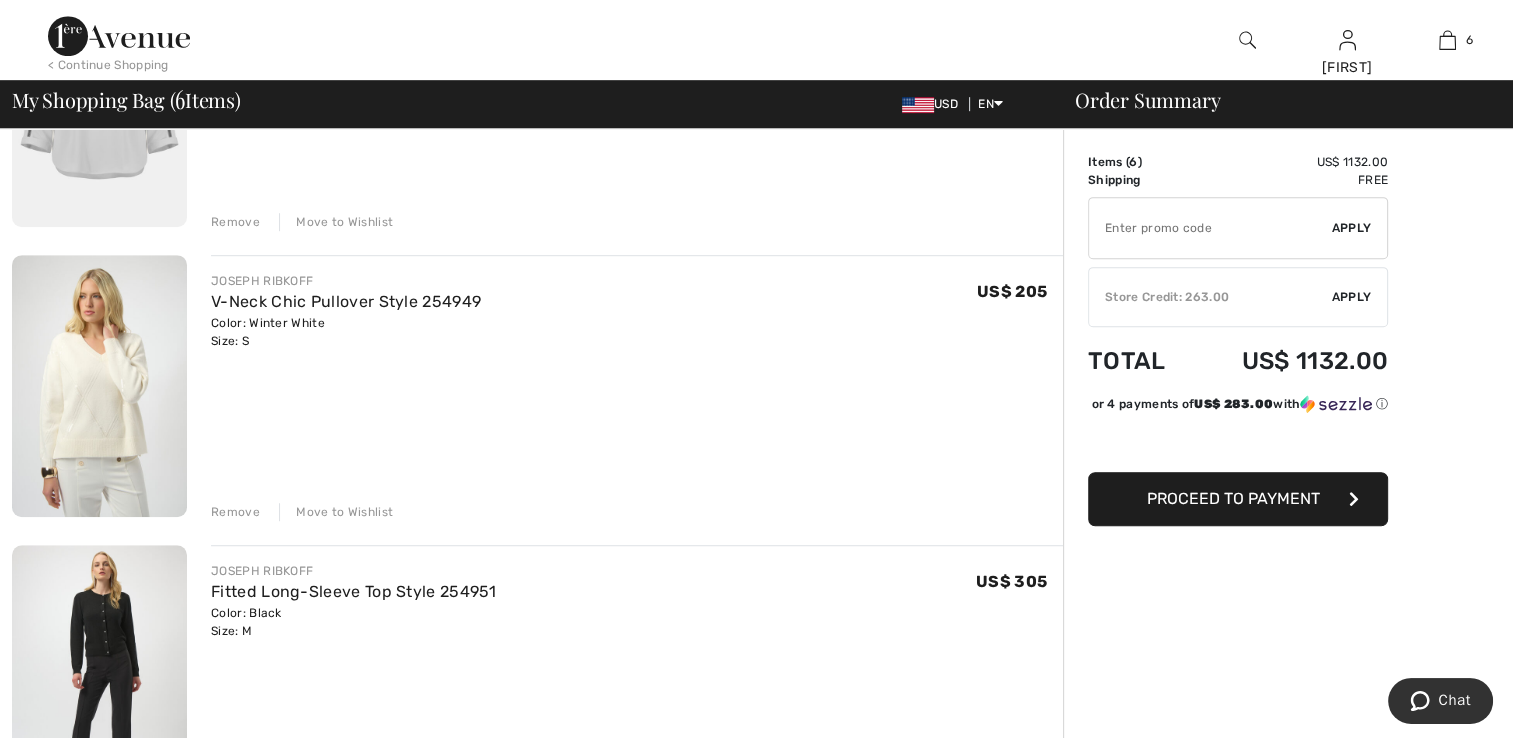 click at bounding box center [99, 386] 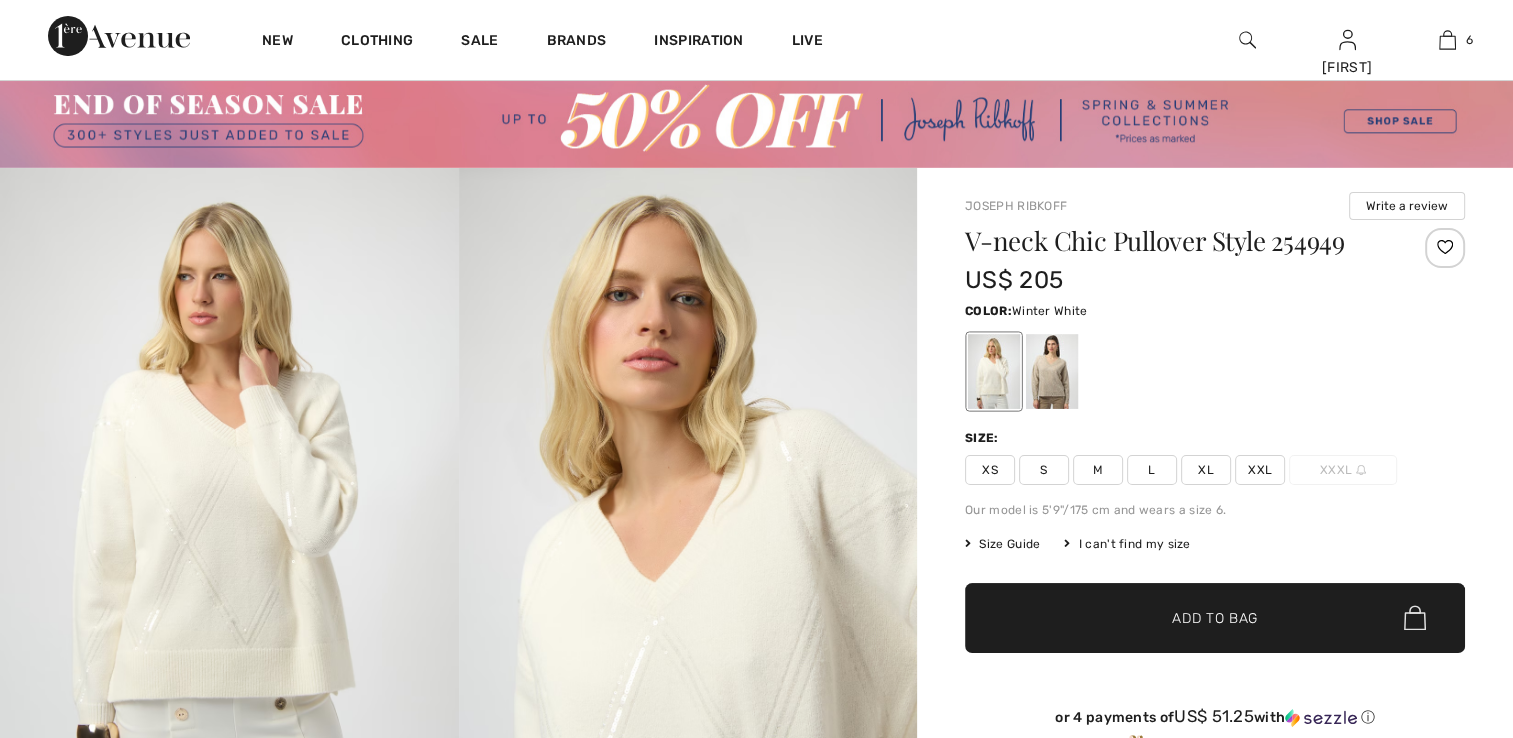 scroll, scrollTop: 100, scrollLeft: 0, axis: vertical 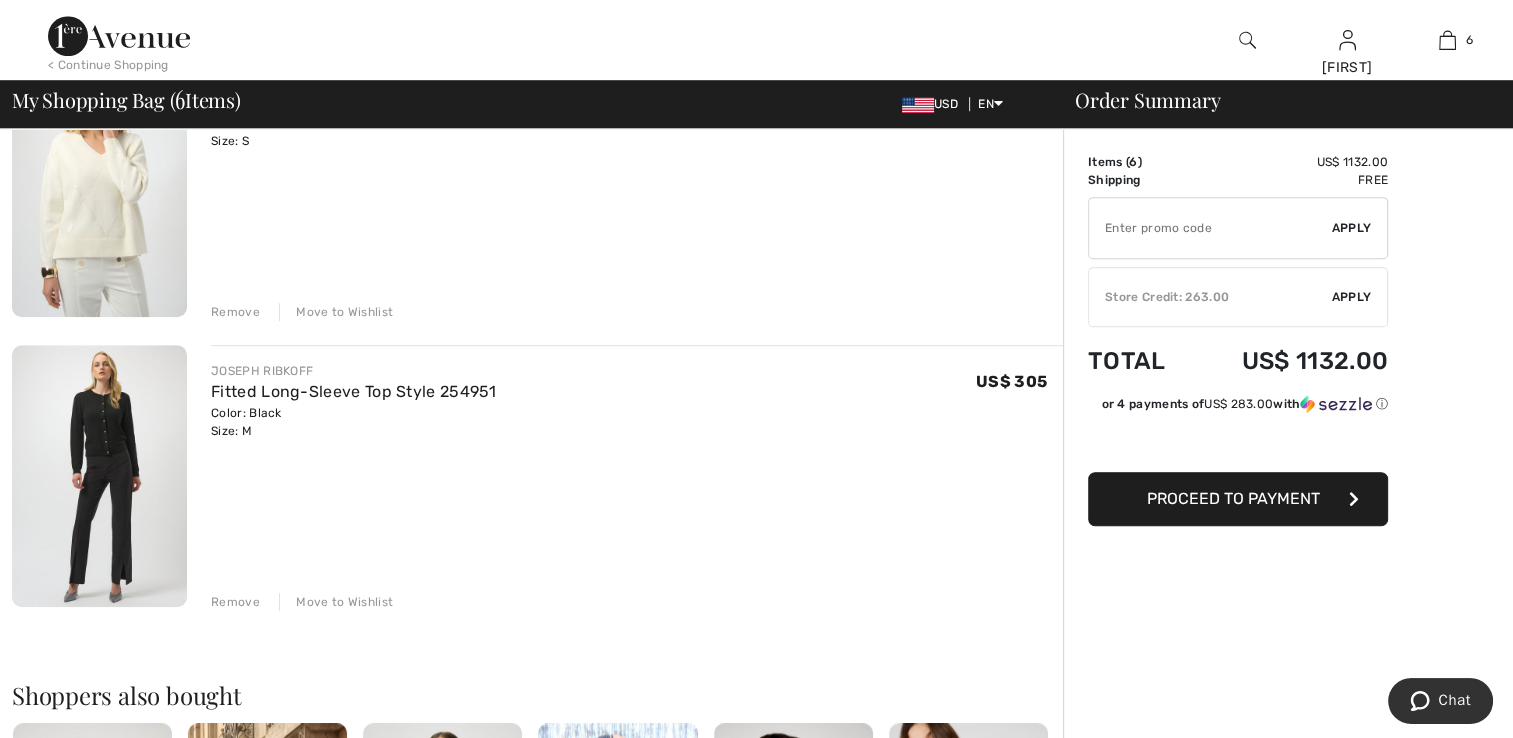click on "Remove" at bounding box center [235, 602] 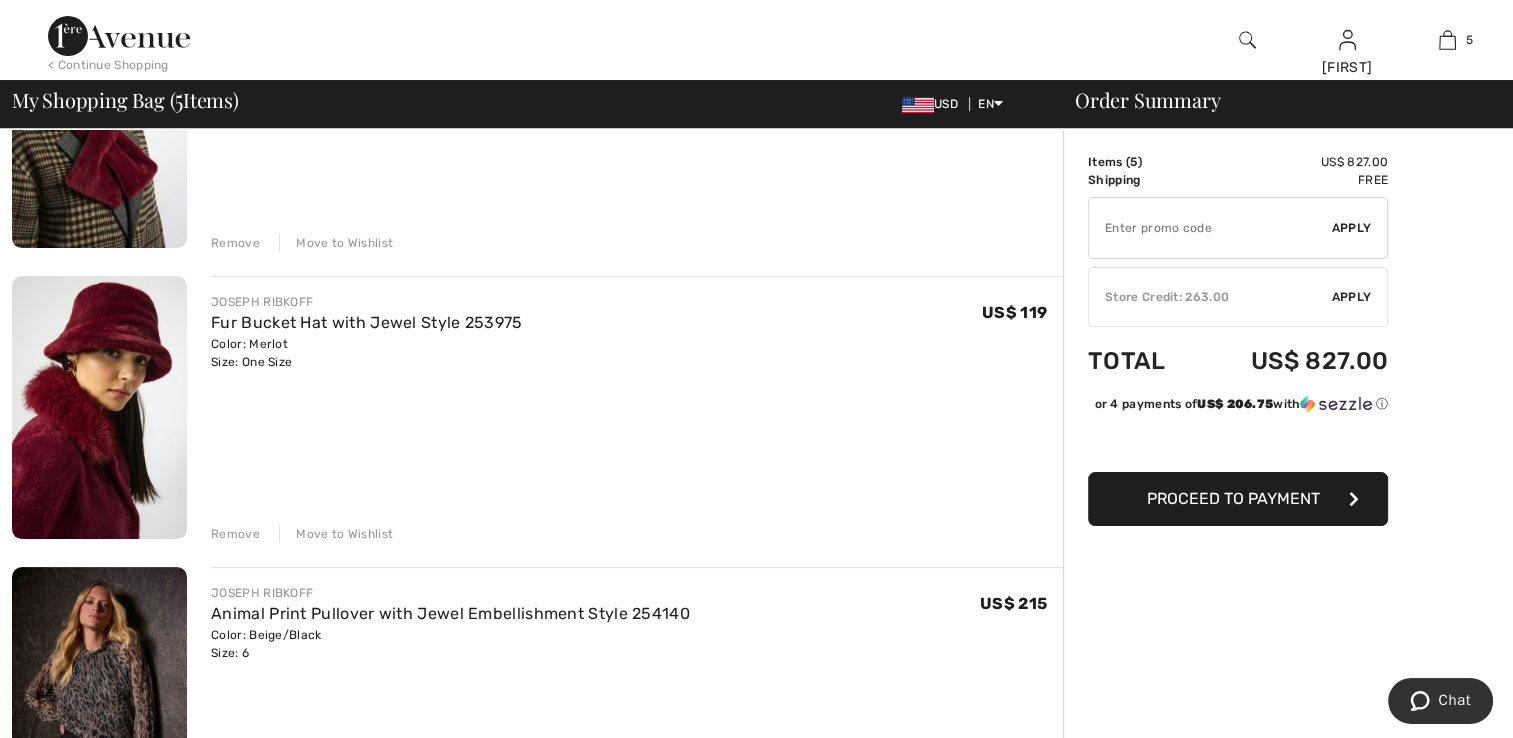 scroll, scrollTop: 400, scrollLeft: 0, axis: vertical 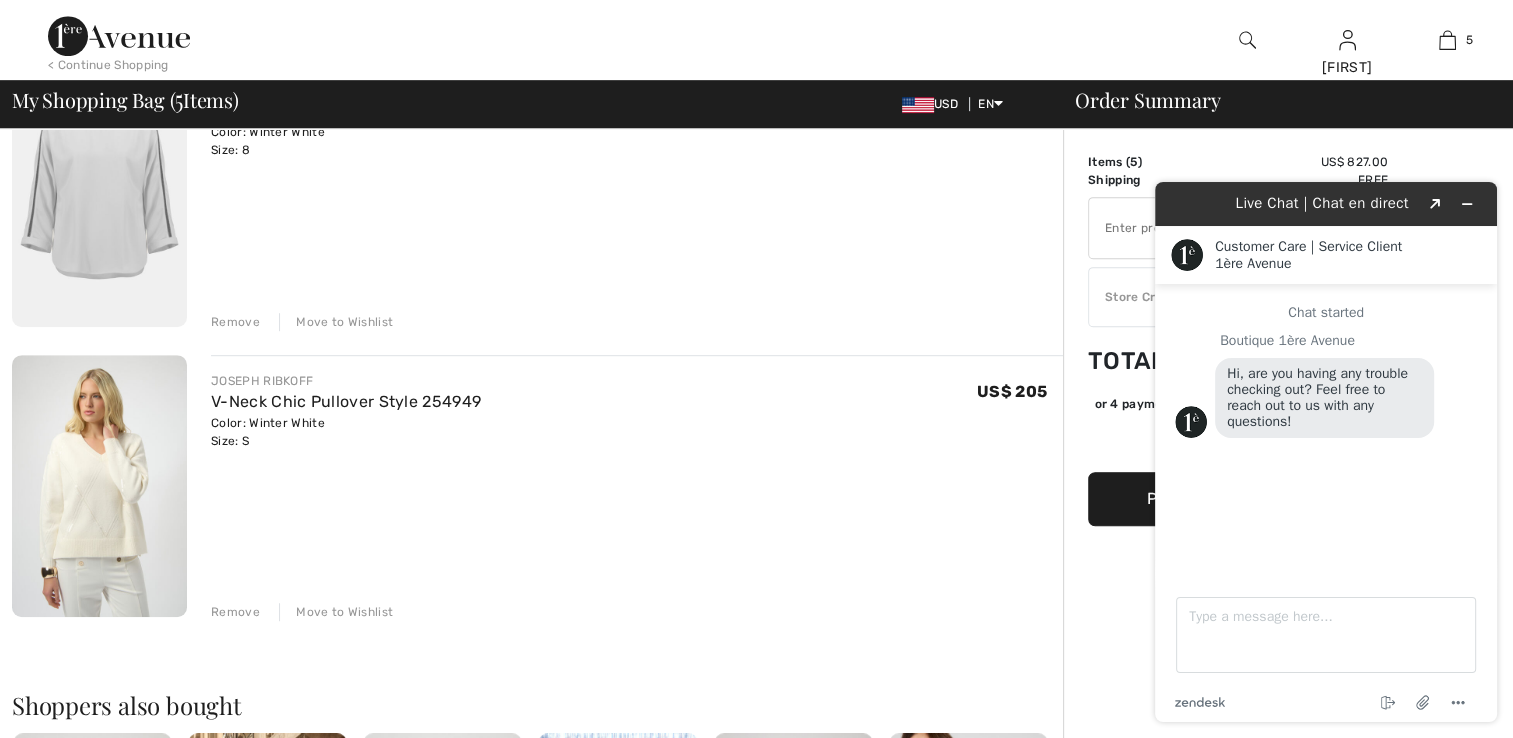 click on "Remove" at bounding box center (235, 612) 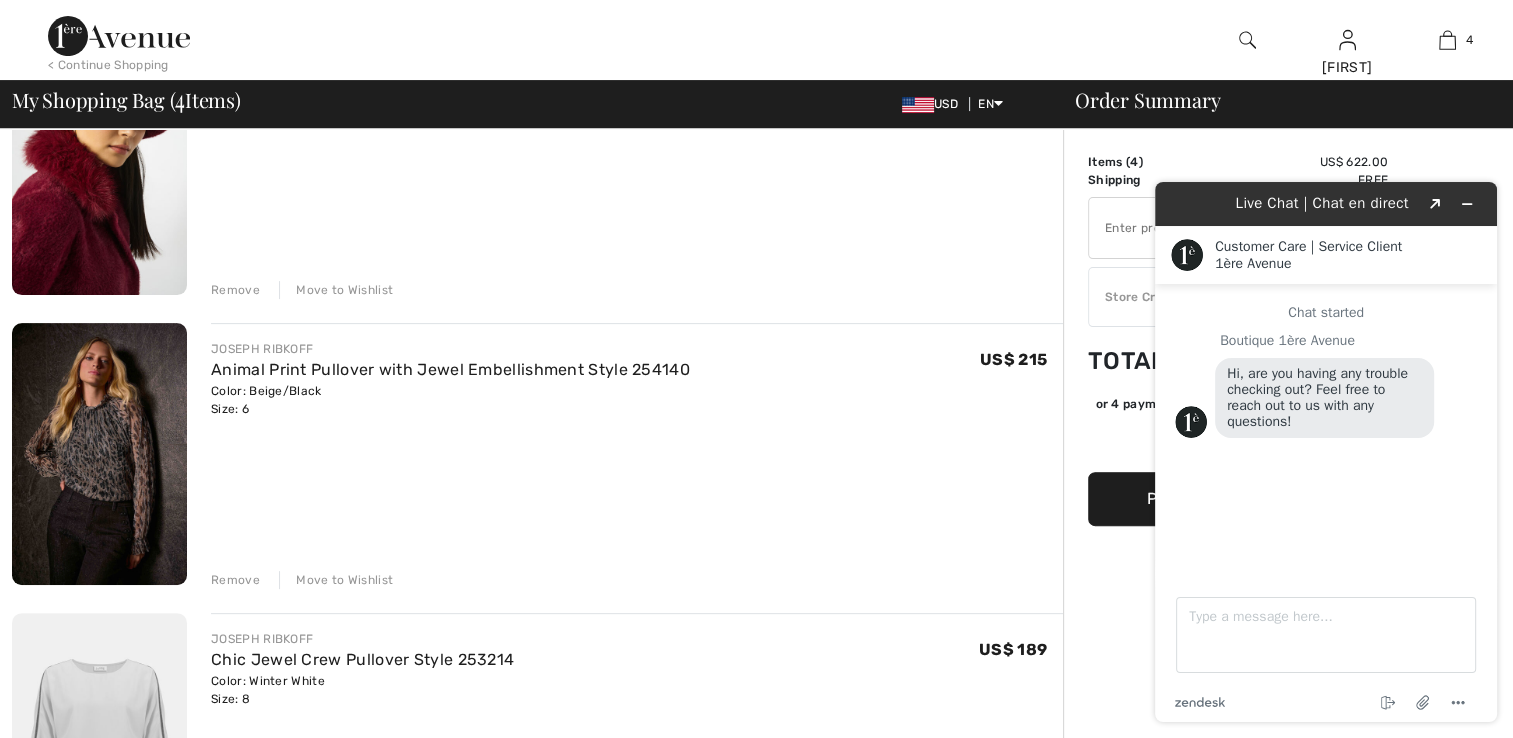 scroll, scrollTop: 500, scrollLeft: 0, axis: vertical 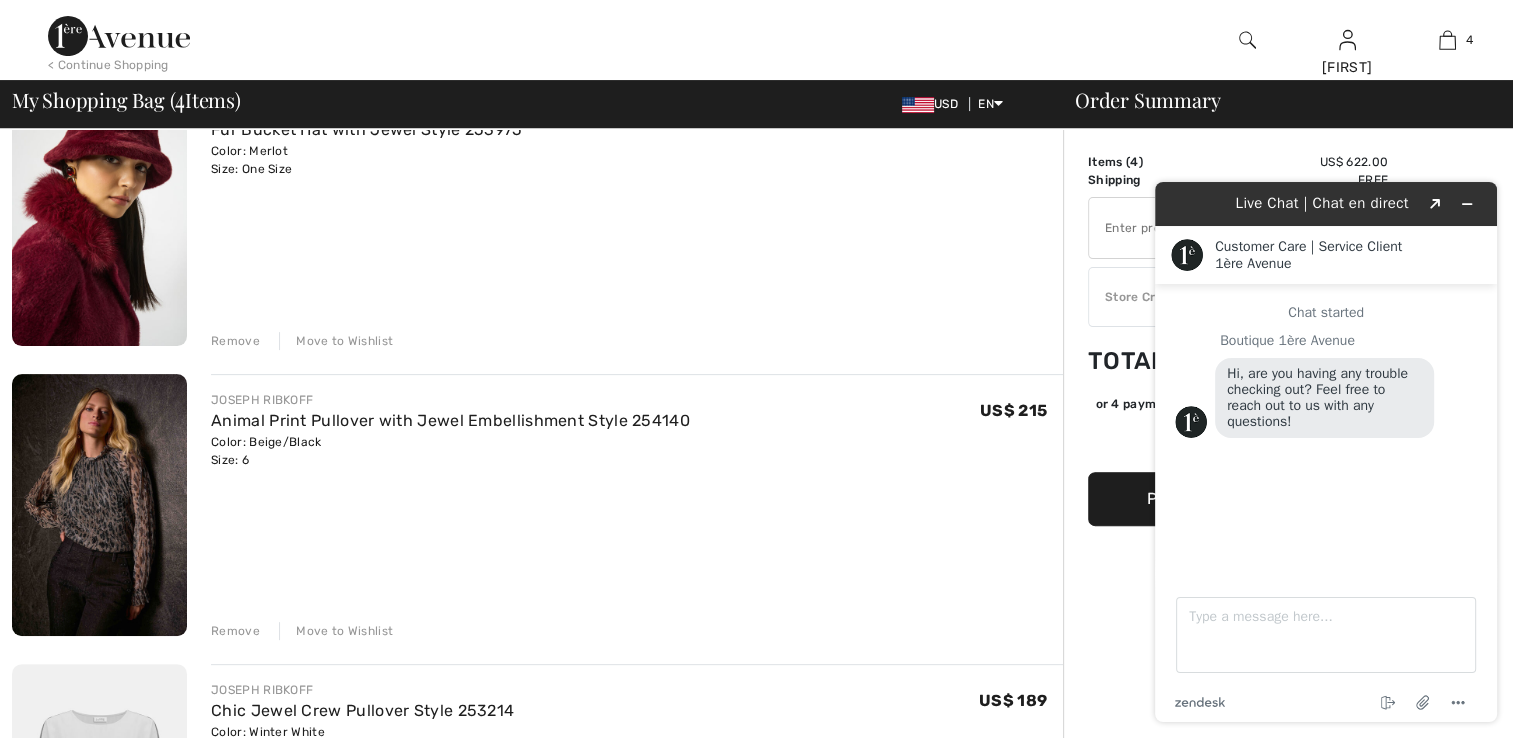 click on "Remove" at bounding box center (235, 631) 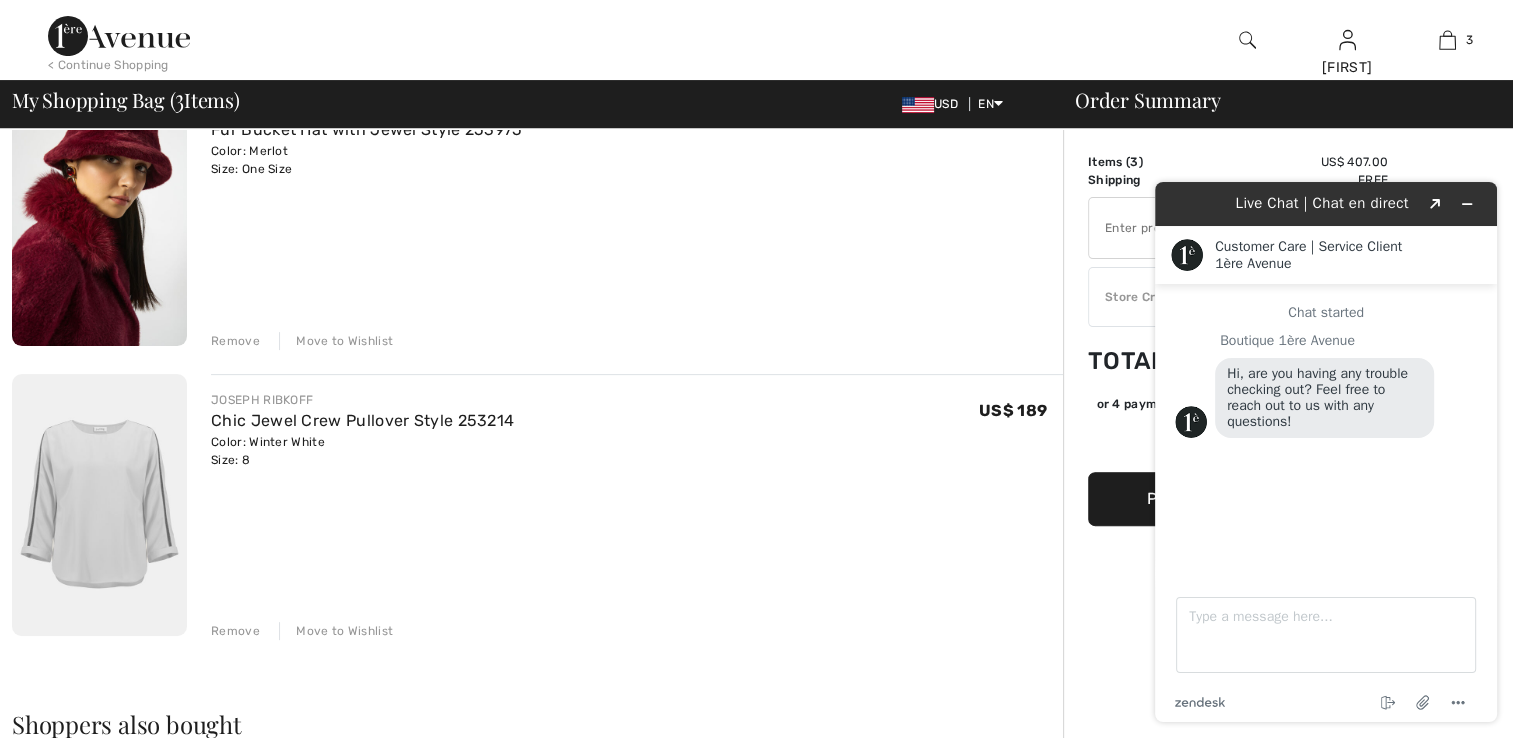 click on "Remove" at bounding box center [235, 631] 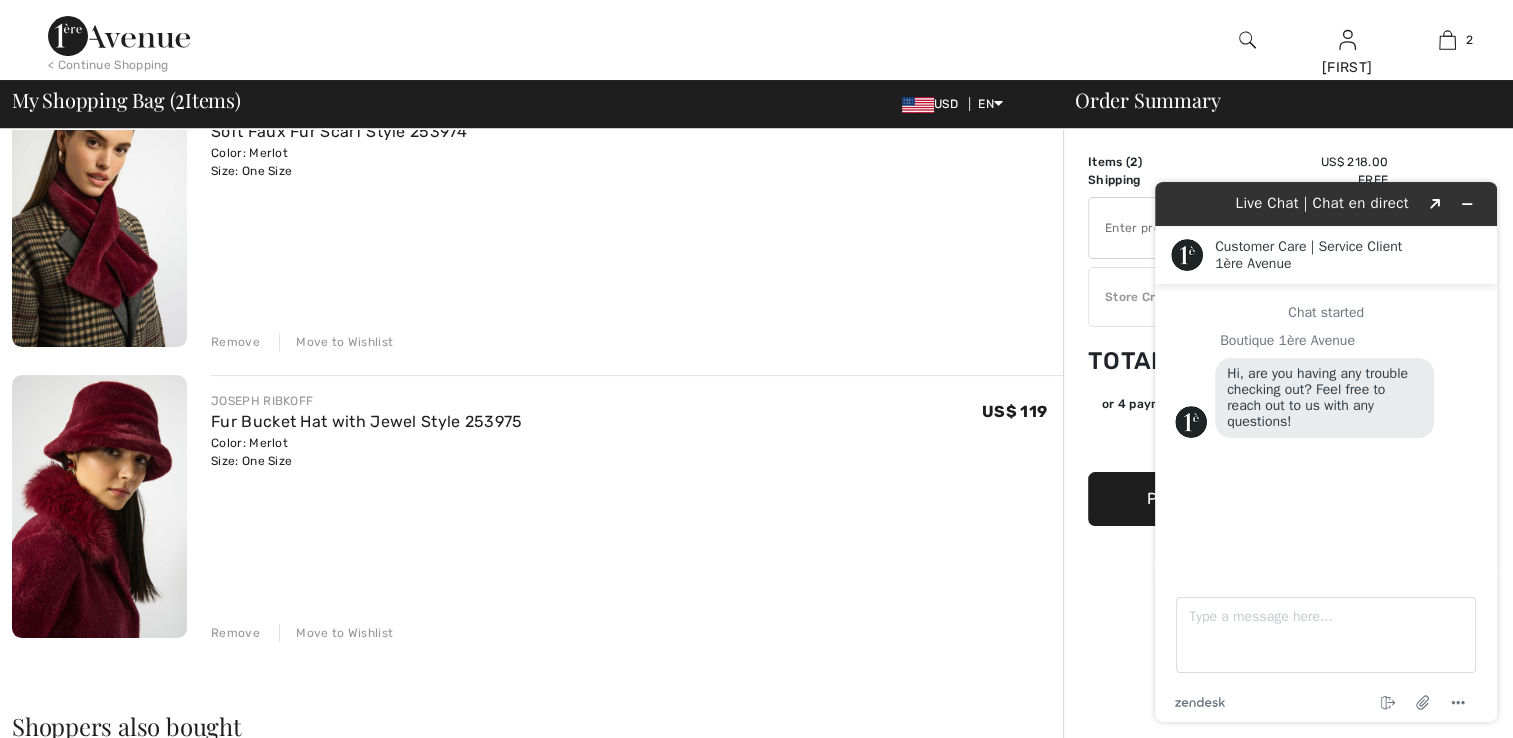 scroll, scrollTop: 100, scrollLeft: 0, axis: vertical 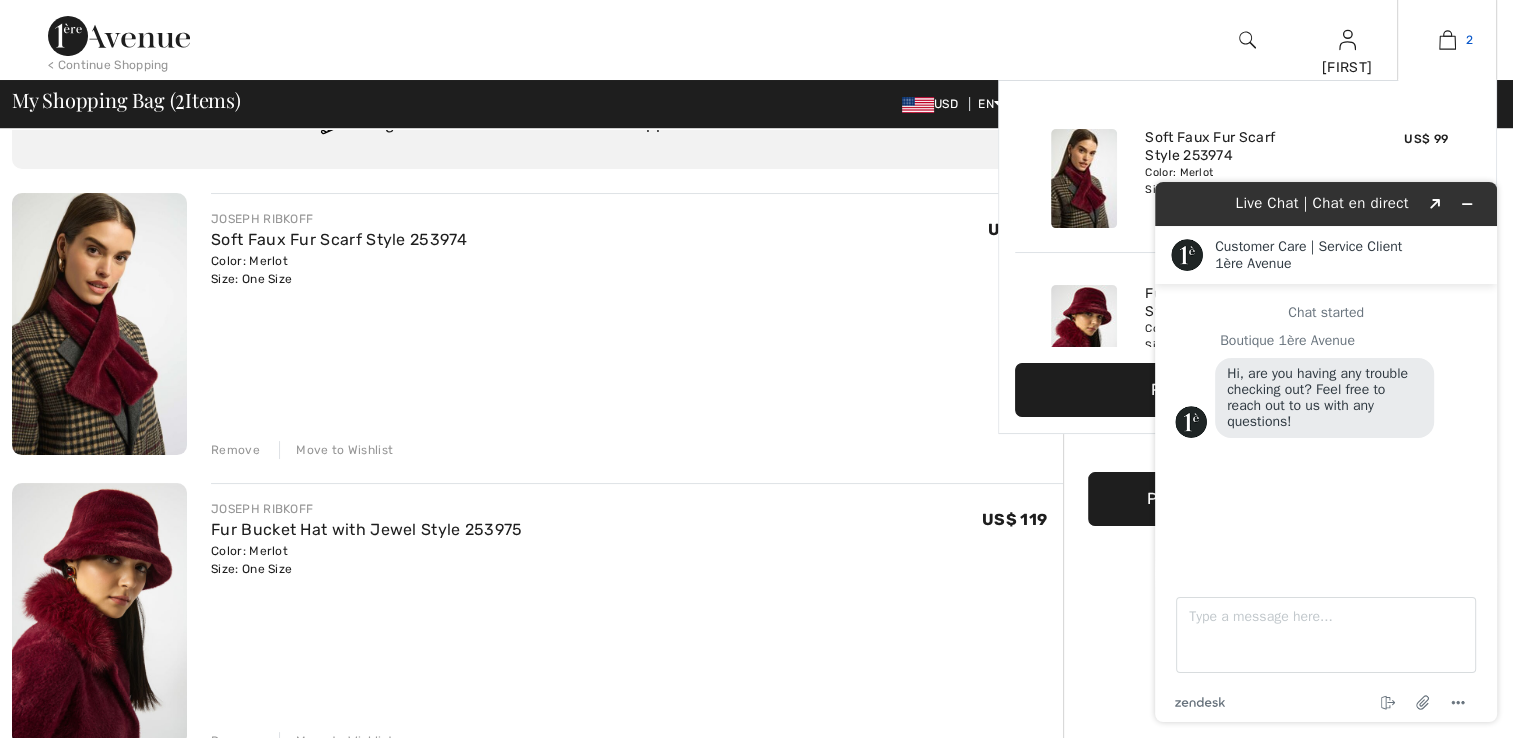 click at bounding box center [1447, 40] 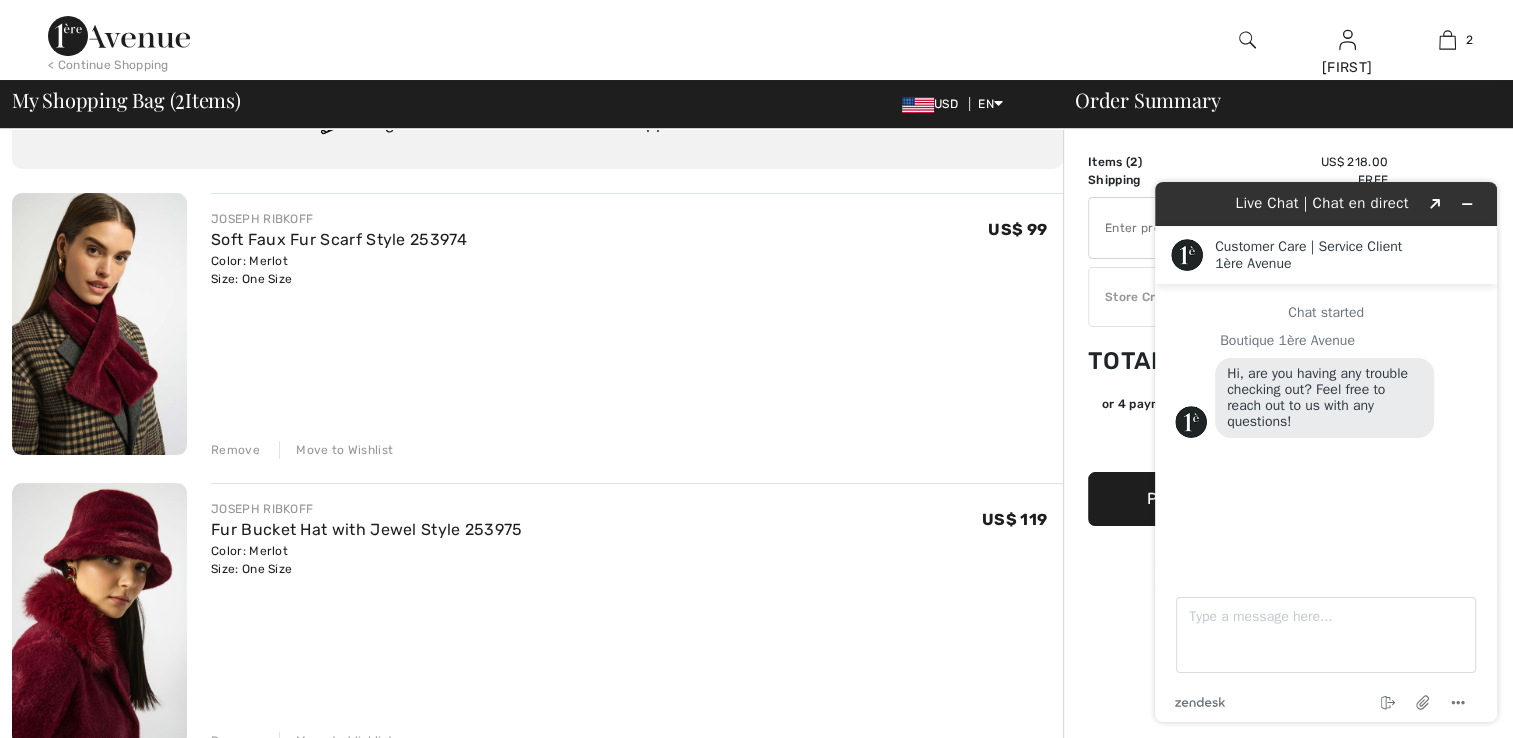 click on "Chat started Boutique 1ère Avenue Hi, are you having any trouble checking out? Feel free to reach out to us with any questions!" at bounding box center [1326, 423] 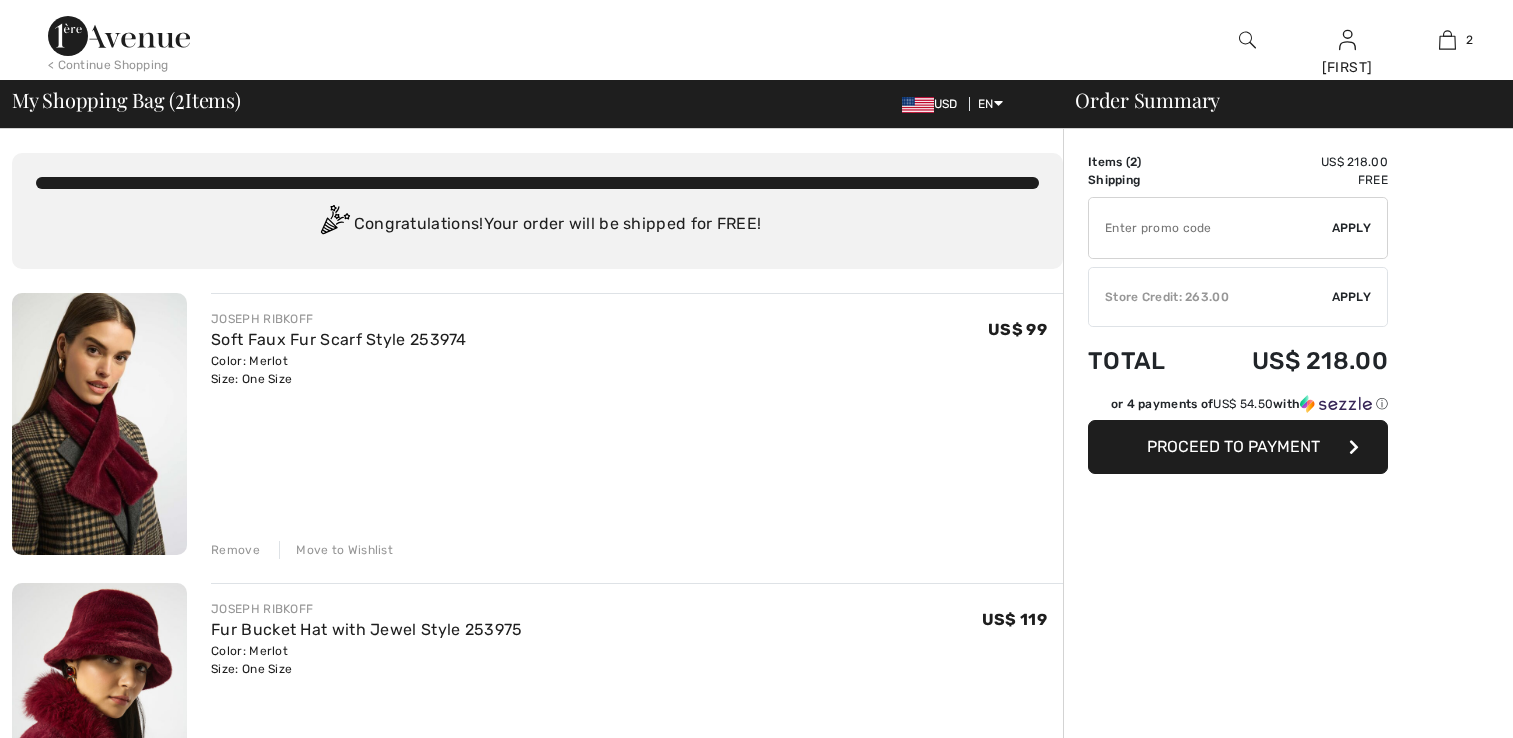 scroll, scrollTop: 0, scrollLeft: 0, axis: both 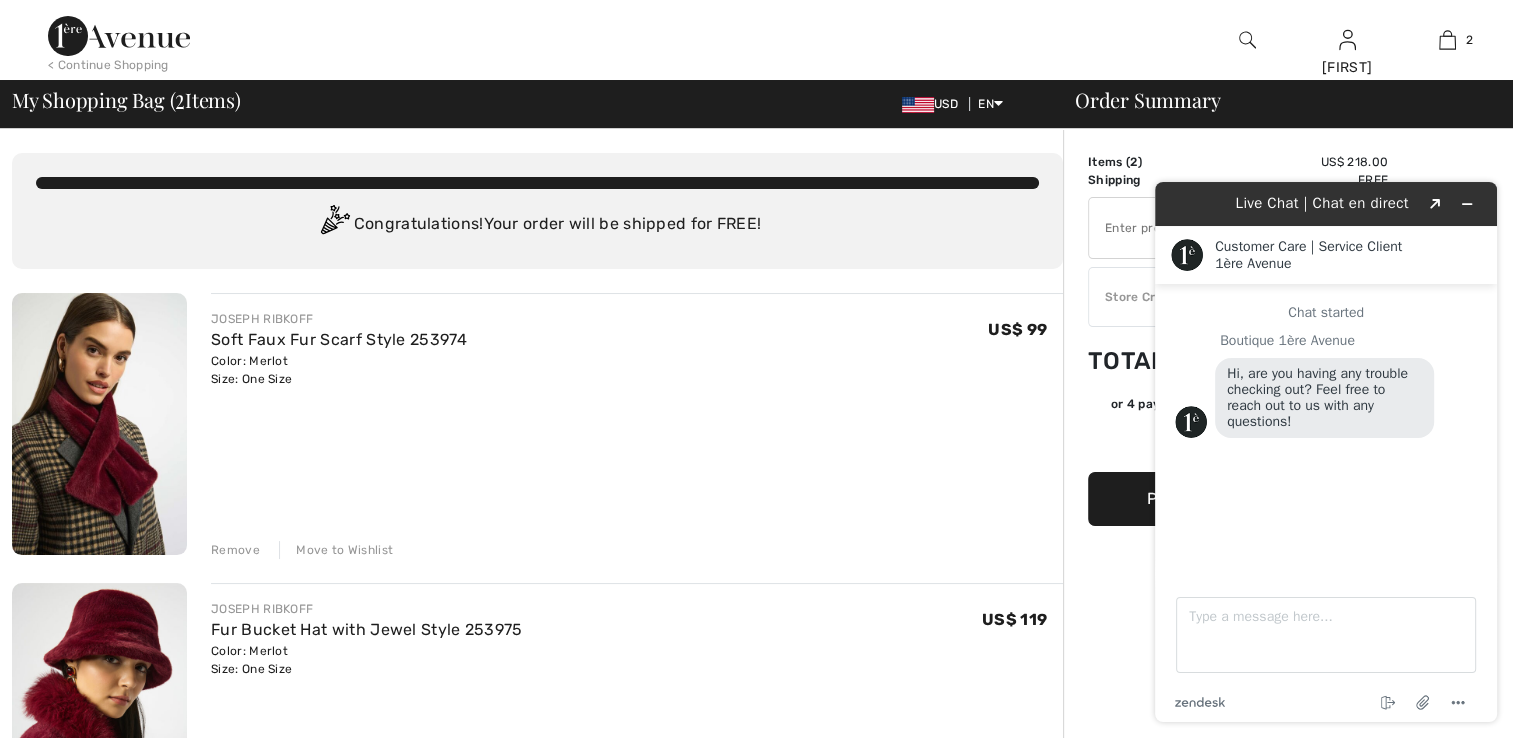 click on "Live Chat | Chat en direct Created with Sketch. Customer Care | Service Client 1ère Avenue 1ère Avenue Chat started Boutique 1ère Avenue Hi, are you having any trouble checking out? Feel free to reach out to us with any questions! Type a message here... zendesk .cls-1{fill:#03363d;} End chat Attach file Options" at bounding box center (1326, 452) 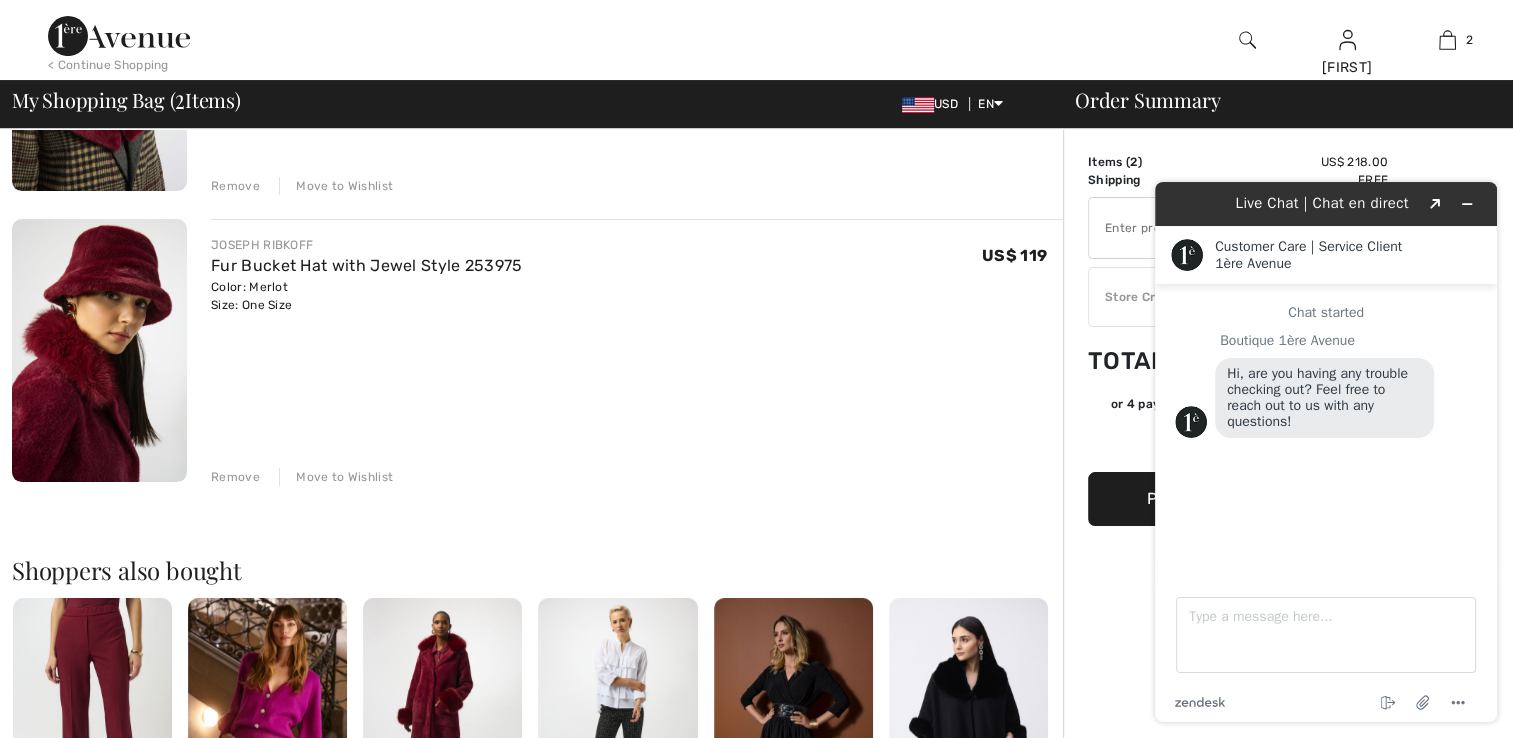 scroll, scrollTop: 400, scrollLeft: 0, axis: vertical 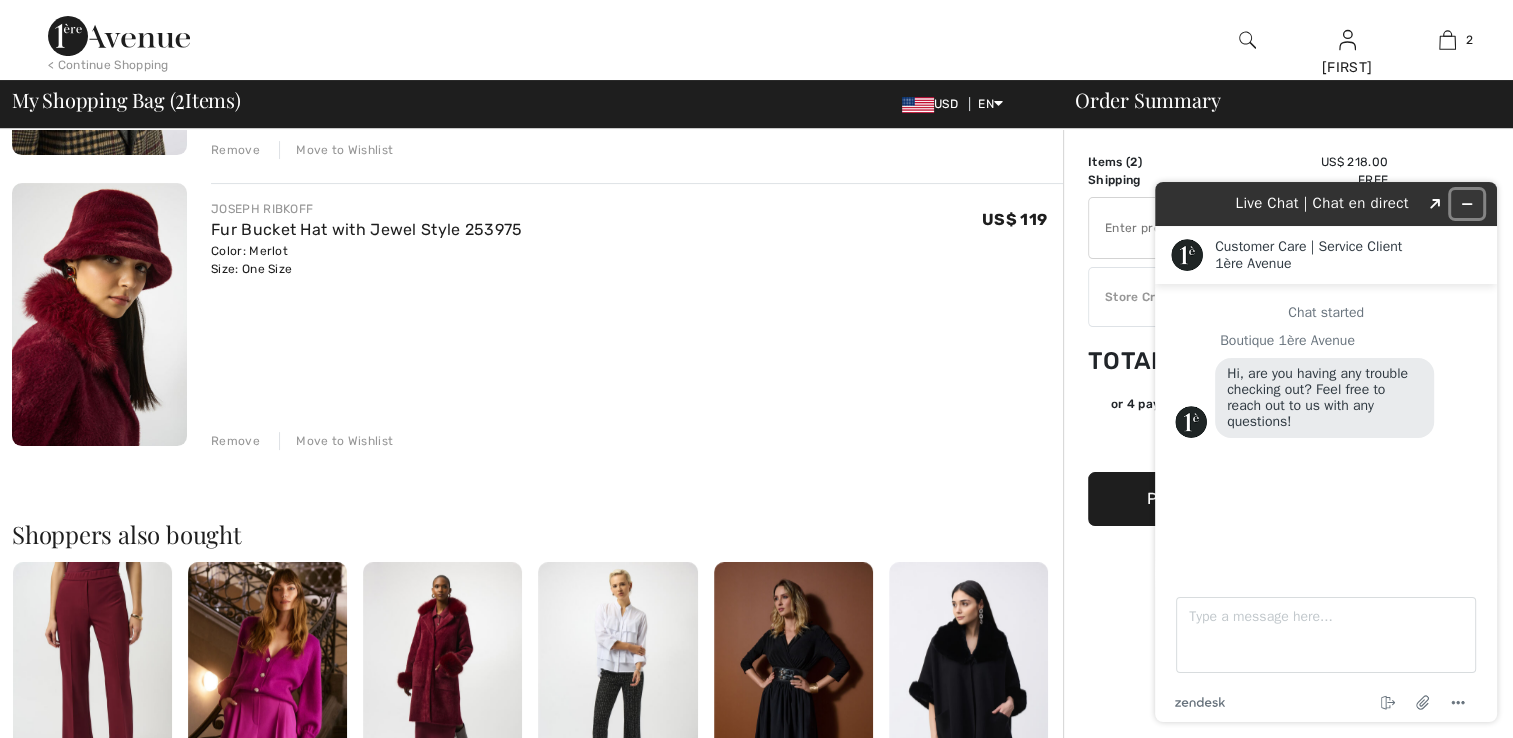 click at bounding box center [1467, 204] 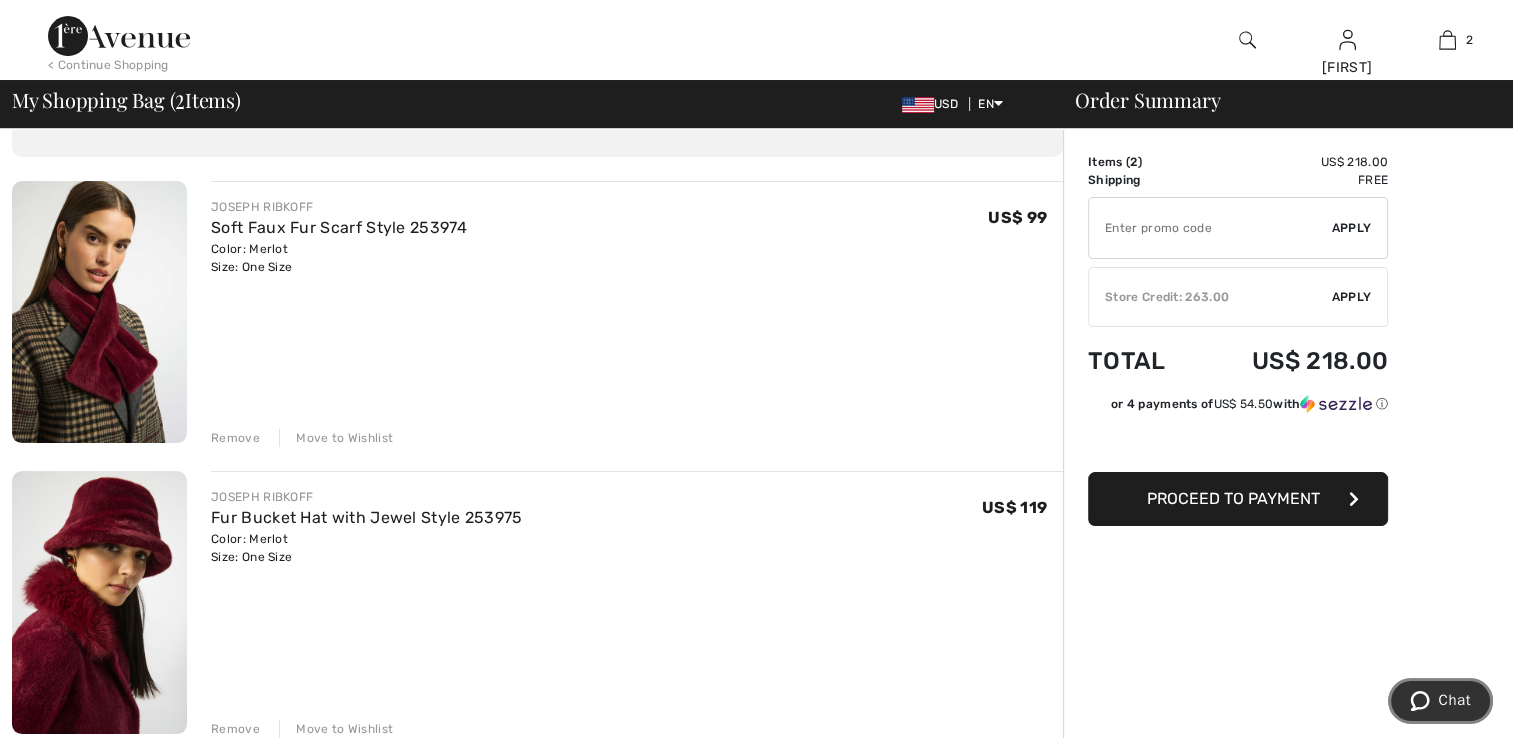 scroll, scrollTop: 0, scrollLeft: 0, axis: both 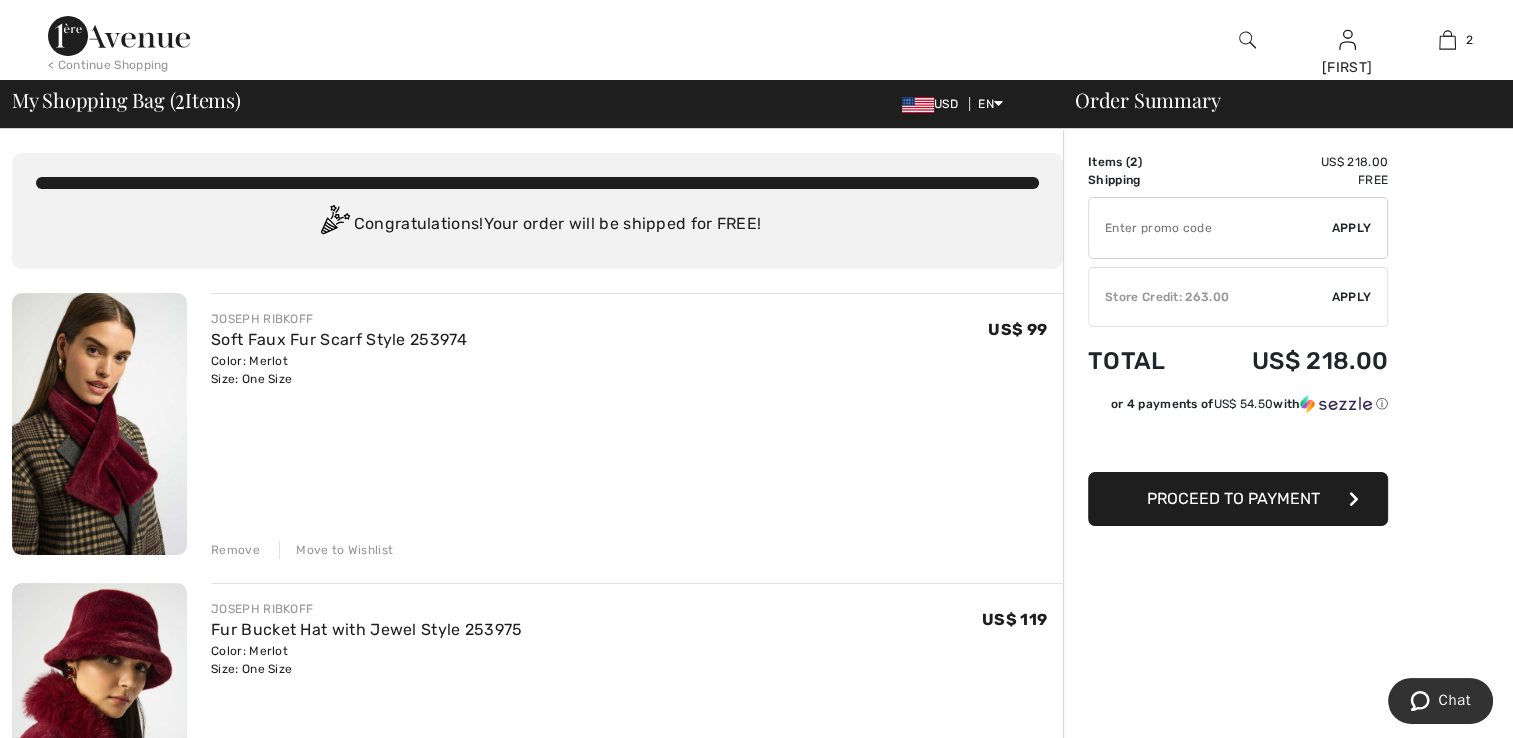 click on "Proceed to Payment" at bounding box center (1233, 498) 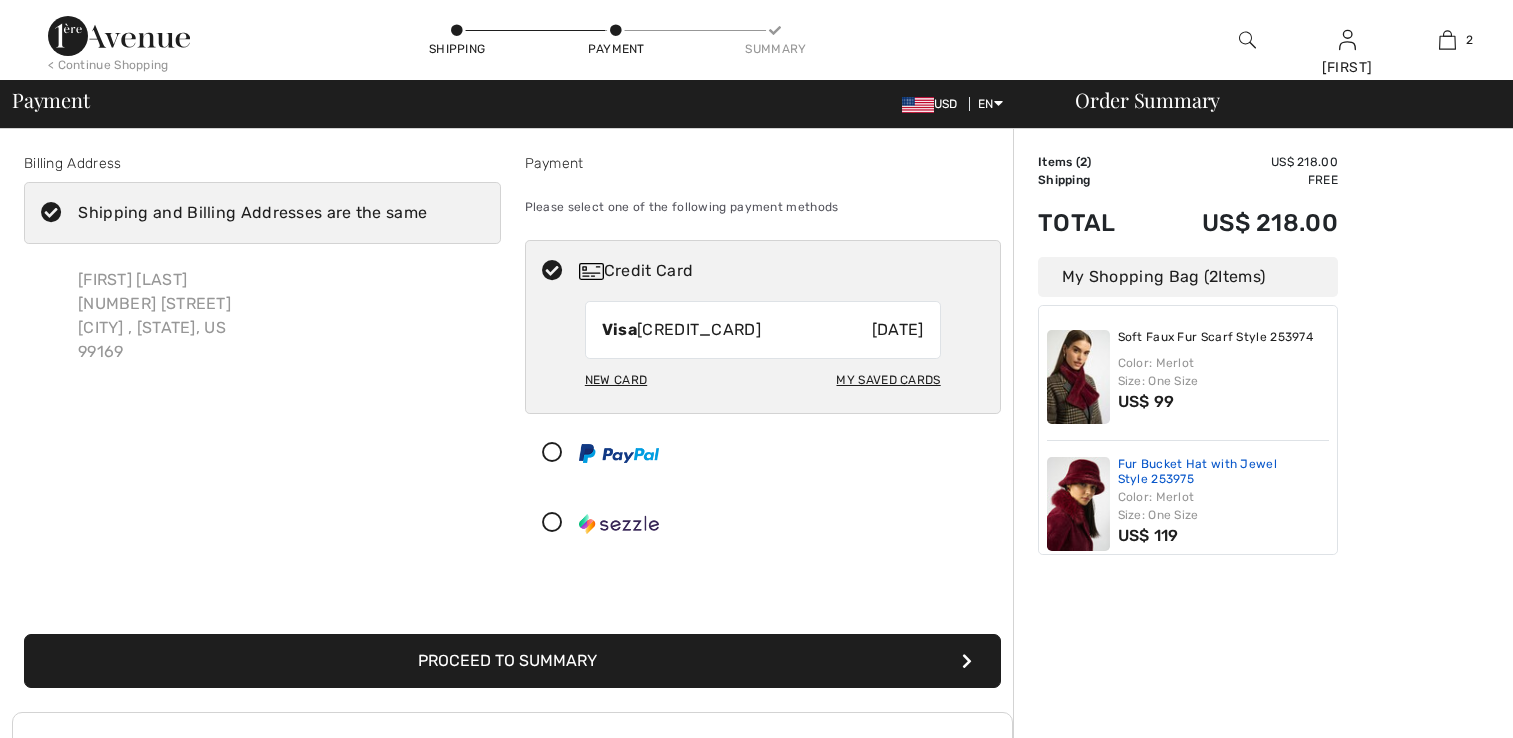 scroll, scrollTop: 0, scrollLeft: 0, axis: both 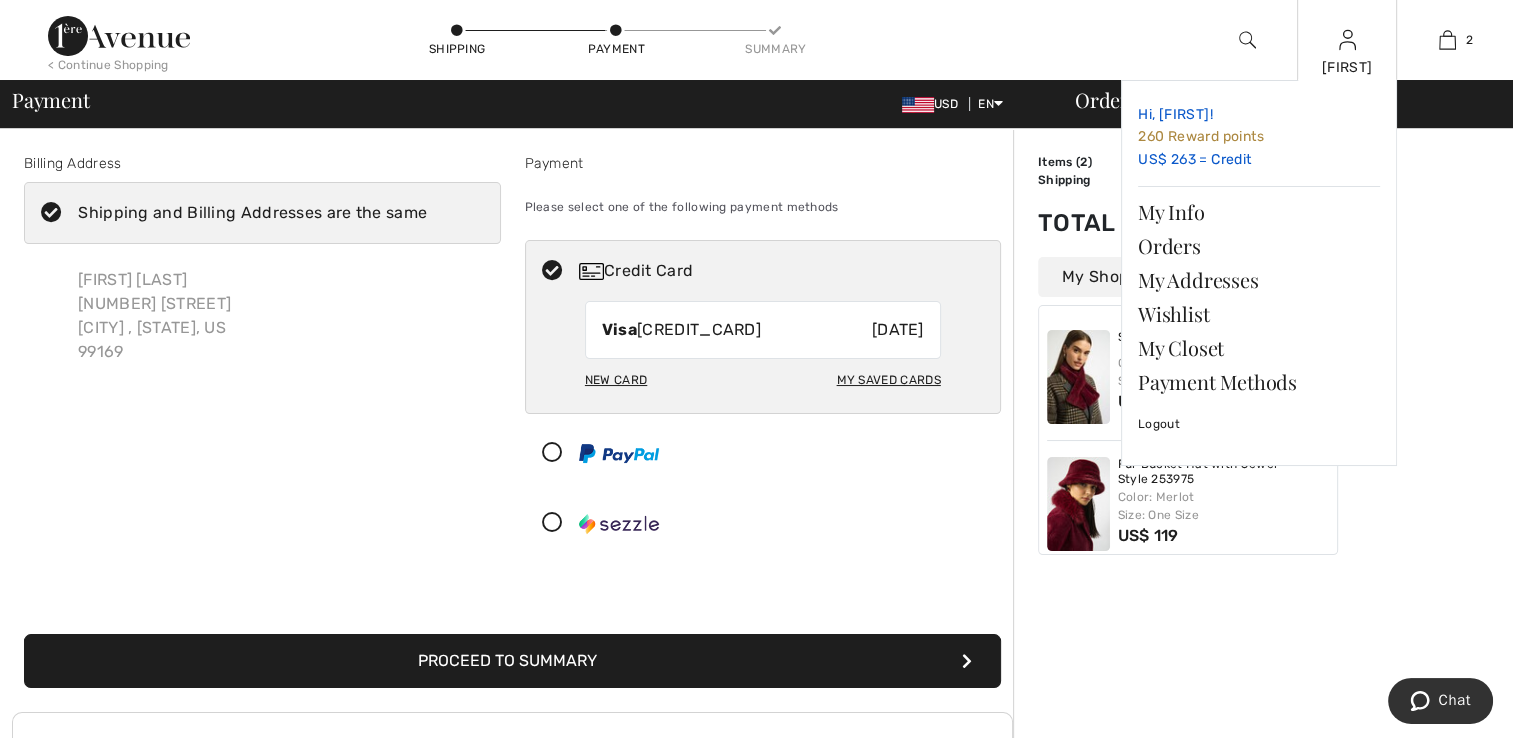 click on "Hi, [FIRST]!  [CURRENCY] [NUMBER] = Credit" at bounding box center (1259, 137) 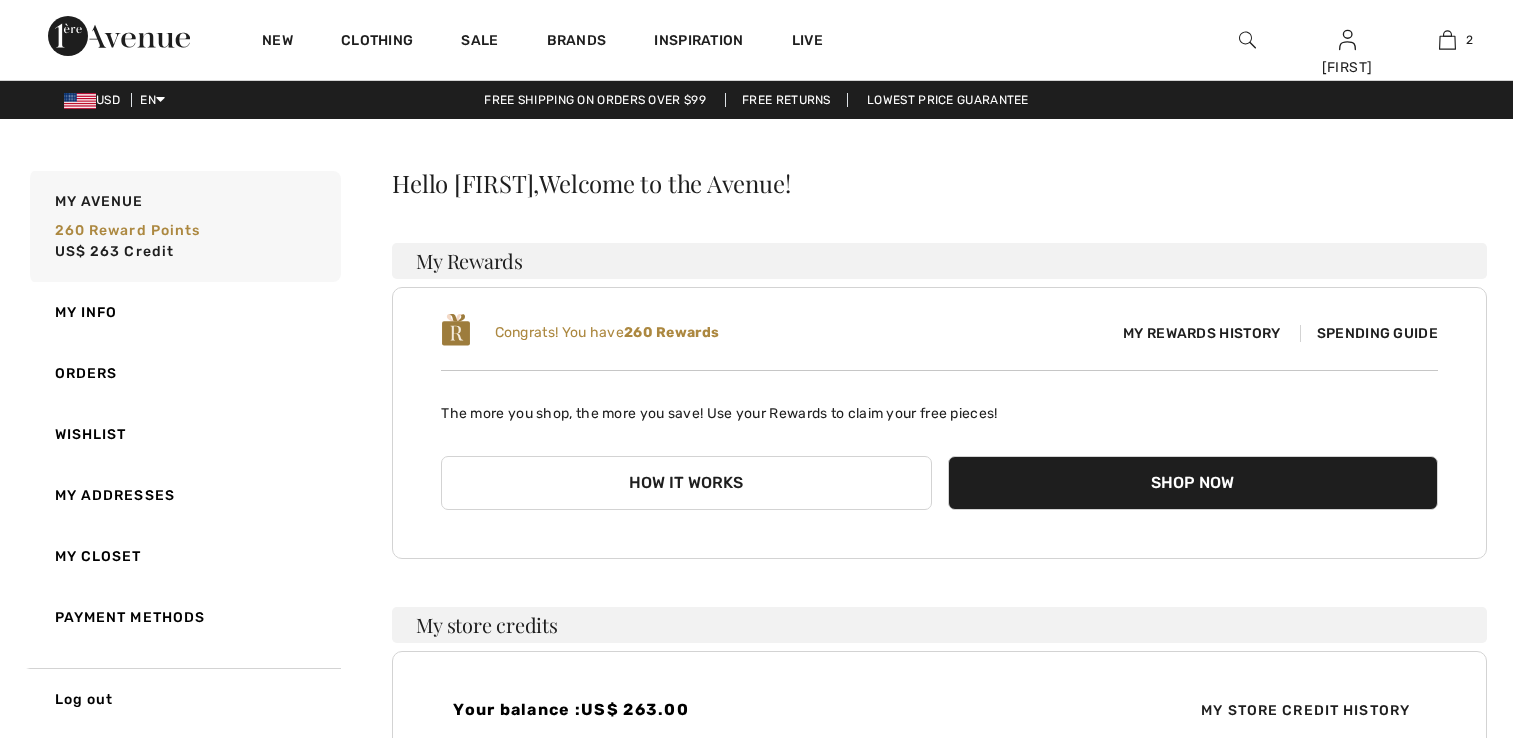 scroll, scrollTop: 0, scrollLeft: 0, axis: both 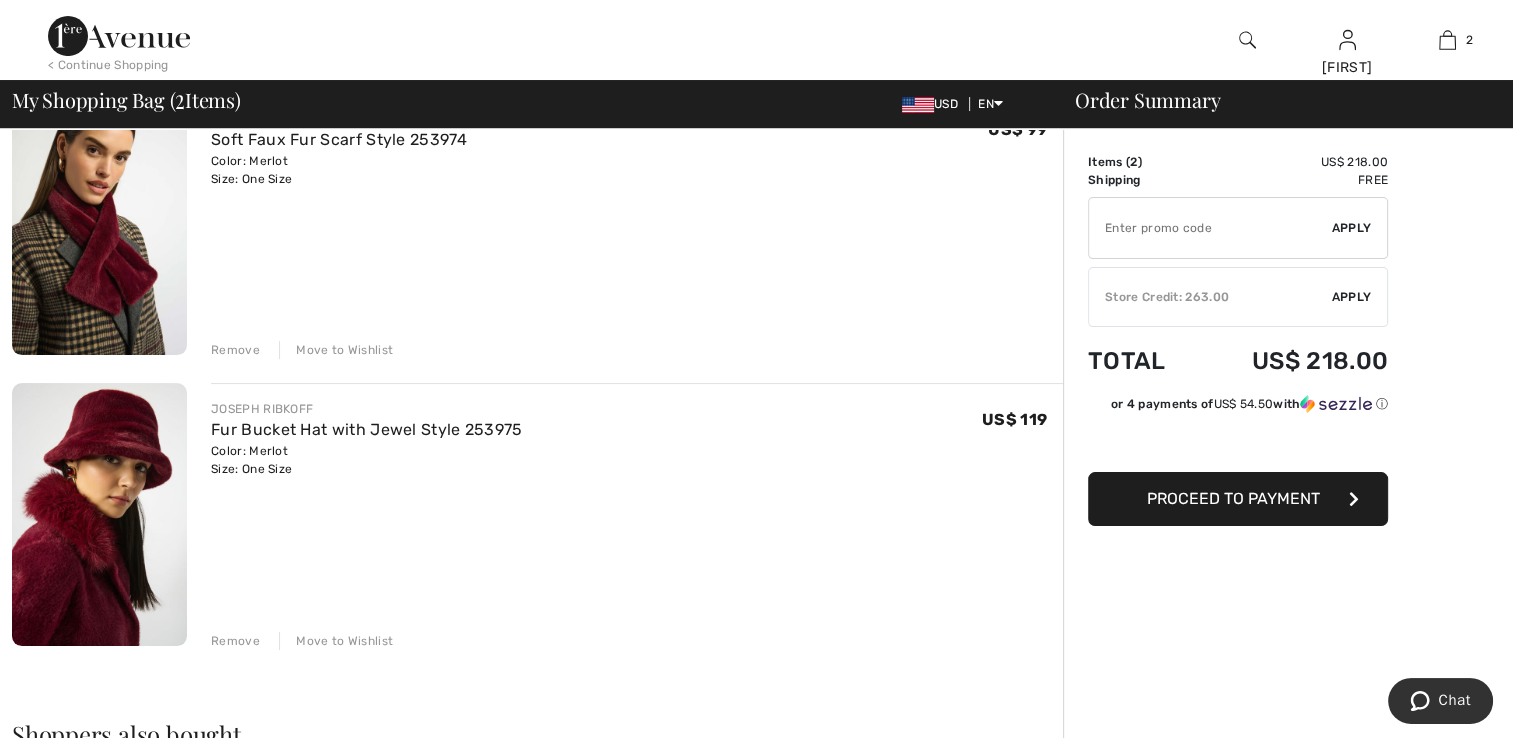 click on "Store Credit: 263.00" at bounding box center (1210, 297) 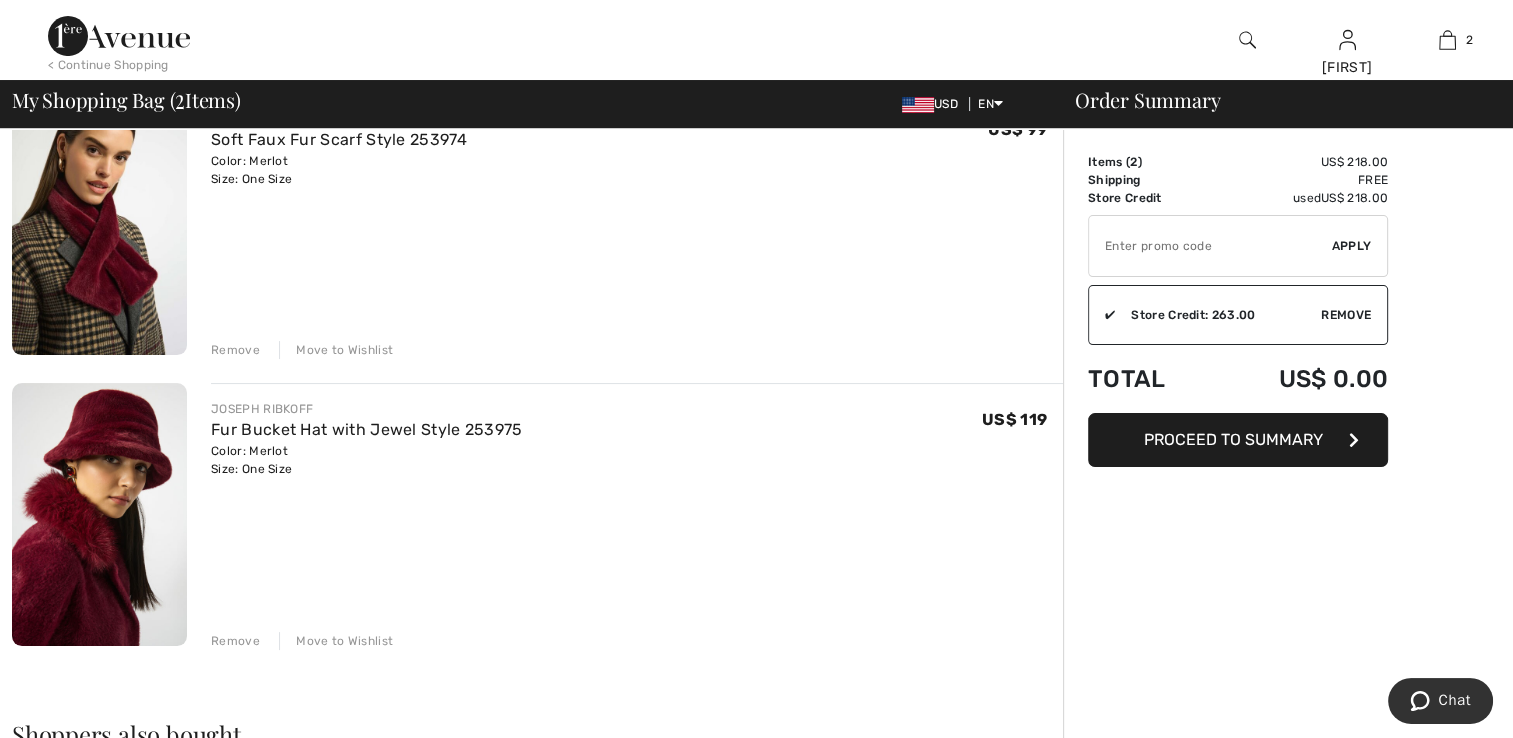 click on "Proceed to Summary" at bounding box center [1233, 439] 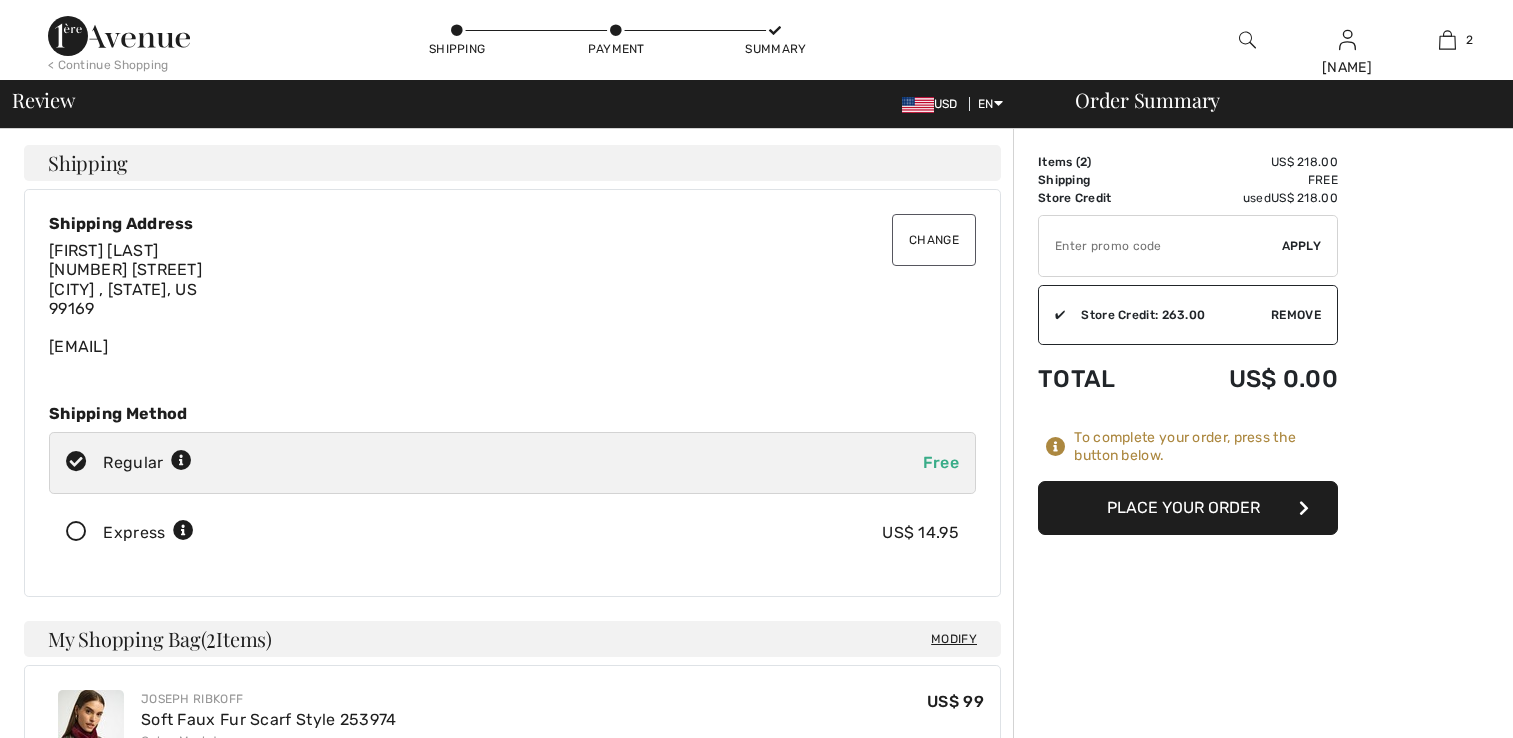 scroll, scrollTop: 0, scrollLeft: 0, axis: both 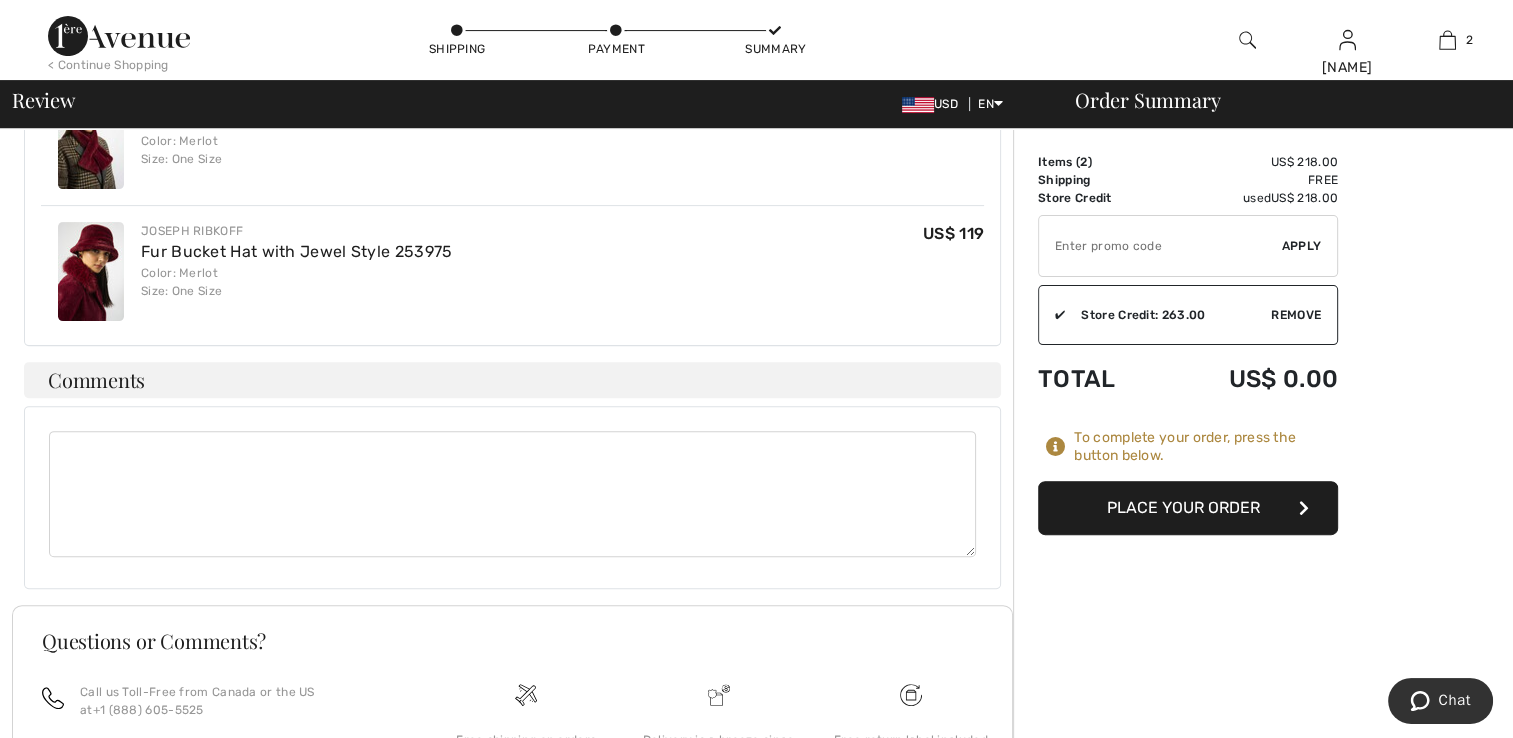 click on "Place Your Order" at bounding box center [1188, 508] 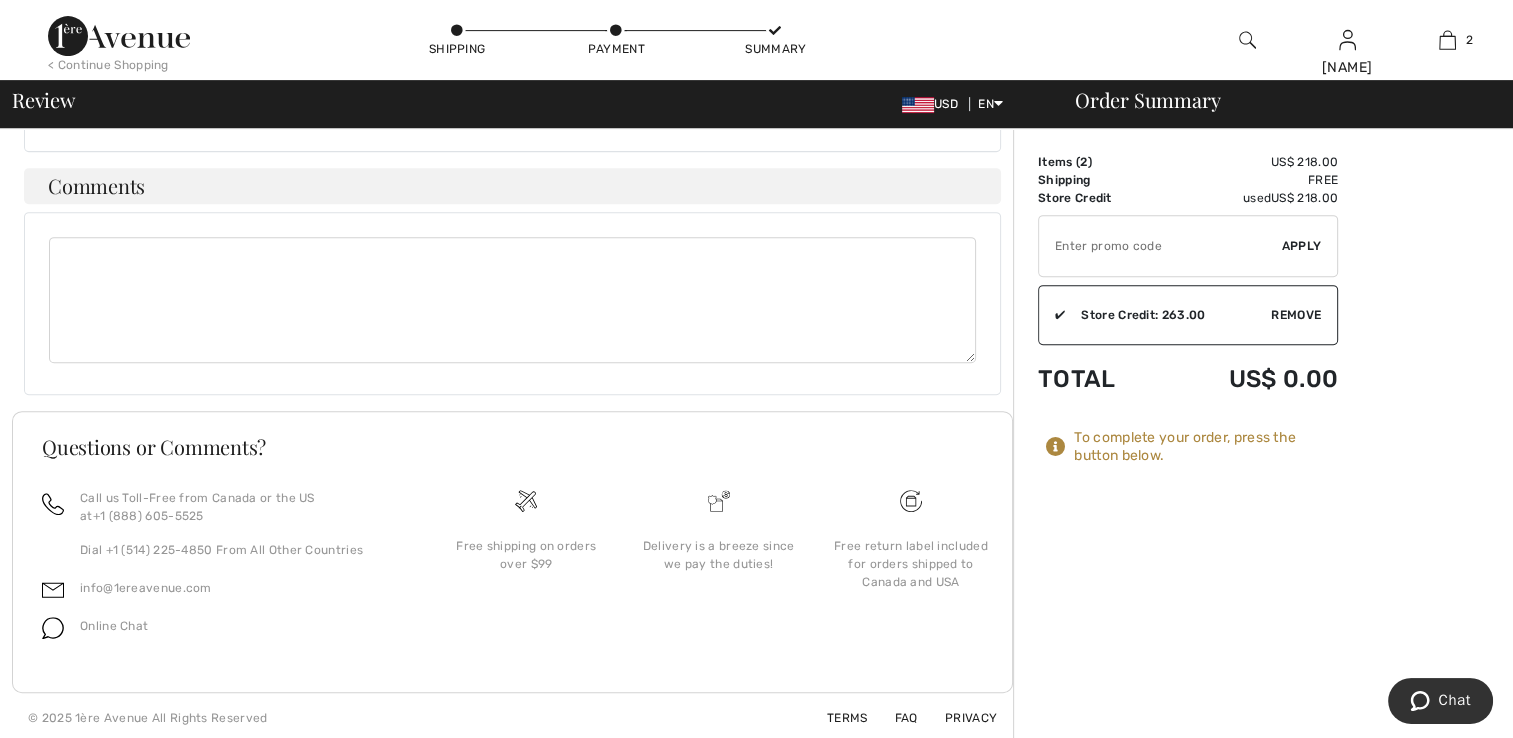 scroll, scrollTop: 135, scrollLeft: 0, axis: vertical 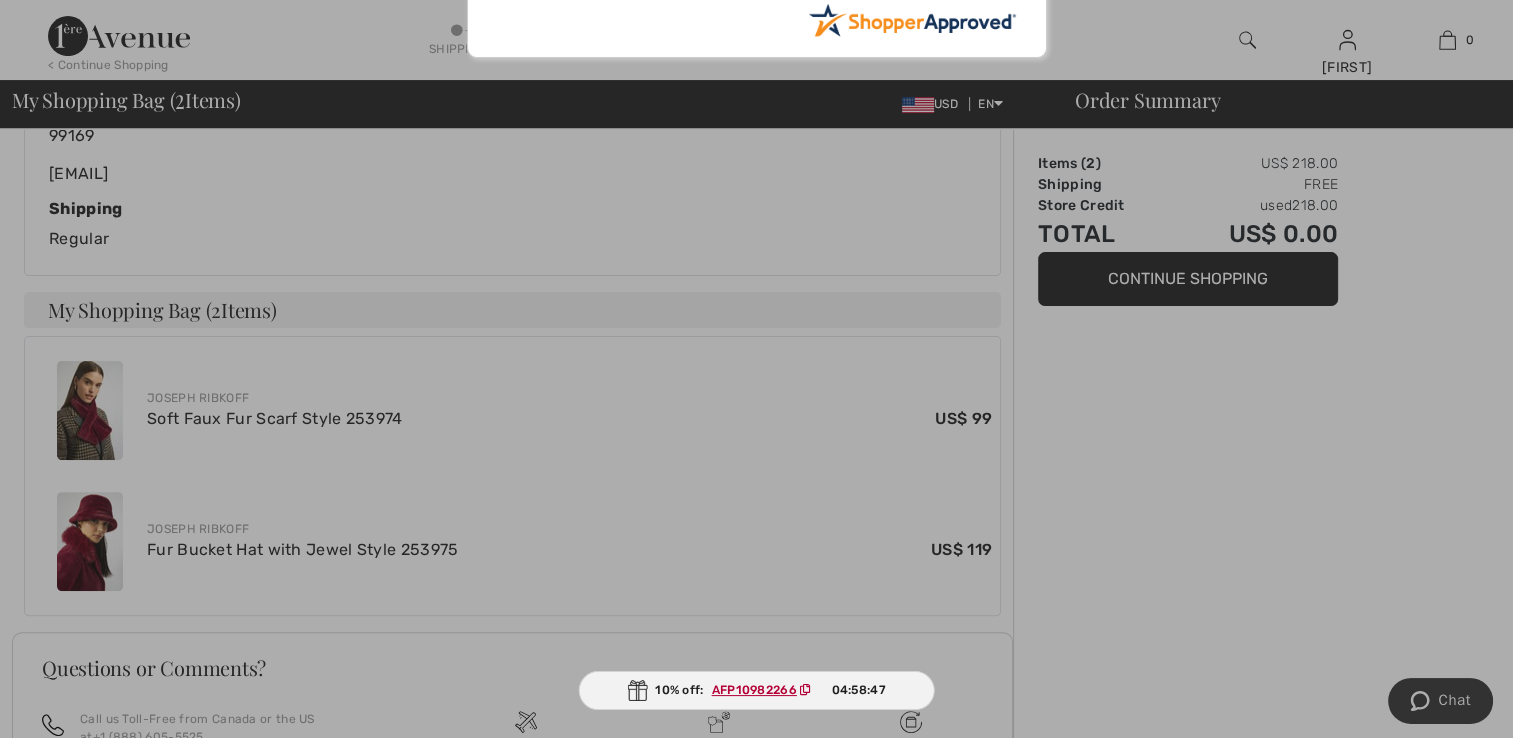 click at bounding box center (756, 369) 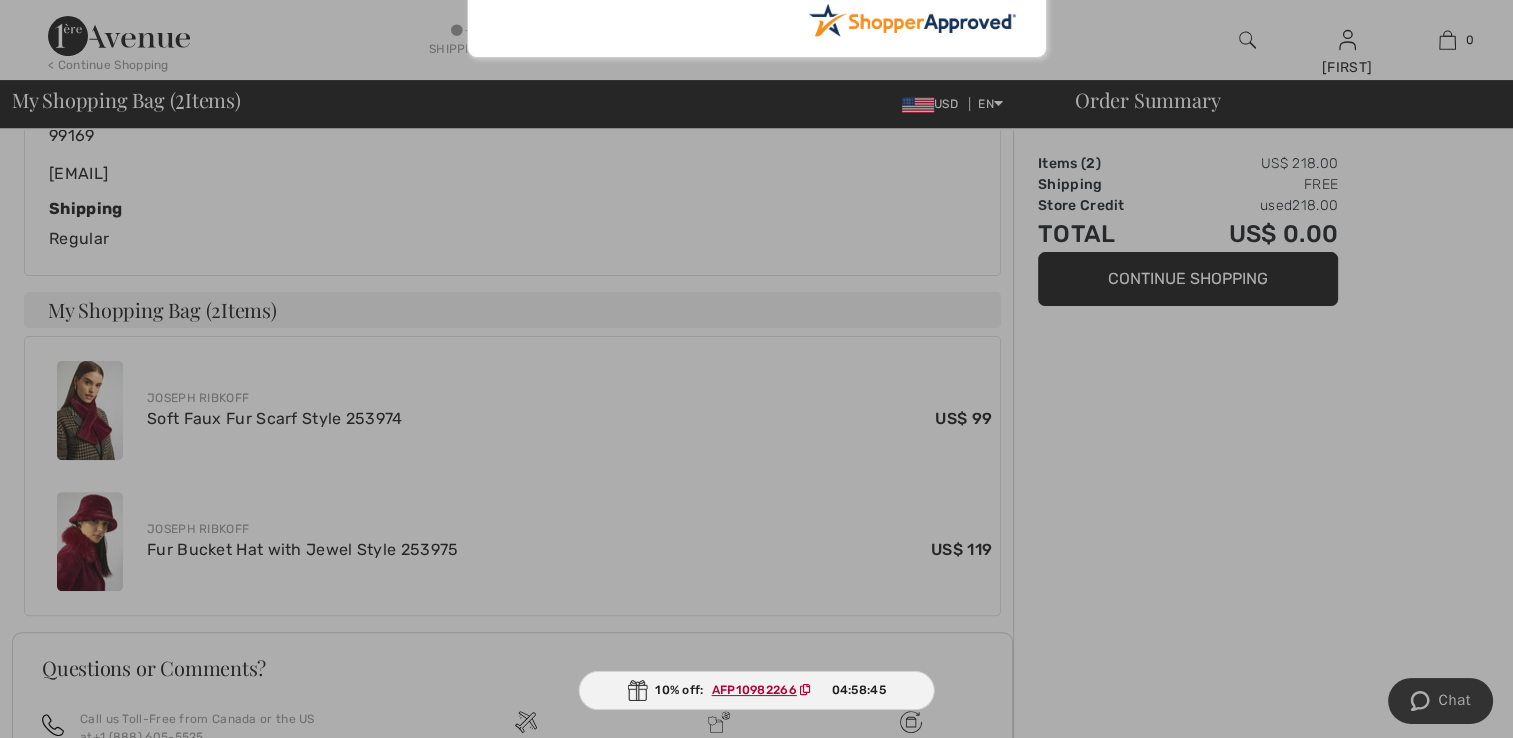 click at bounding box center [756, 369] 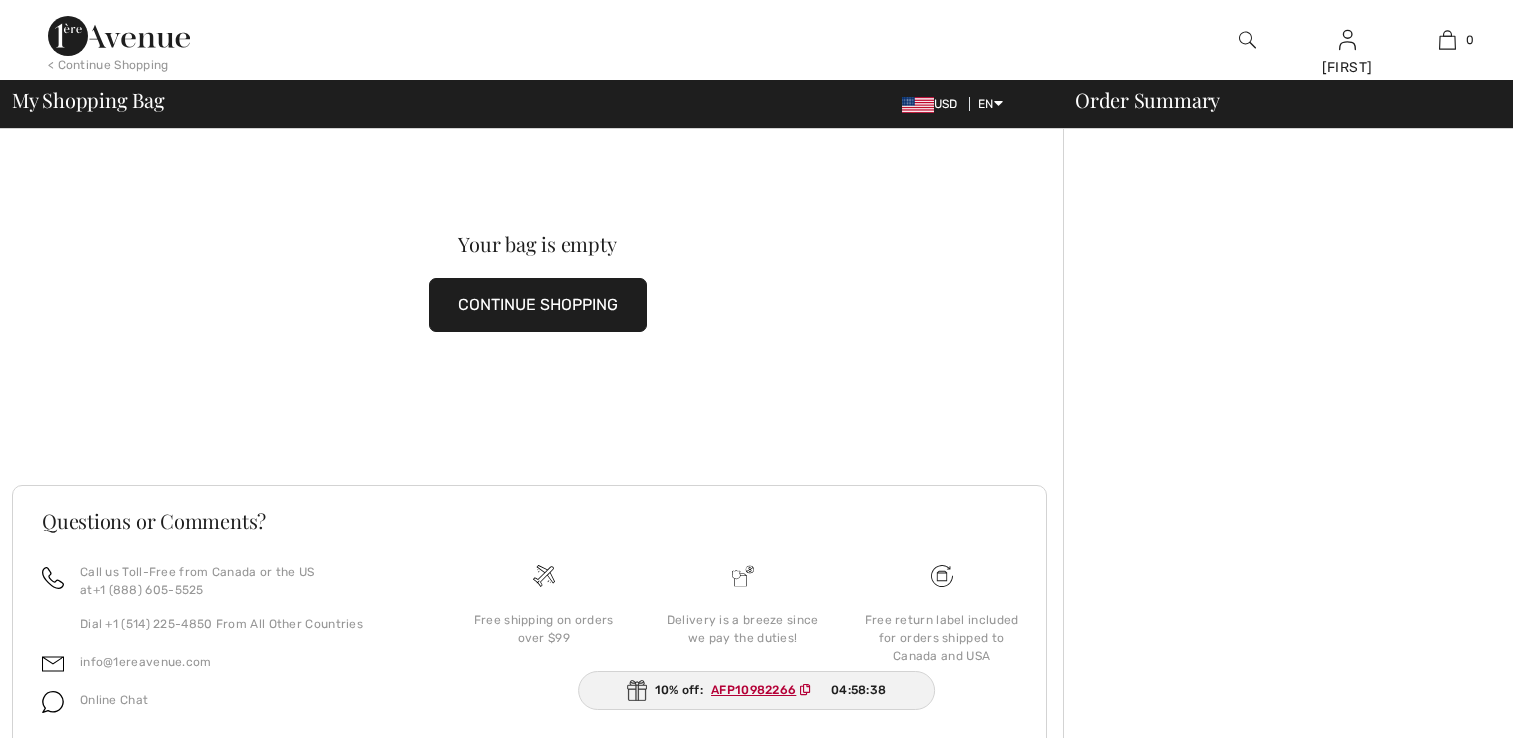 scroll, scrollTop: 0, scrollLeft: 0, axis: both 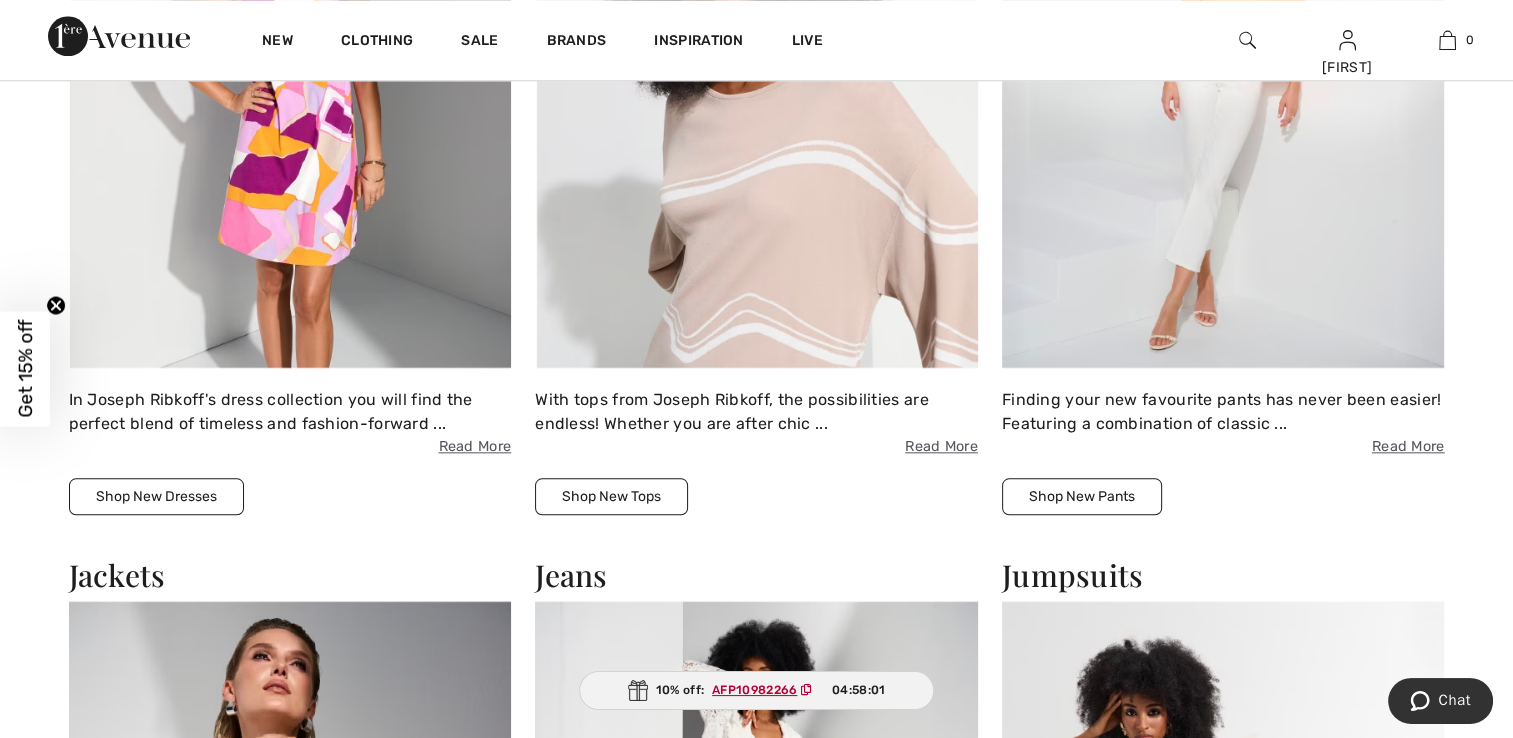 click on "Shop New Tops" at bounding box center (611, 496) 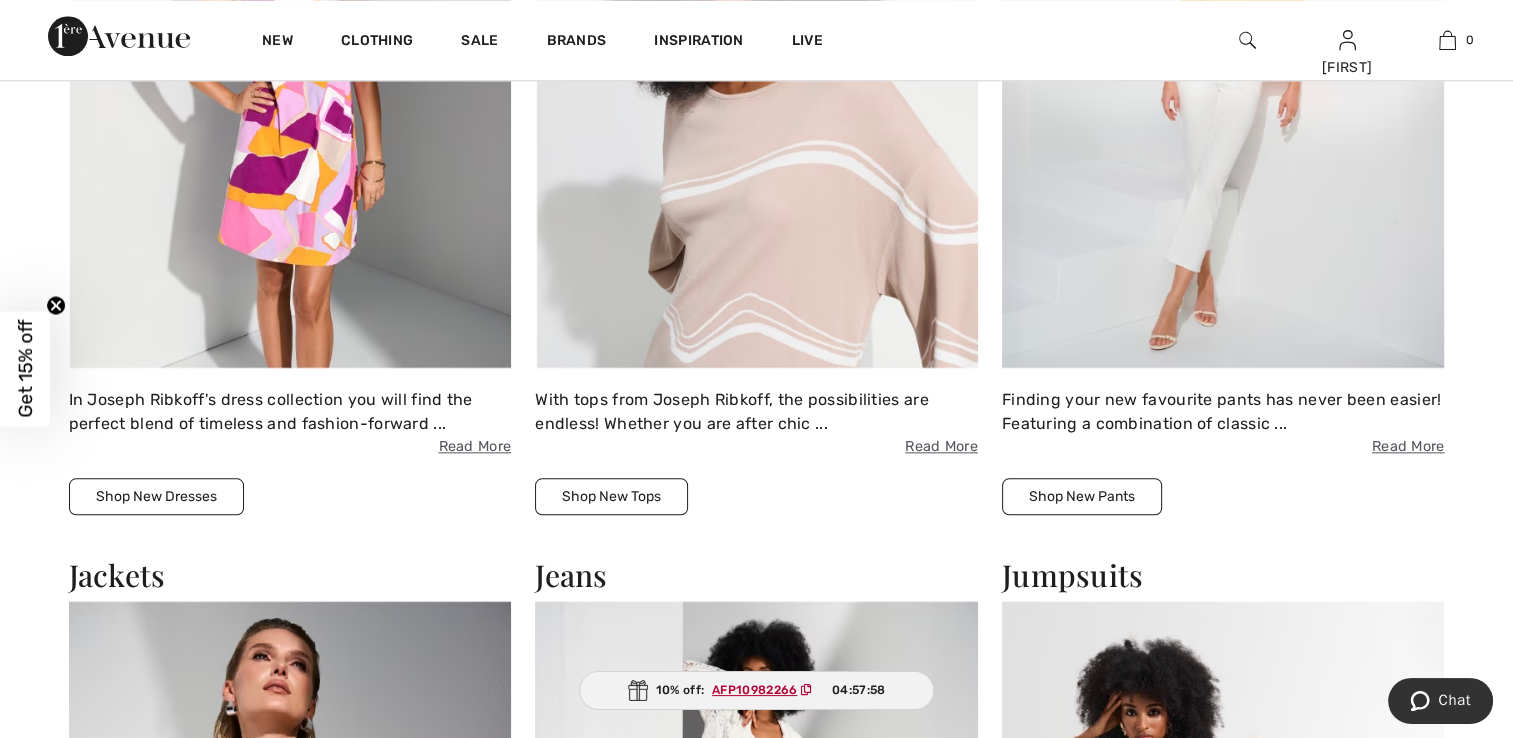 click on "Shop New Tops" at bounding box center (611, 496) 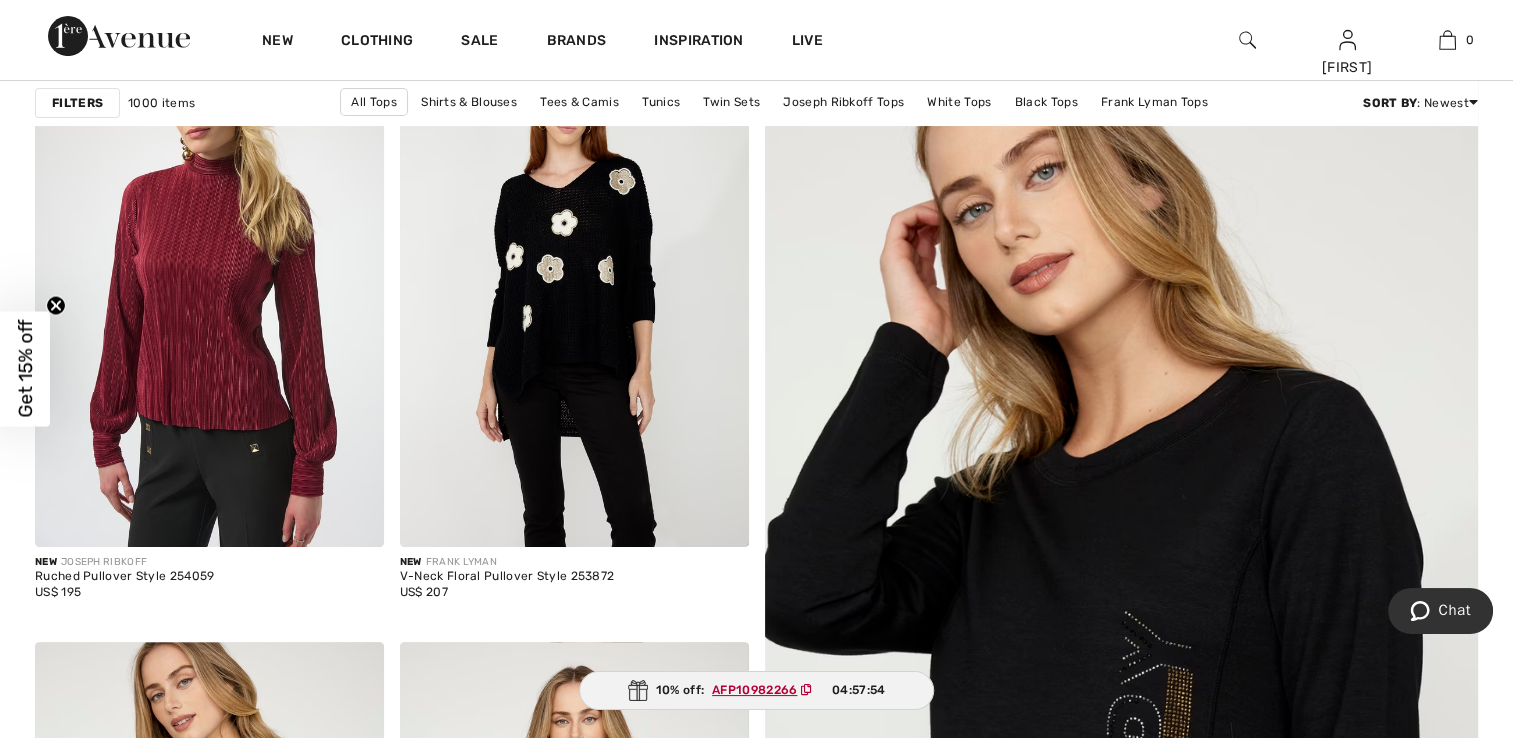 scroll, scrollTop: 400, scrollLeft: 0, axis: vertical 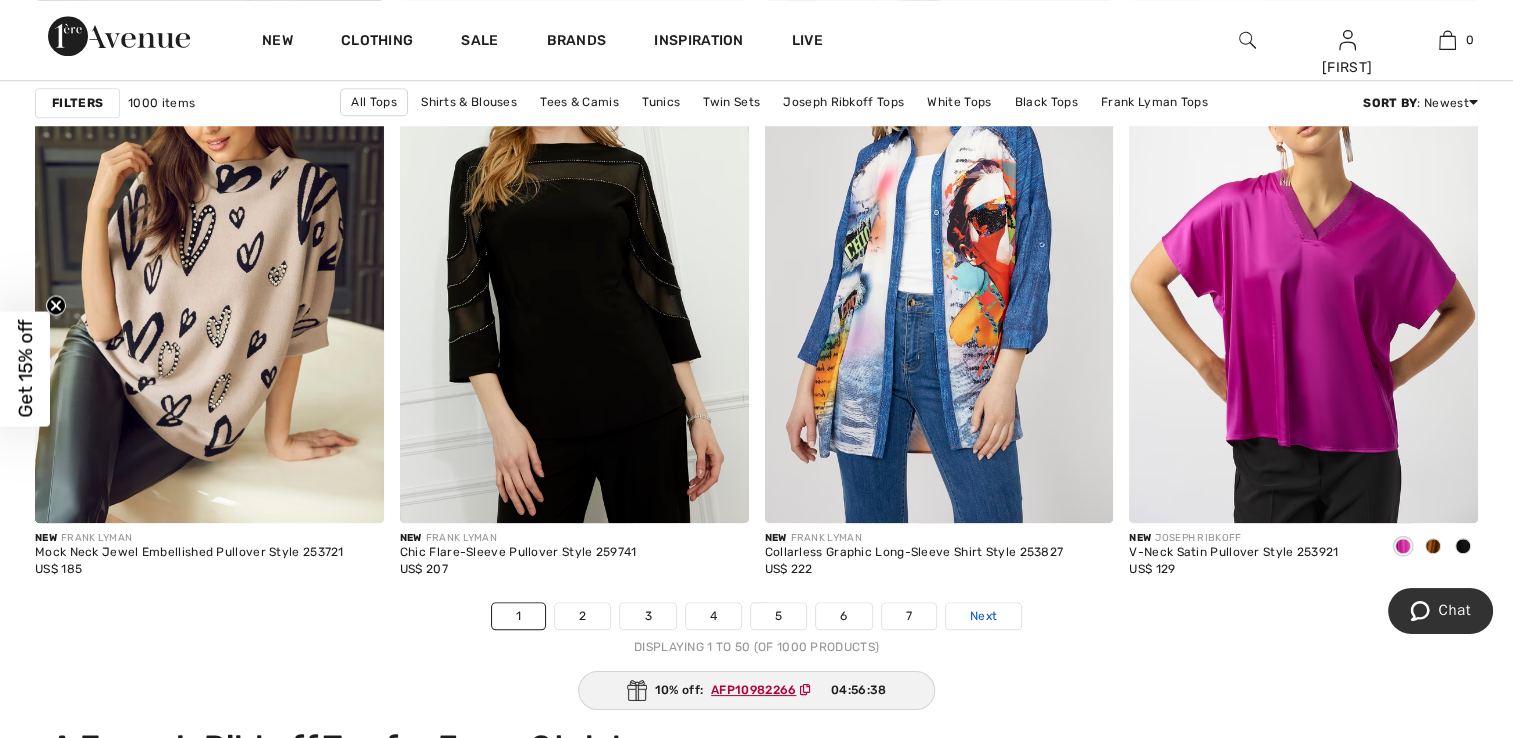 click on "Next" at bounding box center (983, 616) 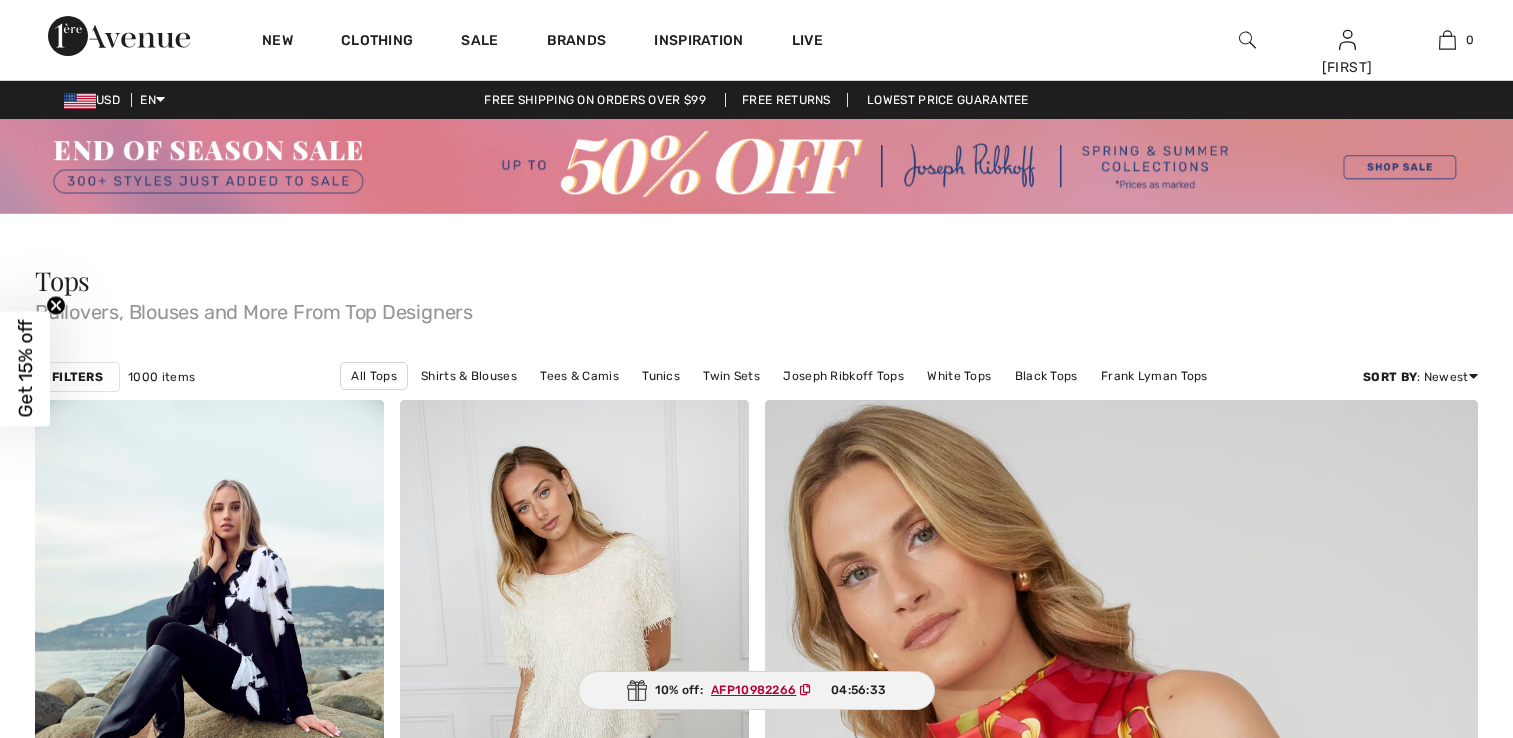 scroll, scrollTop: 224, scrollLeft: 0, axis: vertical 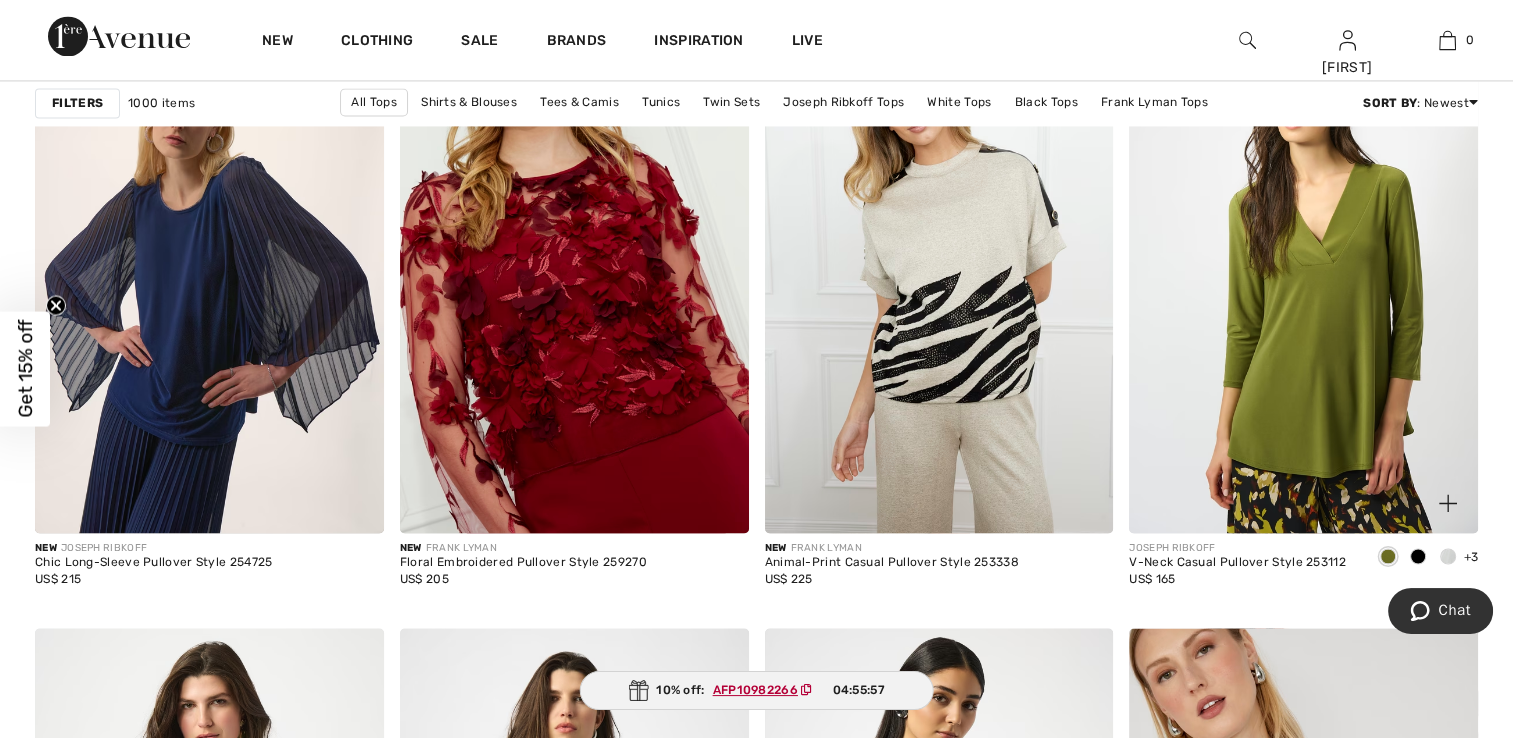 click at bounding box center (1418, 556) 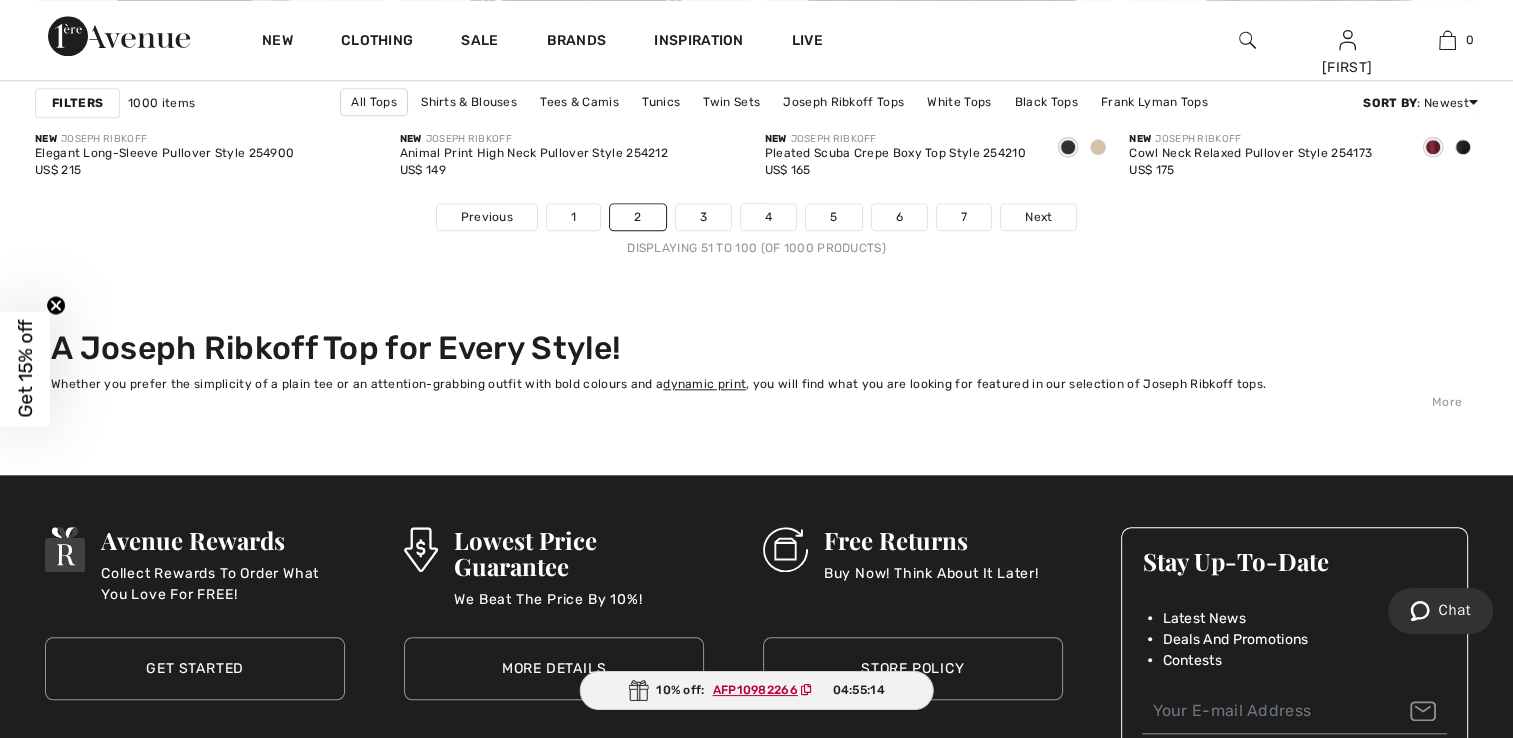 scroll, scrollTop: 9600, scrollLeft: 0, axis: vertical 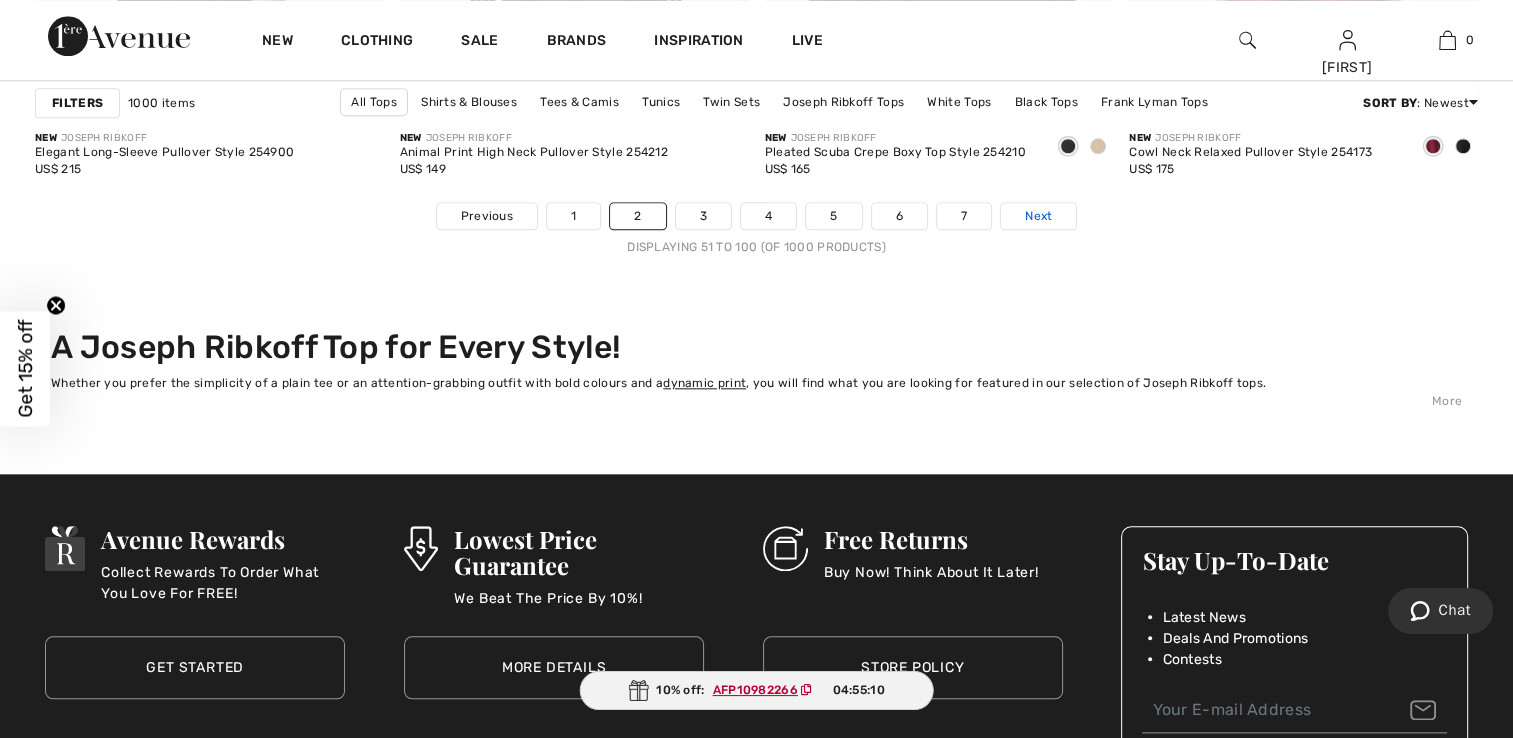 click on "Next" at bounding box center (1038, 216) 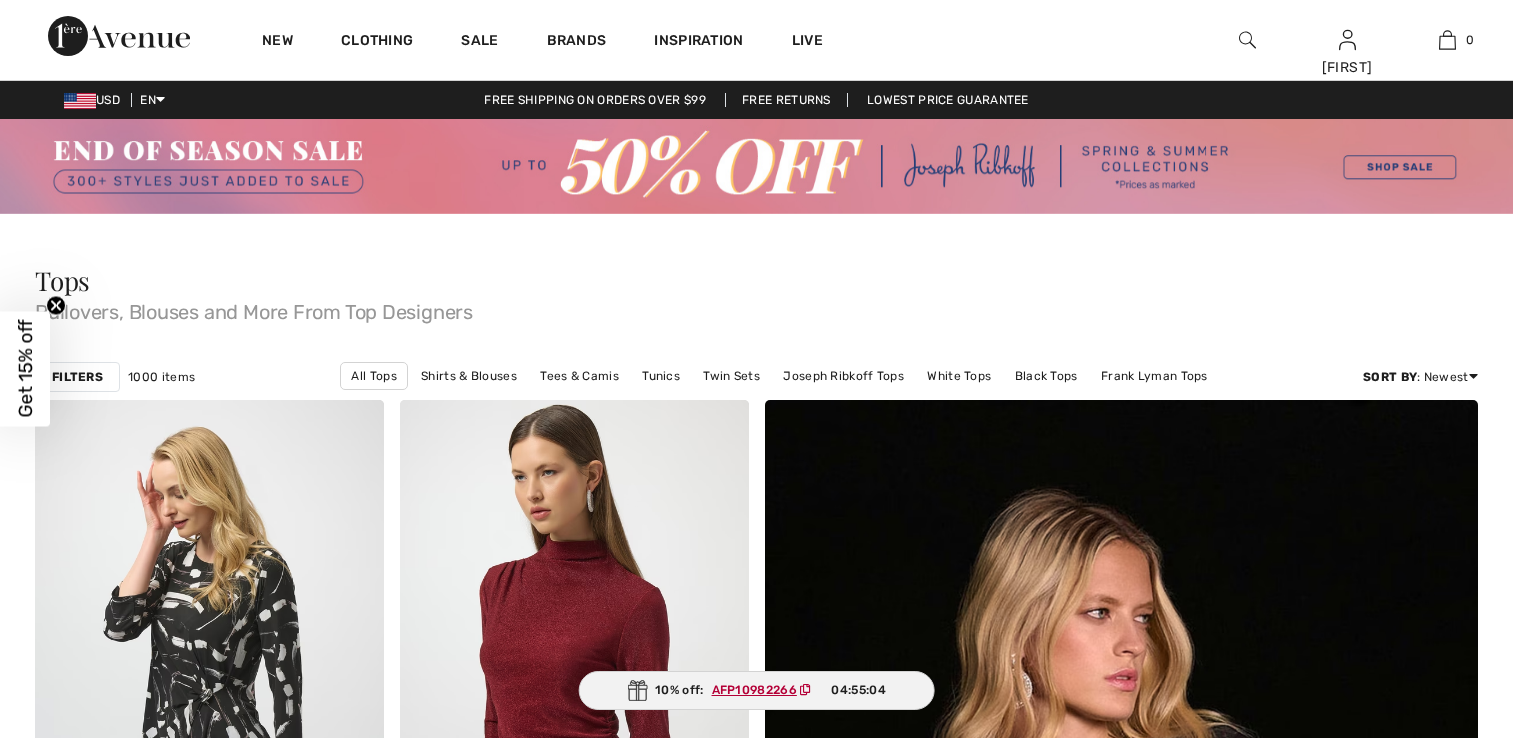 scroll, scrollTop: 0, scrollLeft: 0, axis: both 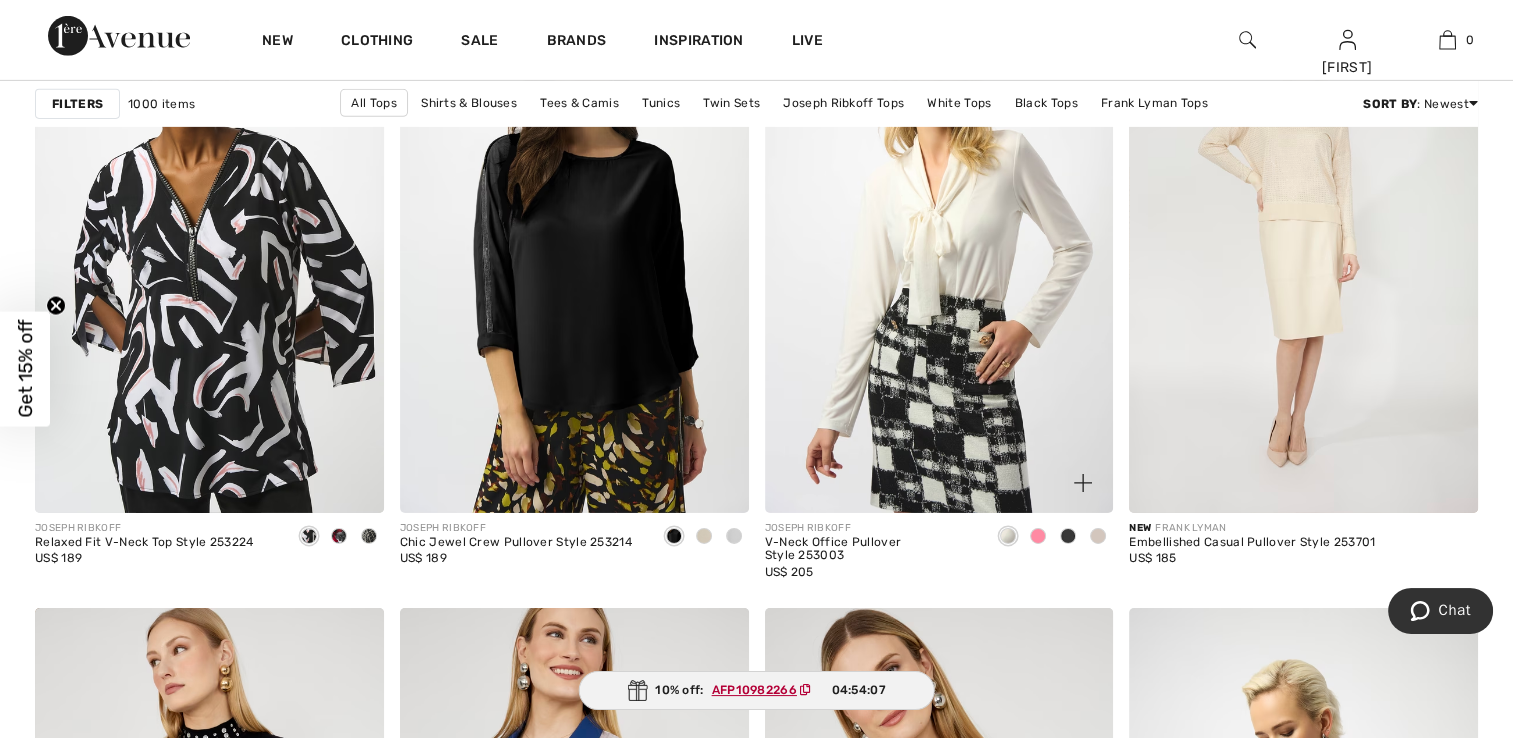 click at bounding box center [939, 251] 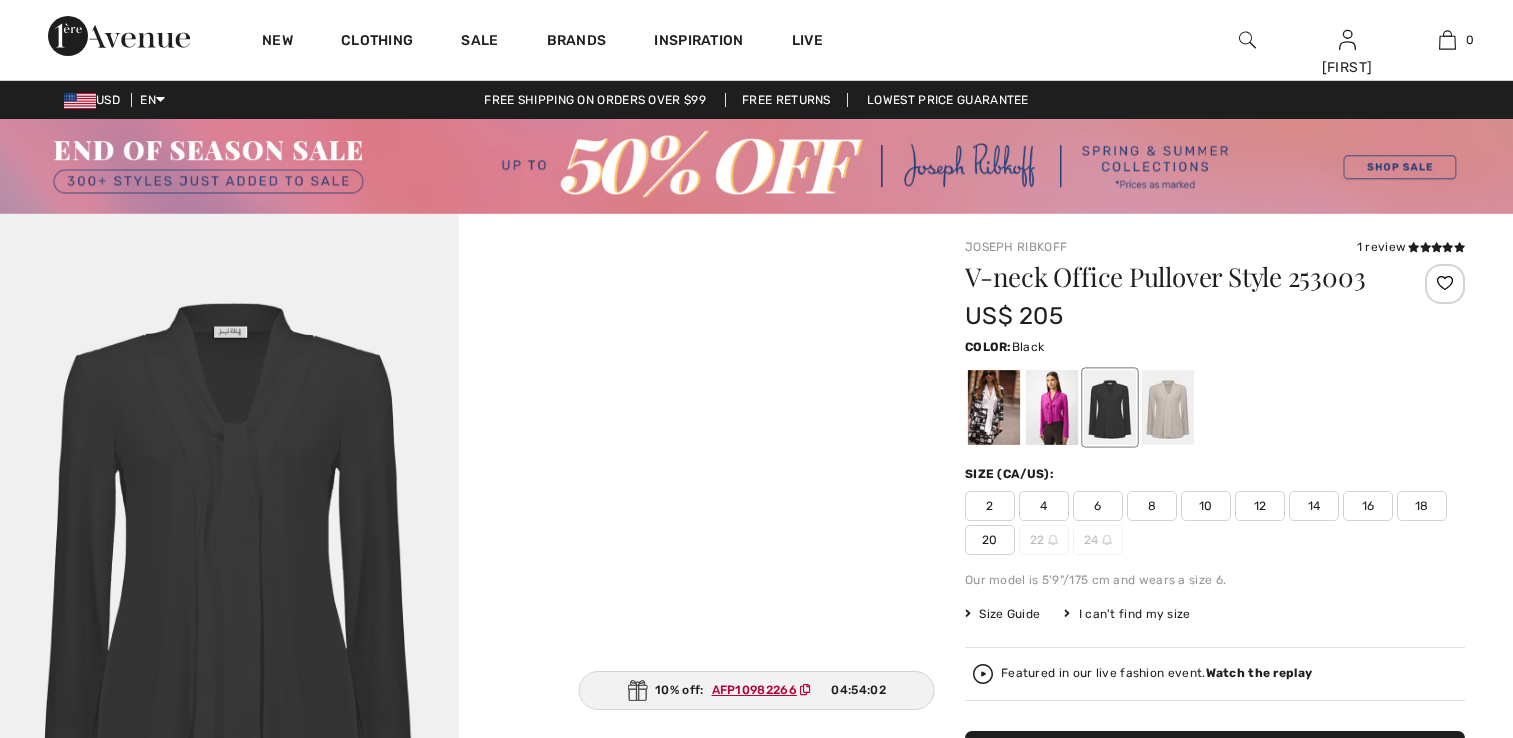 scroll, scrollTop: 0, scrollLeft: 0, axis: both 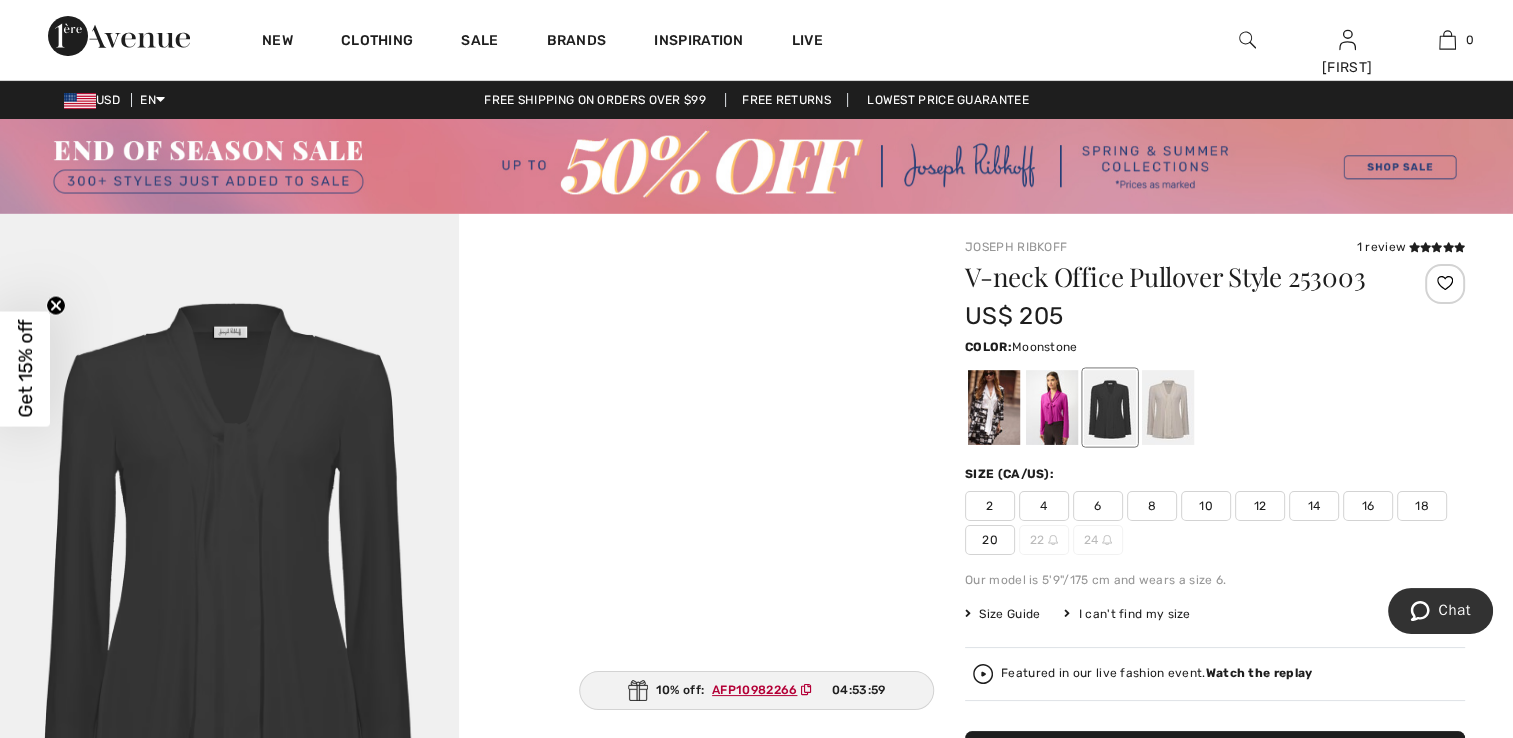 click at bounding box center [1168, 407] 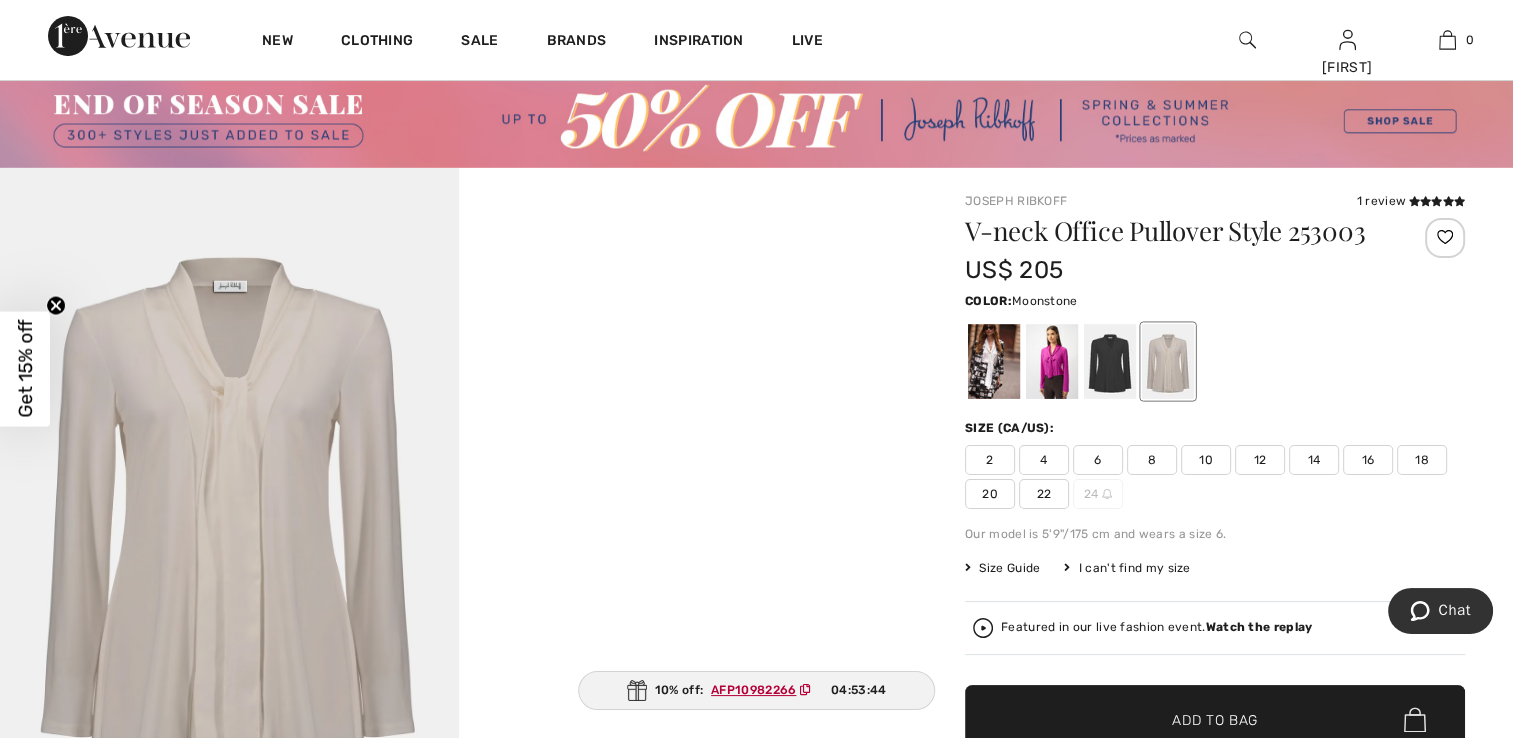 scroll, scrollTop: 0, scrollLeft: 0, axis: both 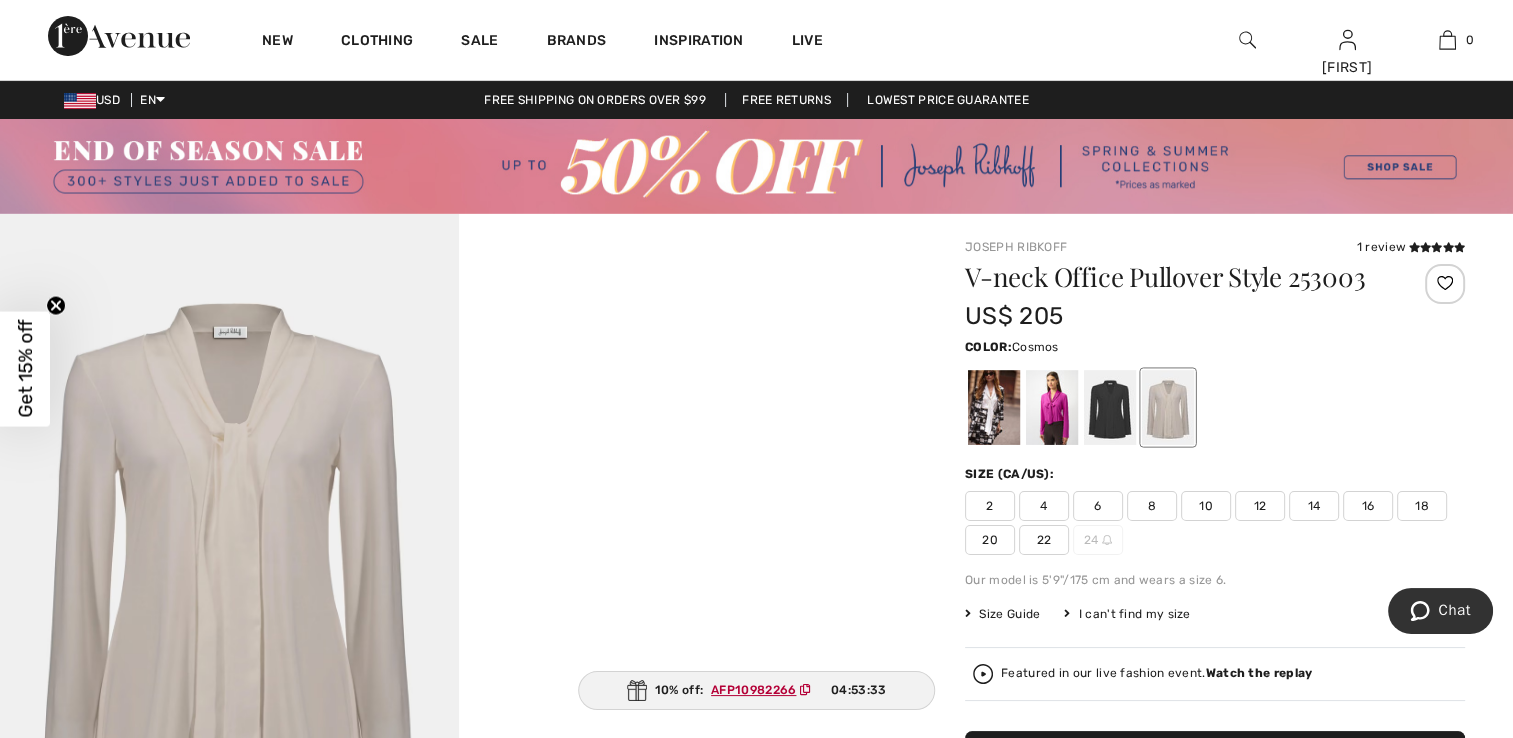 click at bounding box center (1052, 407) 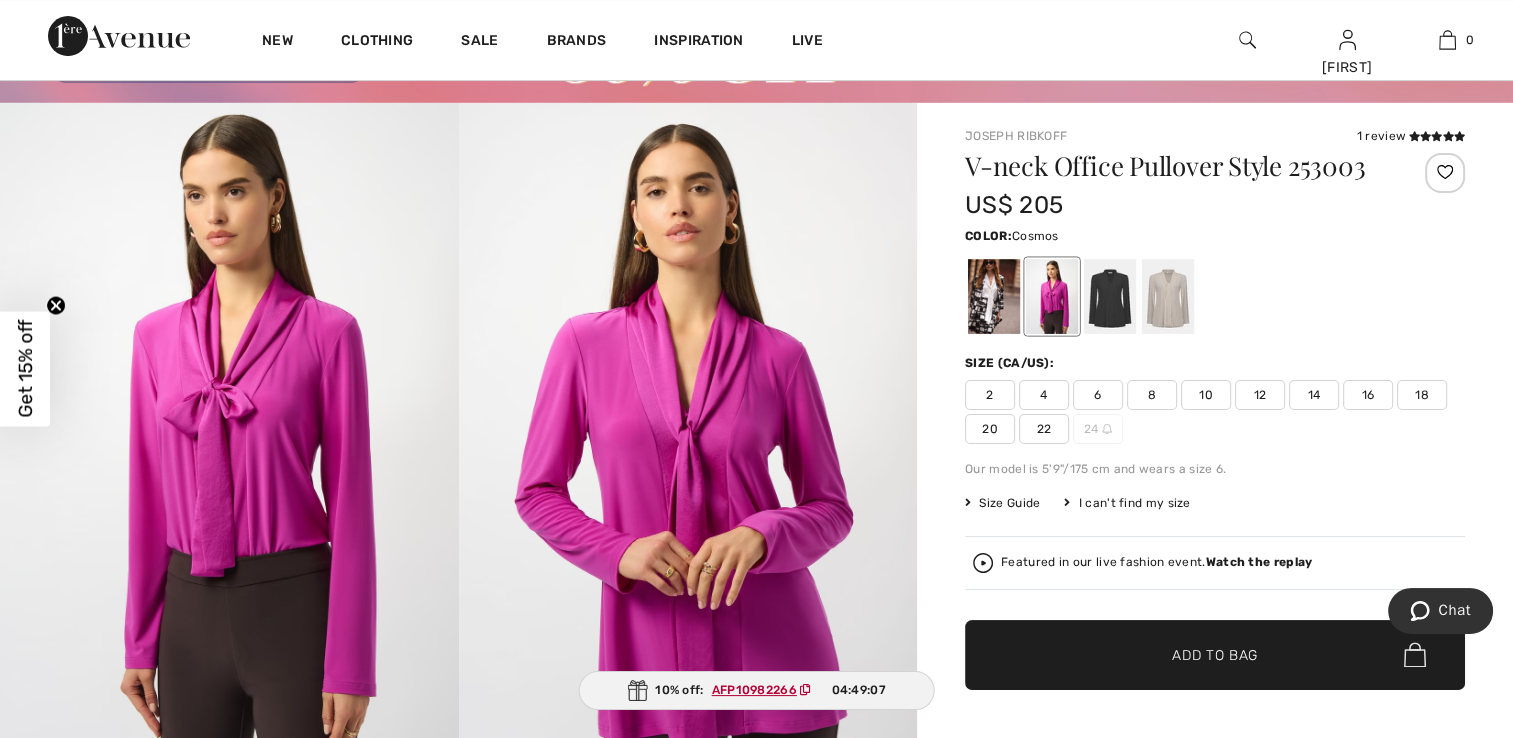scroll, scrollTop: 100, scrollLeft: 0, axis: vertical 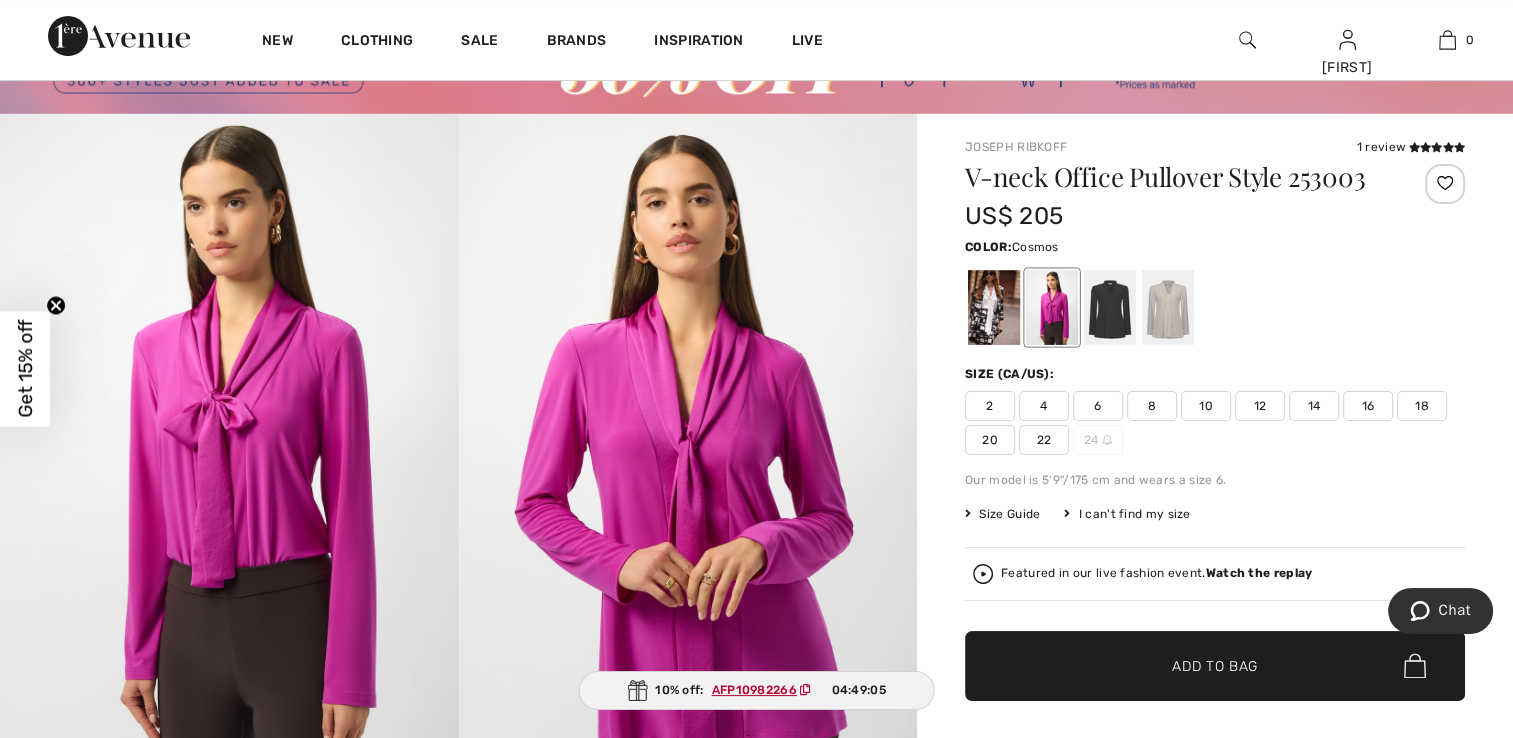 click on "8" at bounding box center (1152, 406) 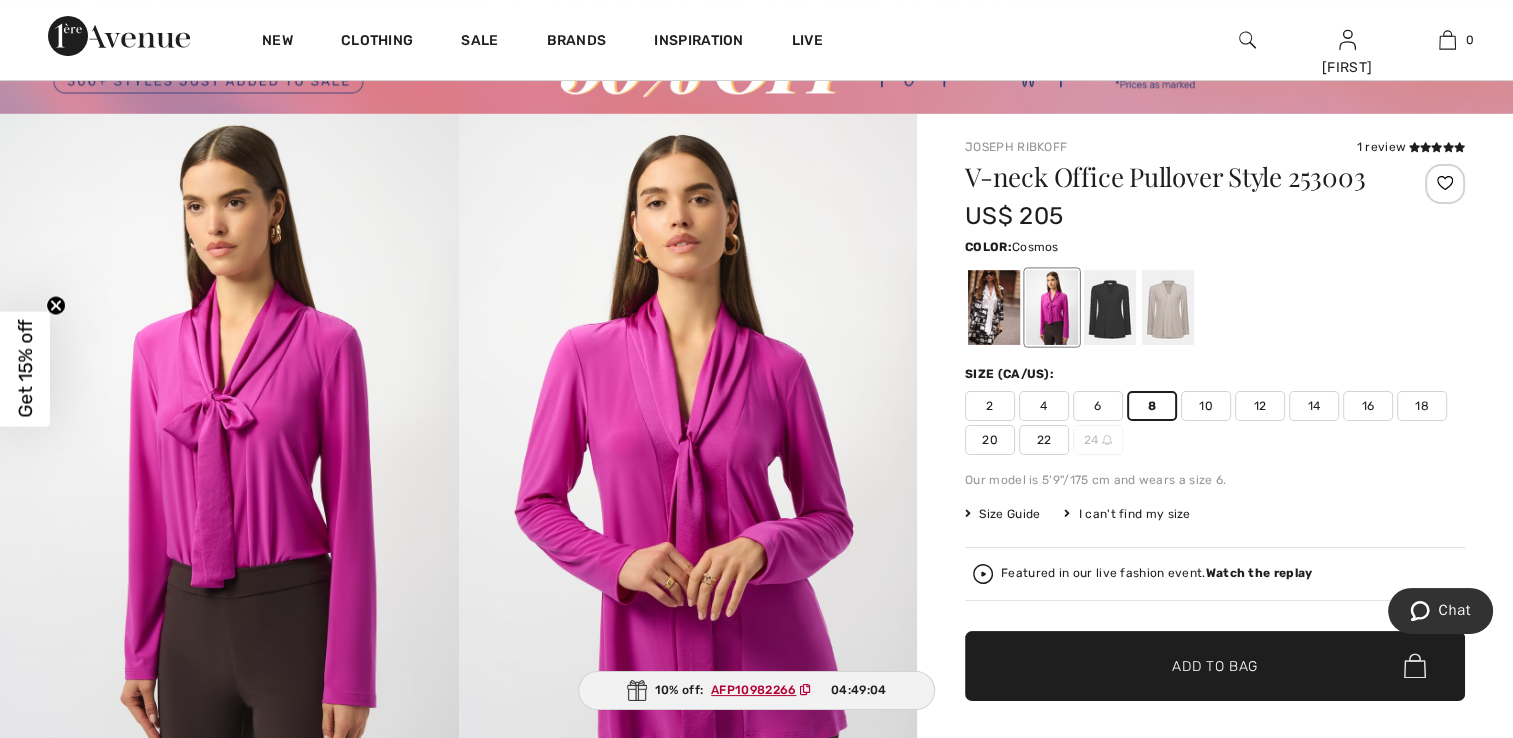 click on "Add to Bag" at bounding box center [1215, 665] 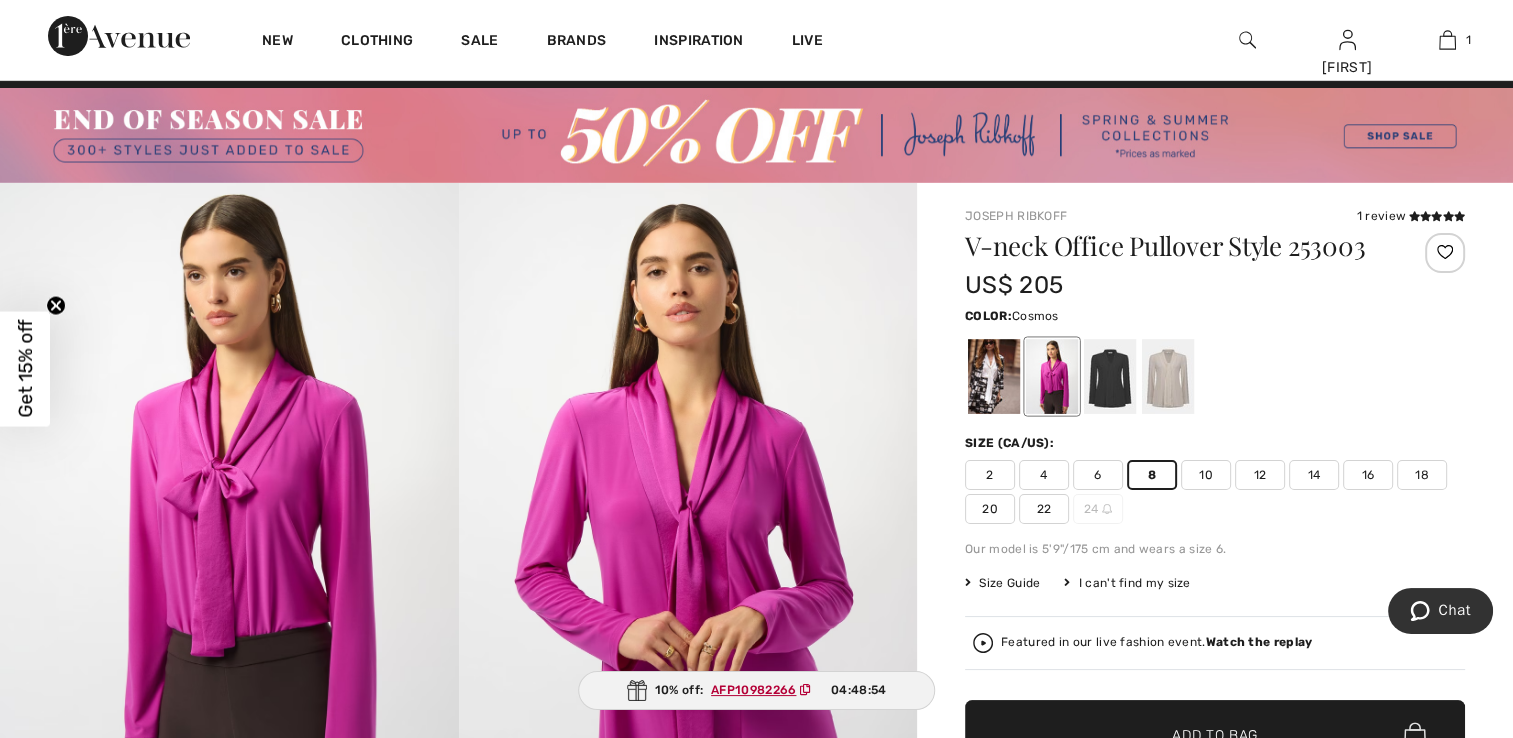 scroll, scrollTop: 0, scrollLeft: 0, axis: both 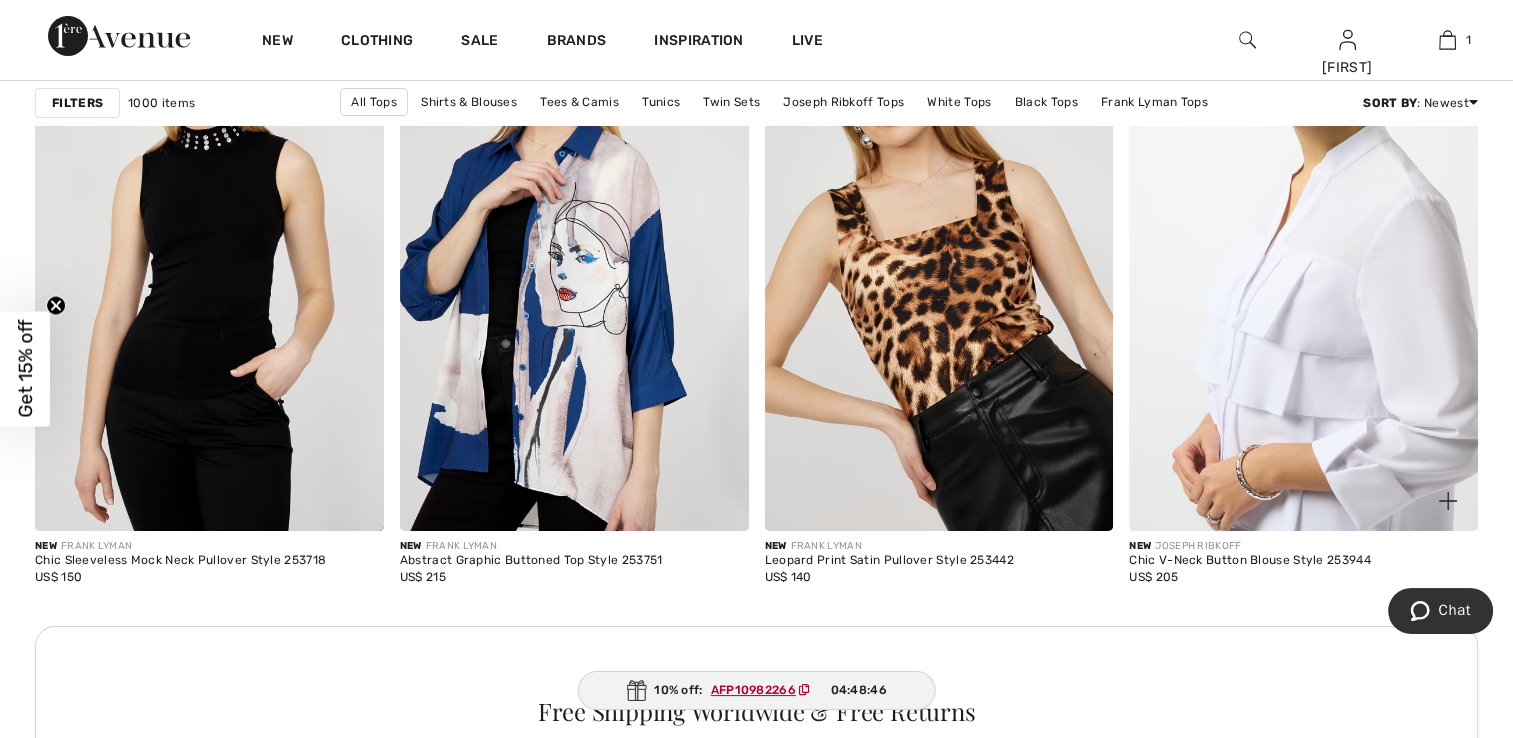 click at bounding box center (1303, 269) 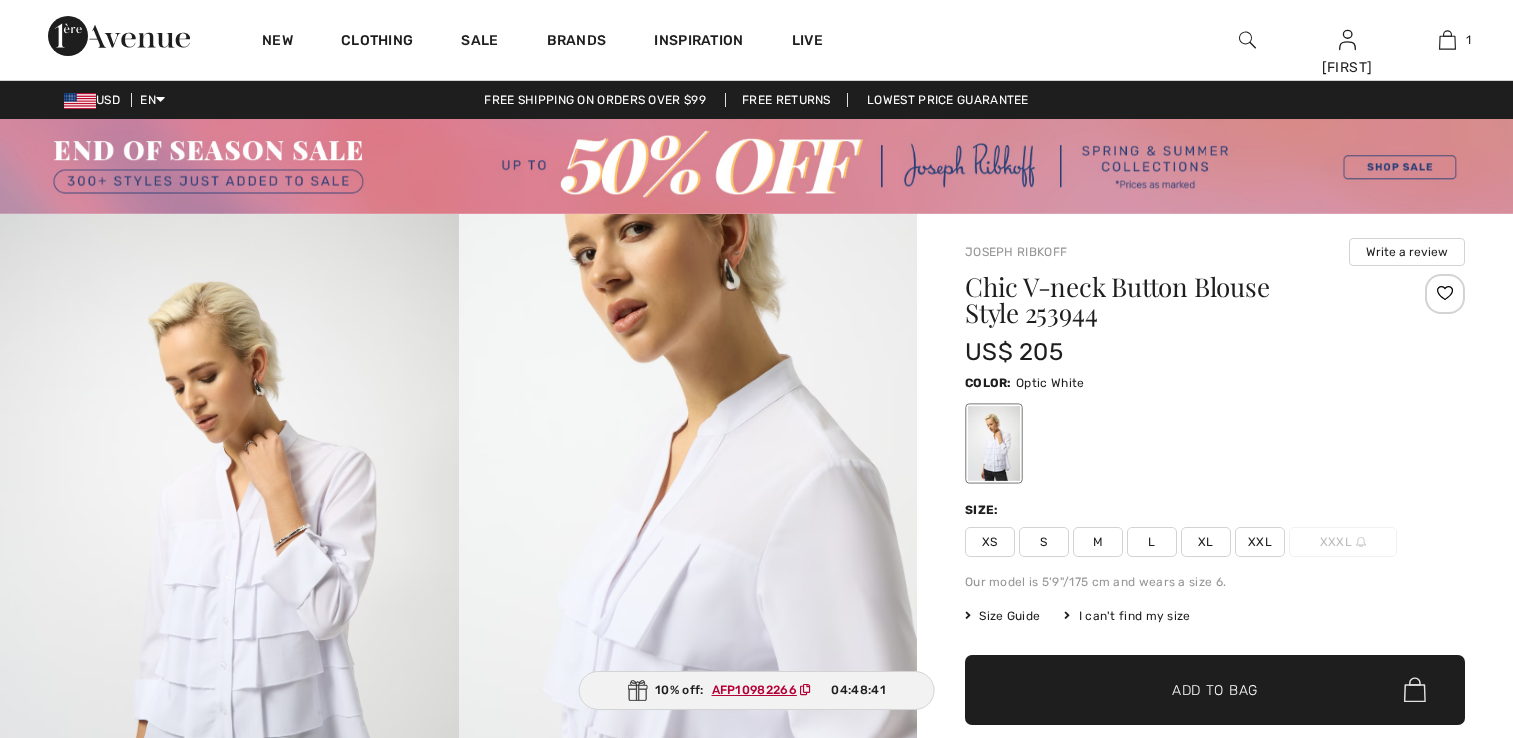 scroll, scrollTop: 0, scrollLeft: 0, axis: both 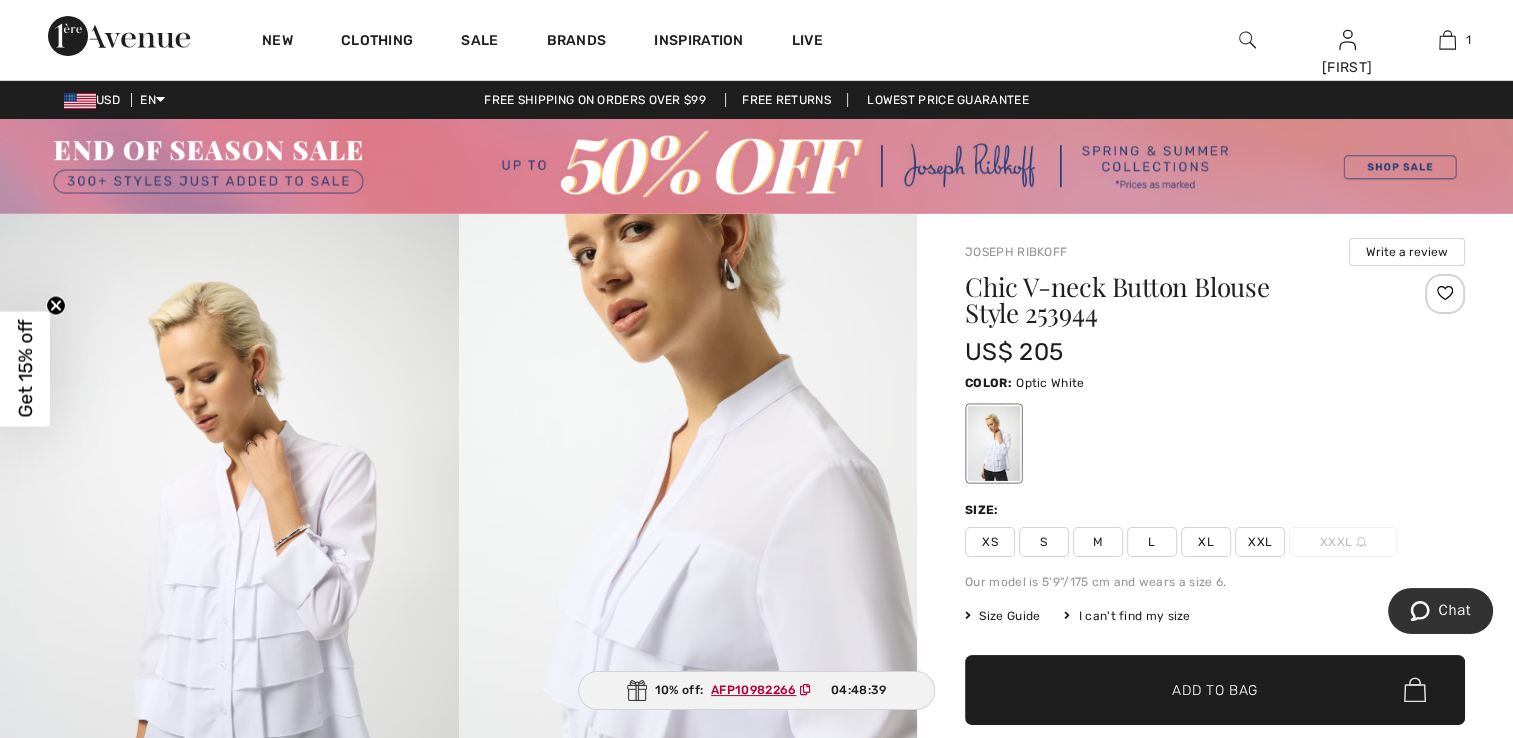 click on "M" at bounding box center [1098, 542] 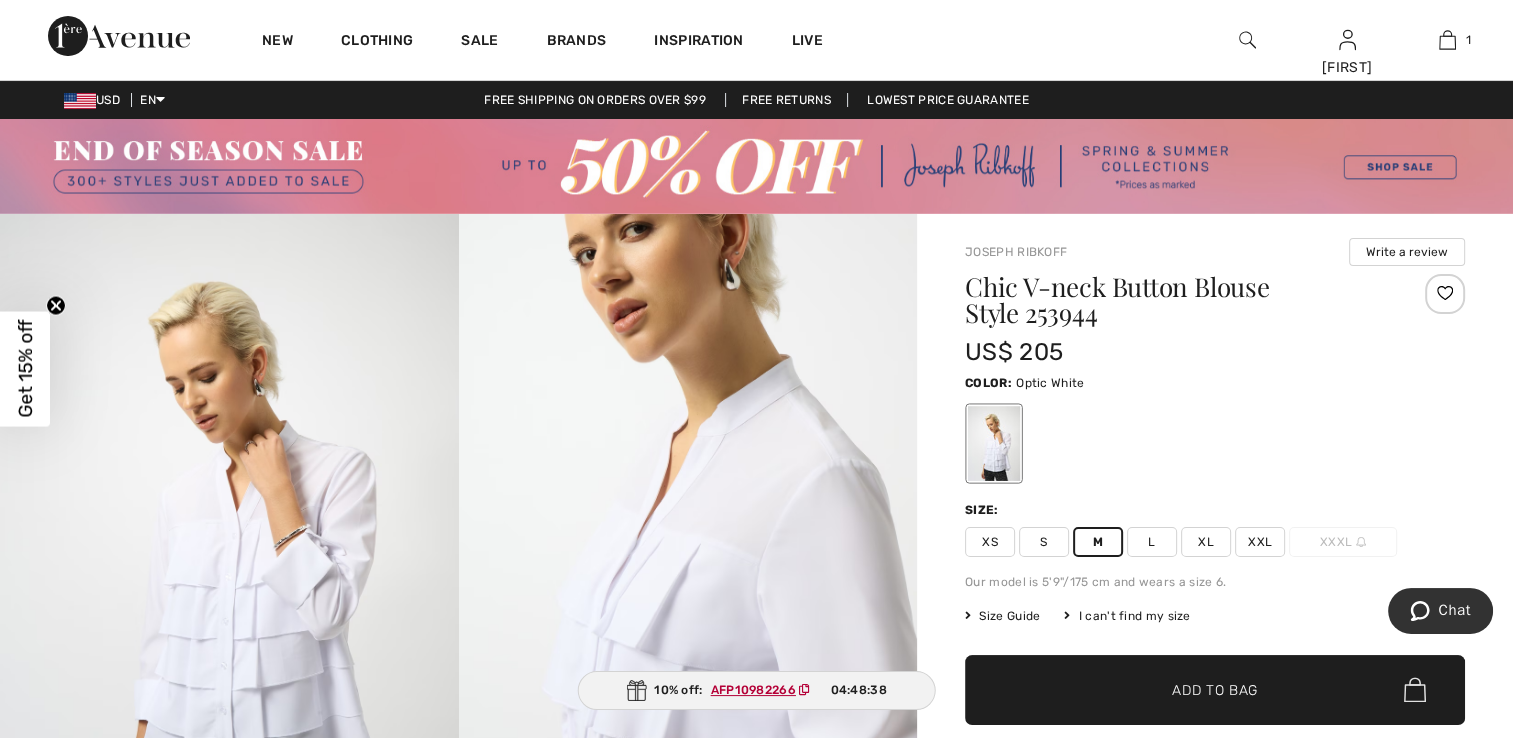click on "Add to Bag" at bounding box center (1215, 689) 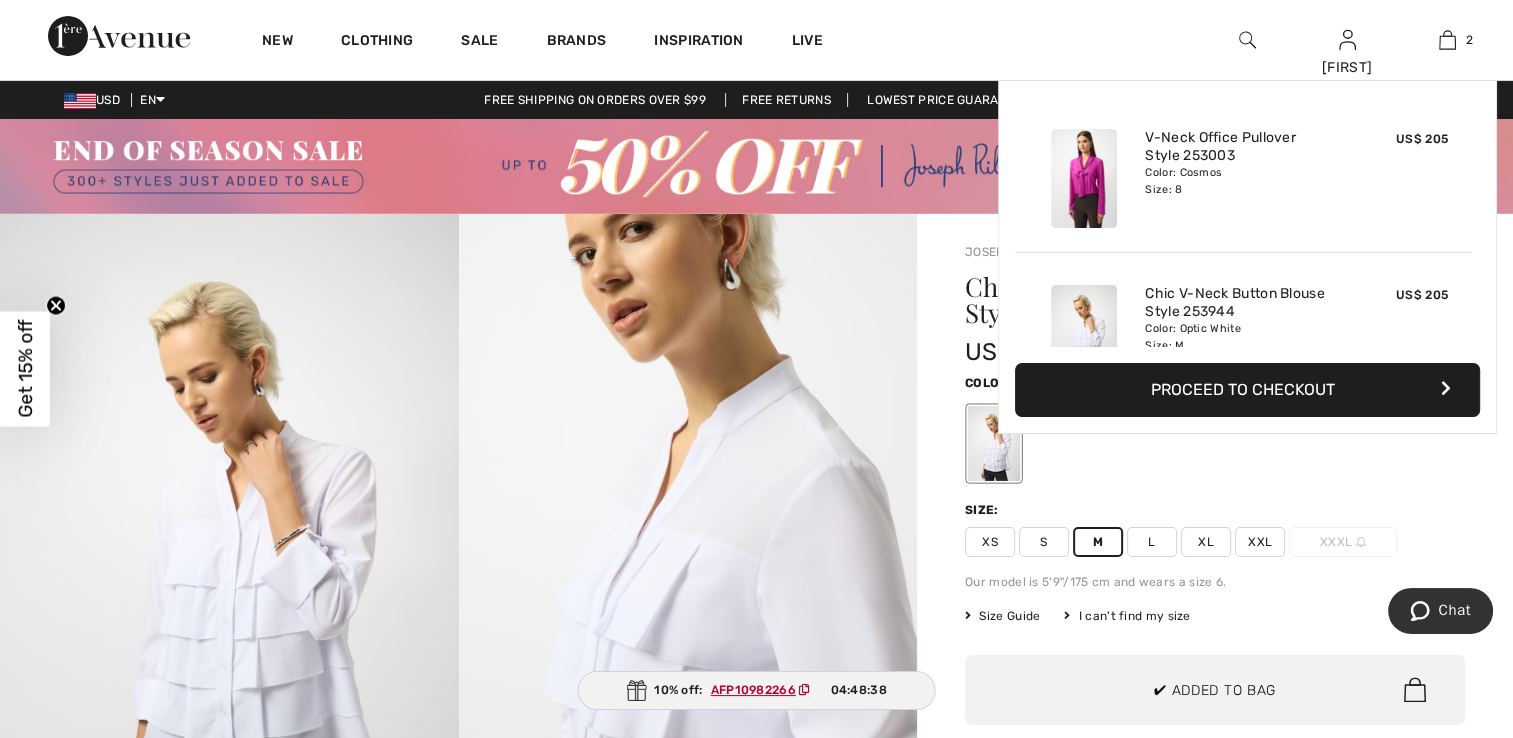 scroll, scrollTop: 61, scrollLeft: 0, axis: vertical 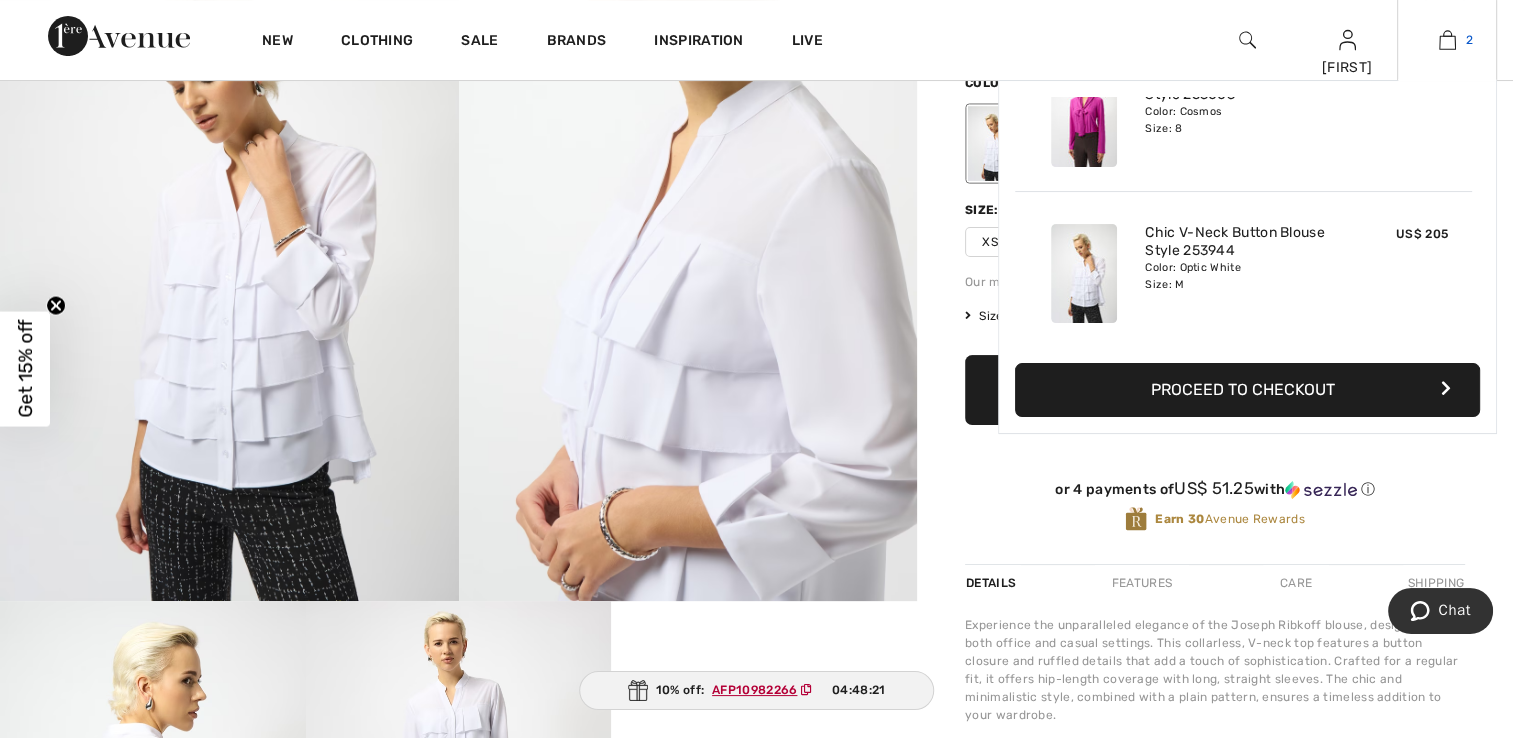 click at bounding box center (1447, 40) 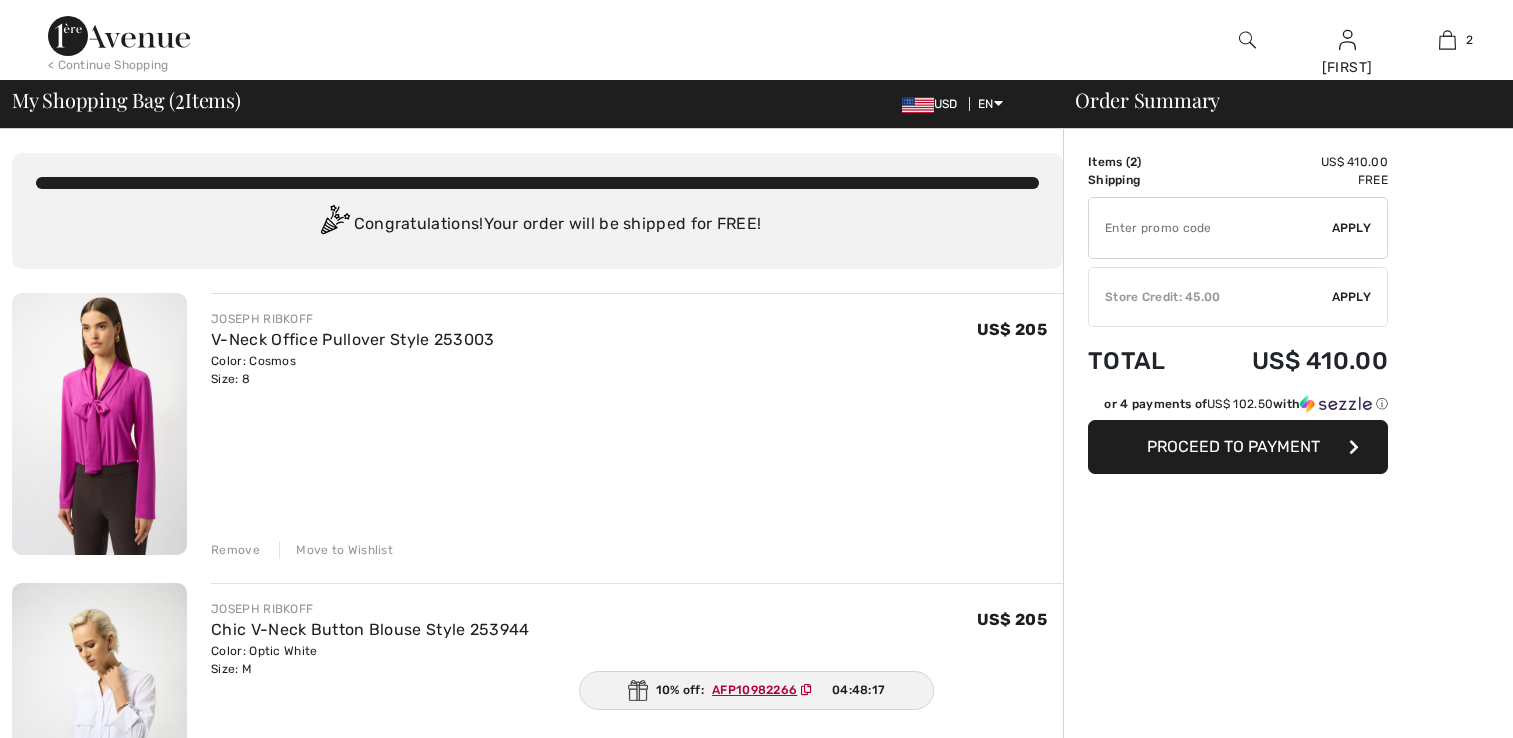 scroll, scrollTop: 0, scrollLeft: 0, axis: both 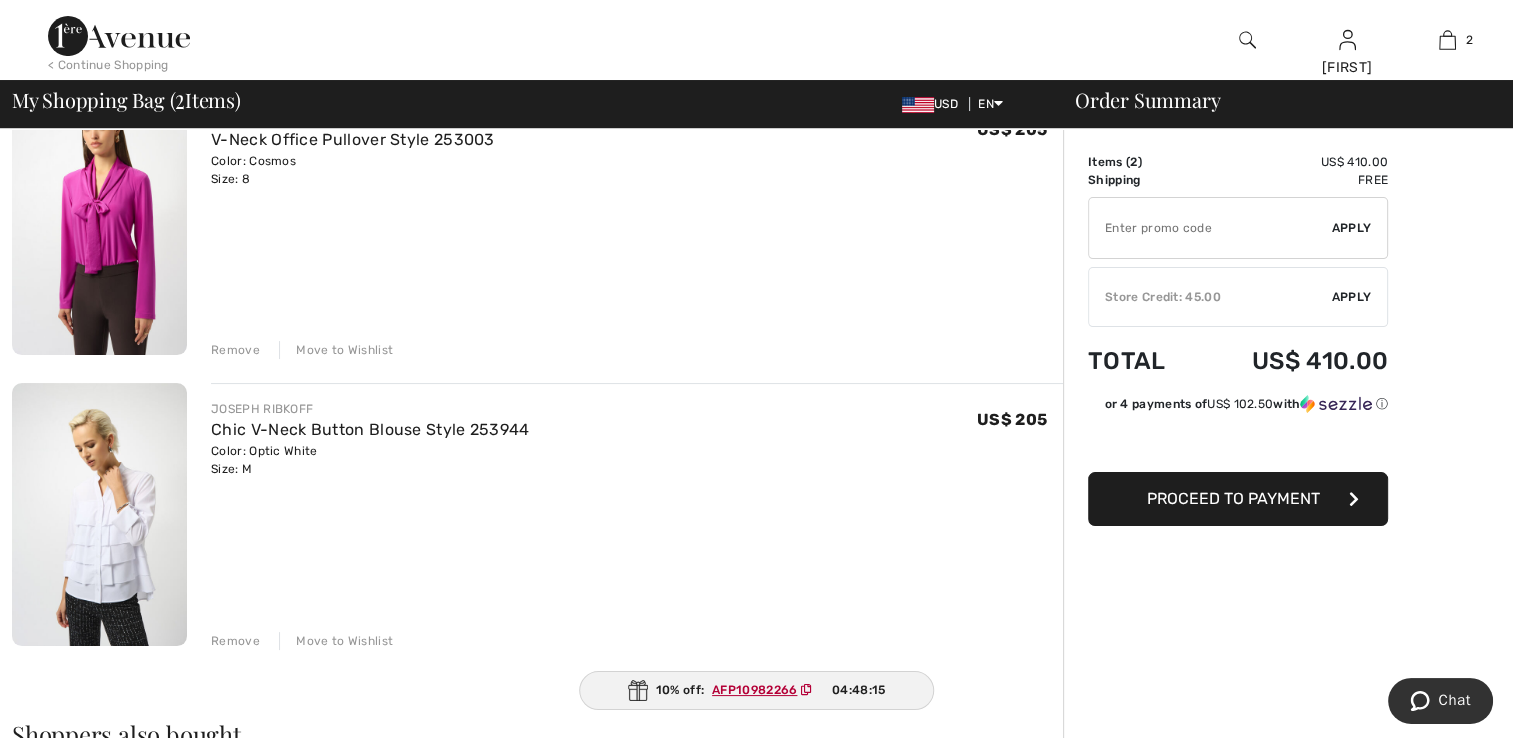 click on "Remove" at bounding box center (235, 350) 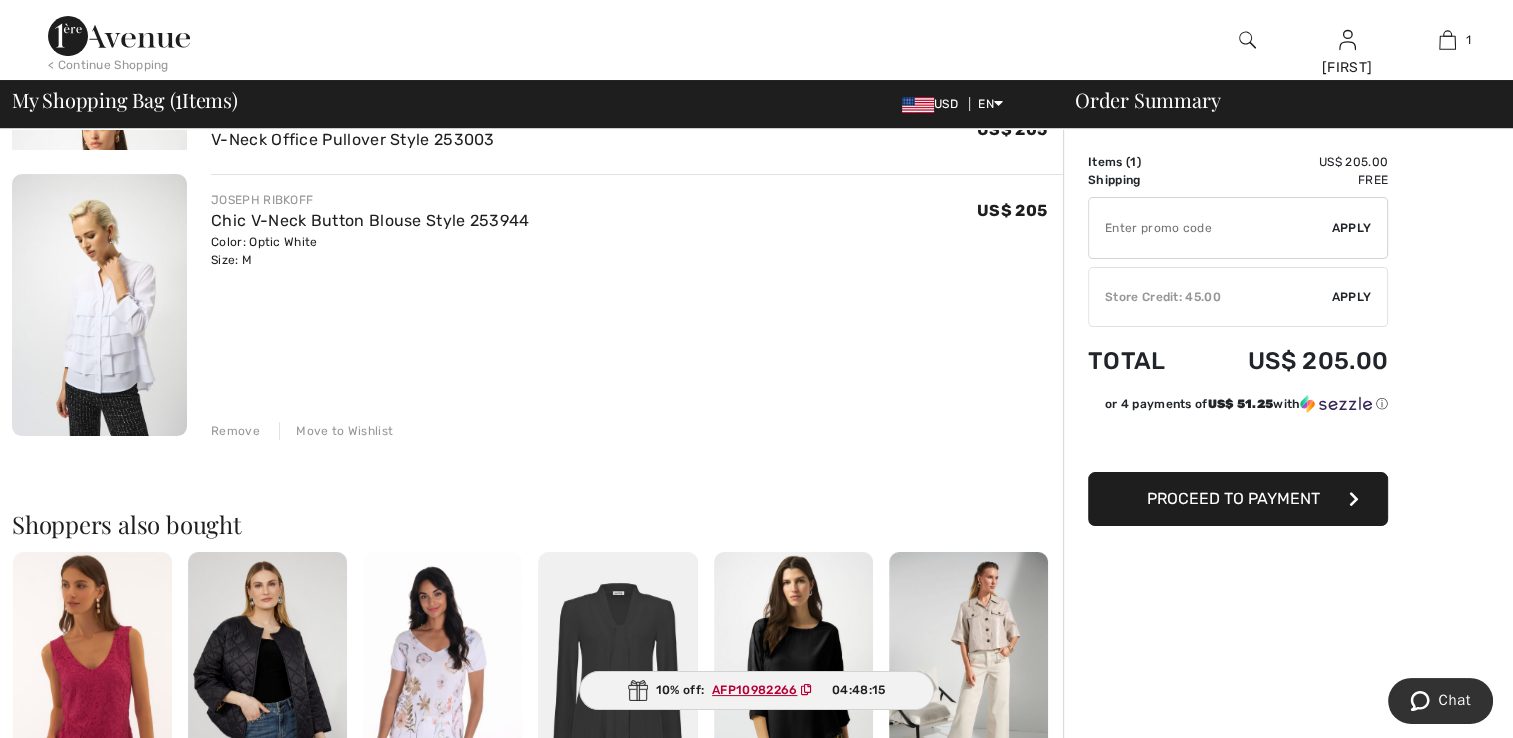 scroll, scrollTop: 174, scrollLeft: 0, axis: vertical 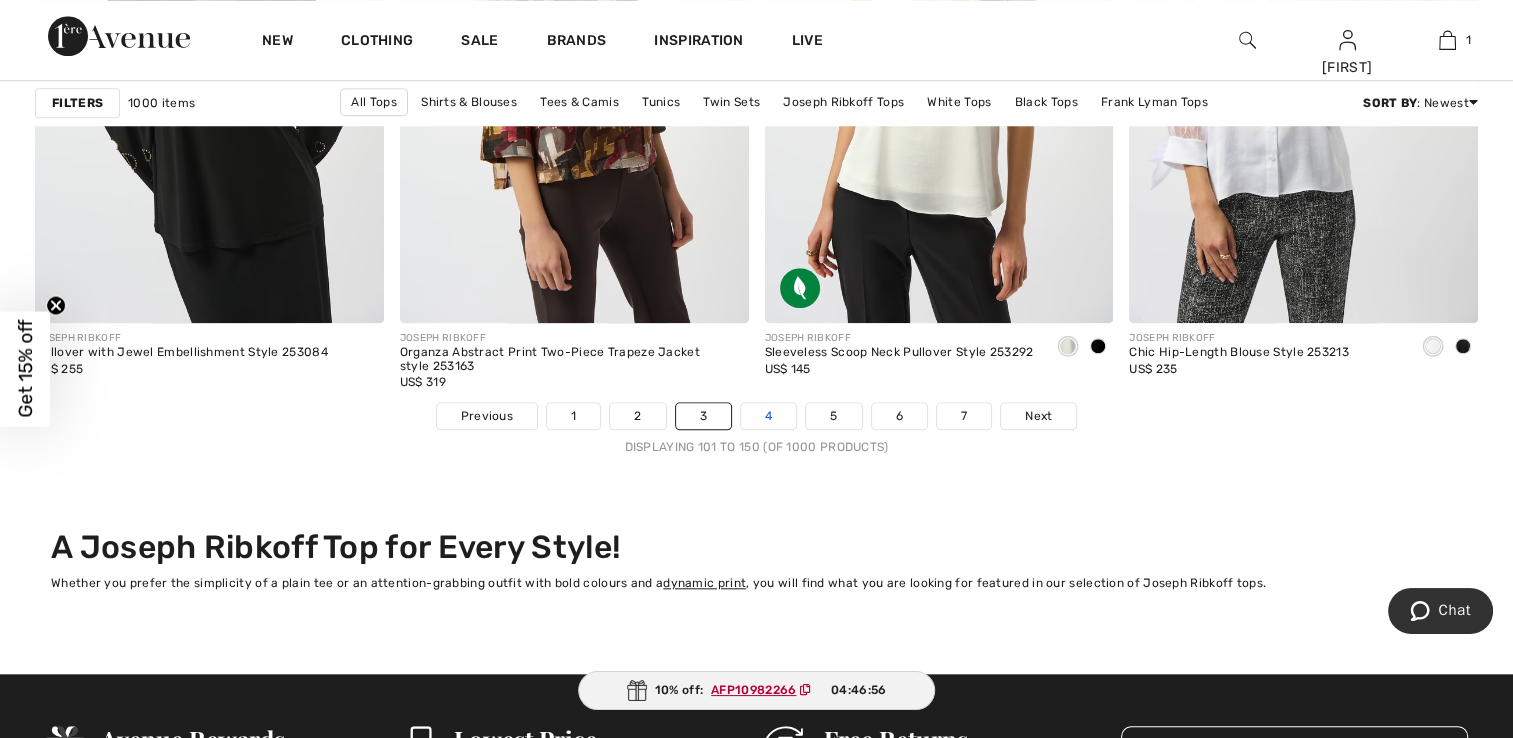 click on "4" at bounding box center [768, 416] 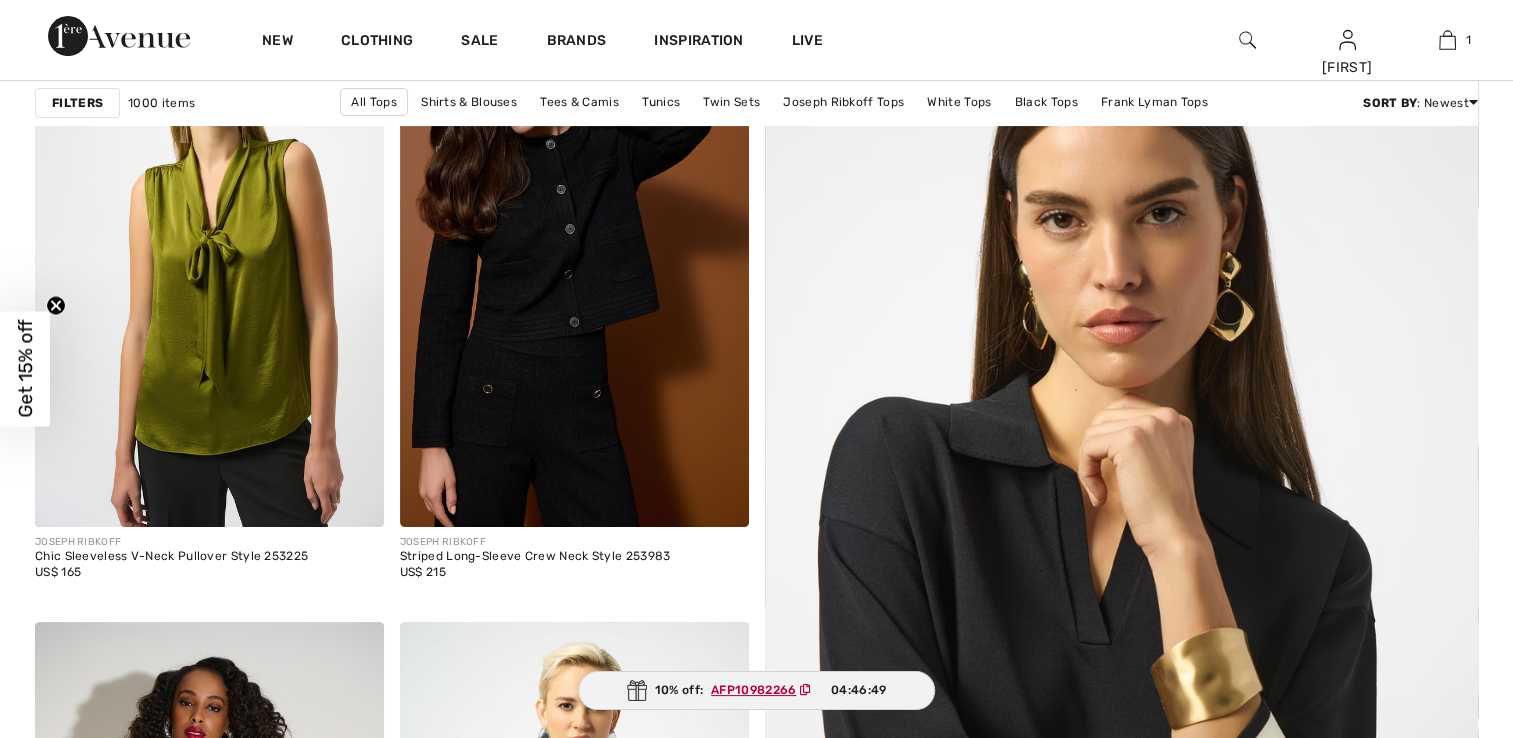 scroll, scrollTop: 0, scrollLeft: 0, axis: both 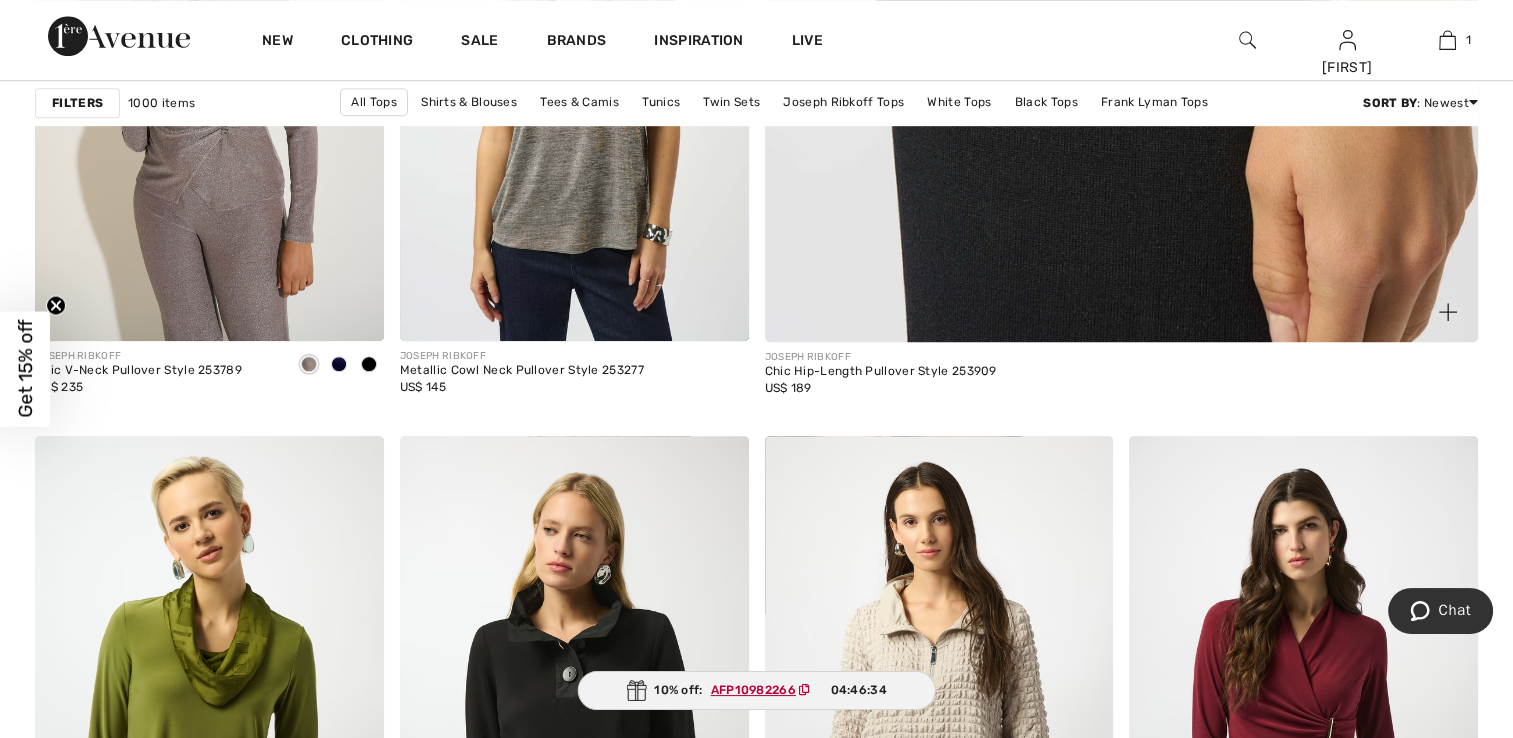 click at bounding box center [1121, -158] 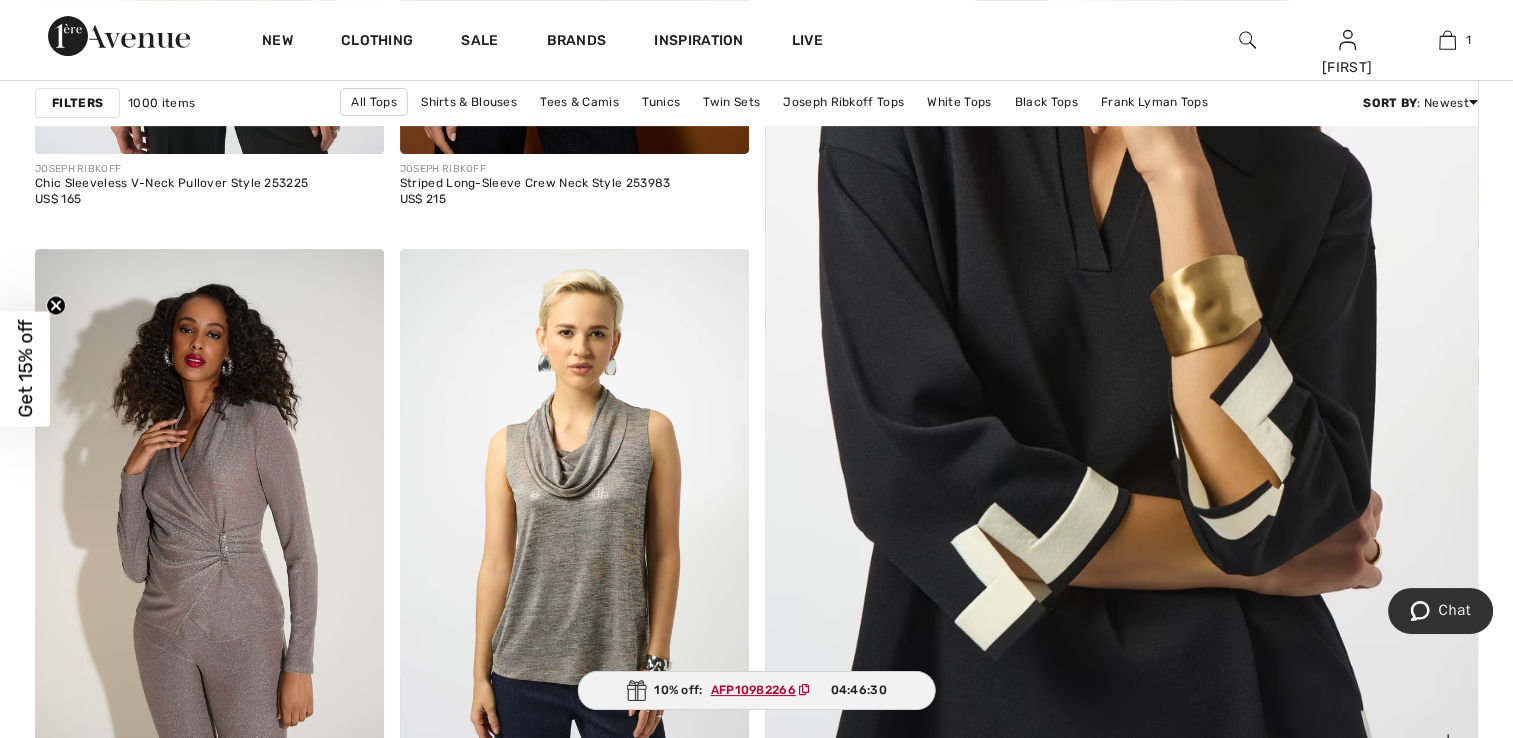 scroll, scrollTop: 600, scrollLeft: 0, axis: vertical 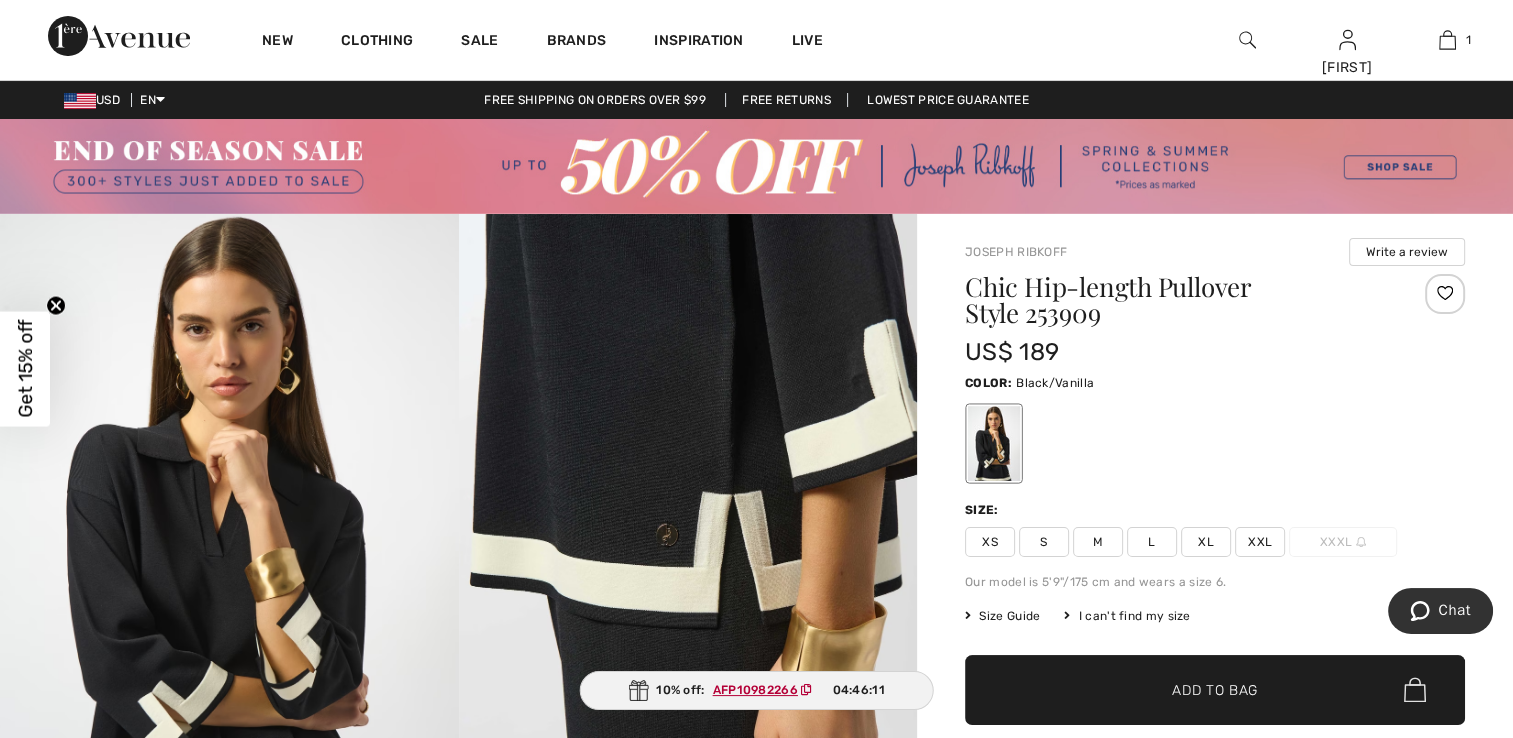 click on "New
Clothing
Sale
Brands
Inspiration
Live
Miriam
Hi, Miriam!   260 Reward points US$ 45 = Credit
My Info
Orders
My Addresses
Wishlist
My Closet
Payment Methods
Logout
1
Added to Bag
Joseph Ribkoff Chic V-neck Button Blouse Style 253944
US$ 205
Color: Optic White Size: M
Chic V-Neck Button Blouse Style 253944 Color: Optic White Size: M
US$ 205
Proceed to Checkout" at bounding box center [756, 40] 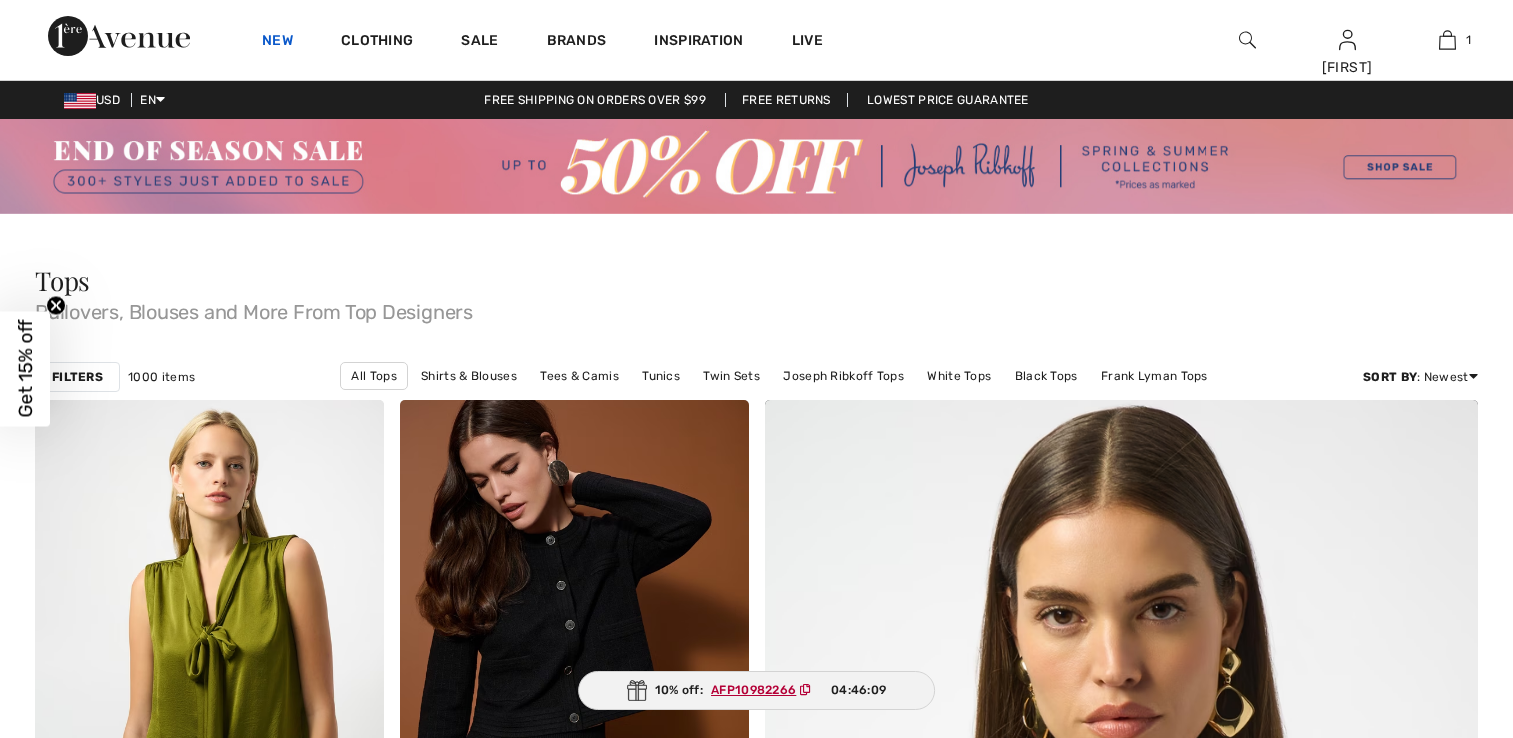 scroll, scrollTop: 600, scrollLeft: 0, axis: vertical 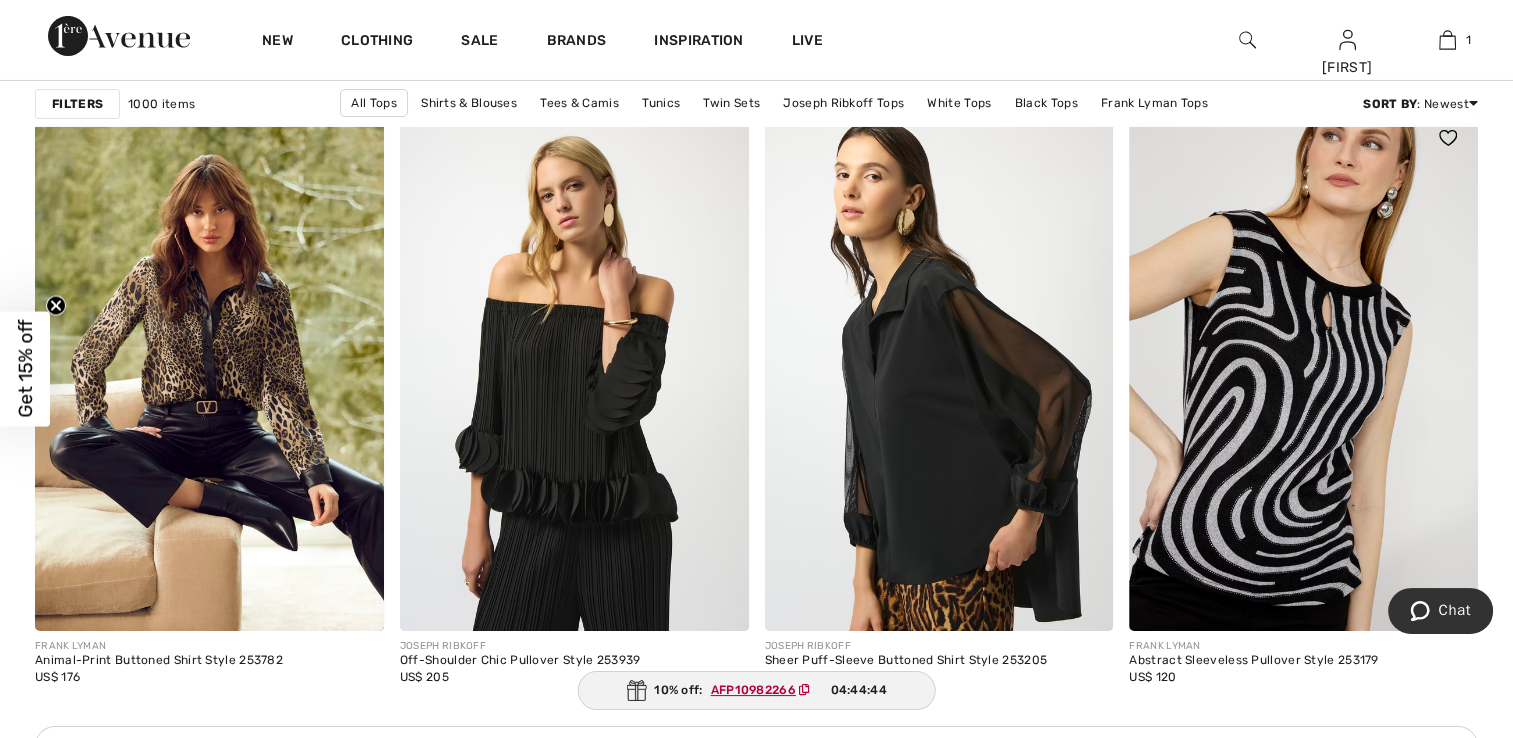 click at bounding box center [1303, 369] 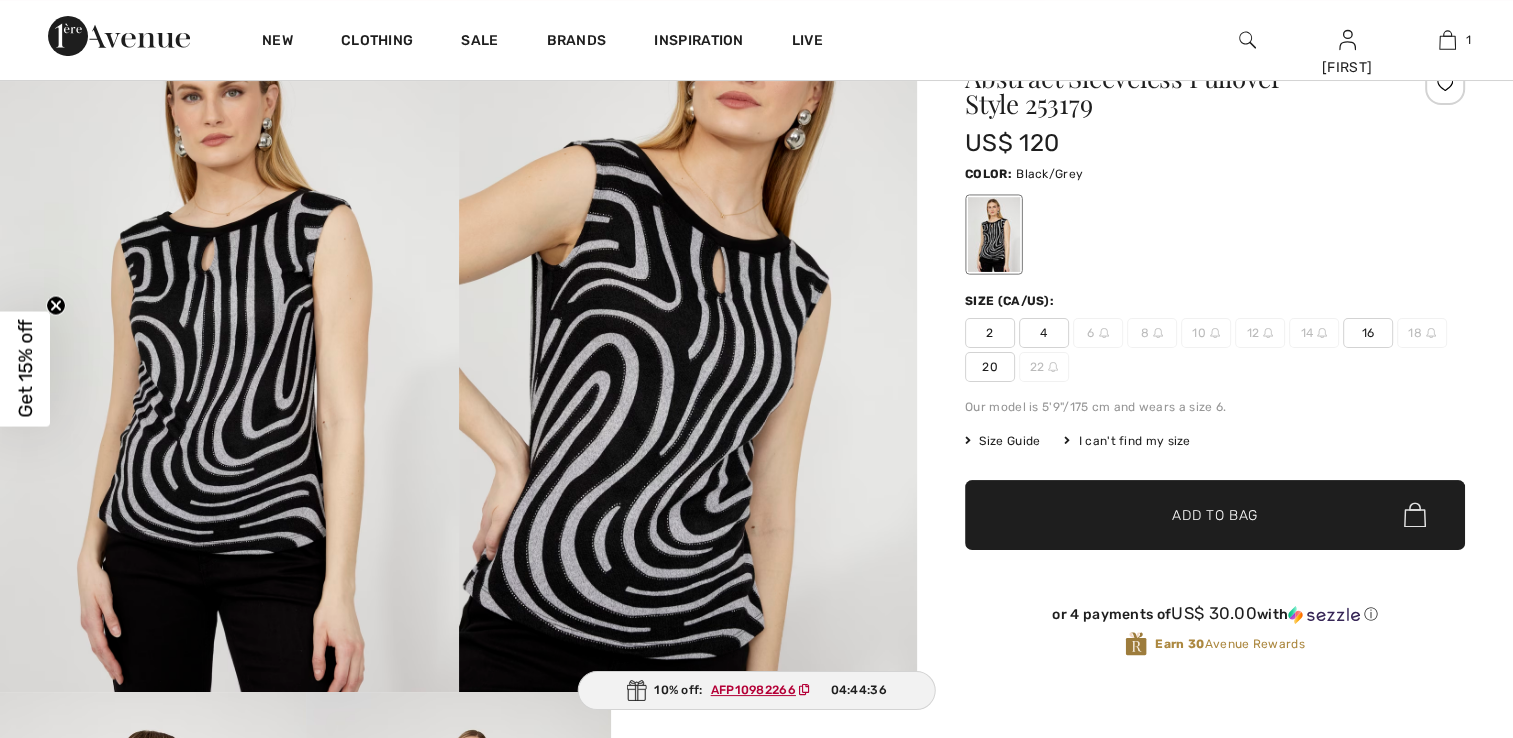 scroll, scrollTop: 300, scrollLeft: 0, axis: vertical 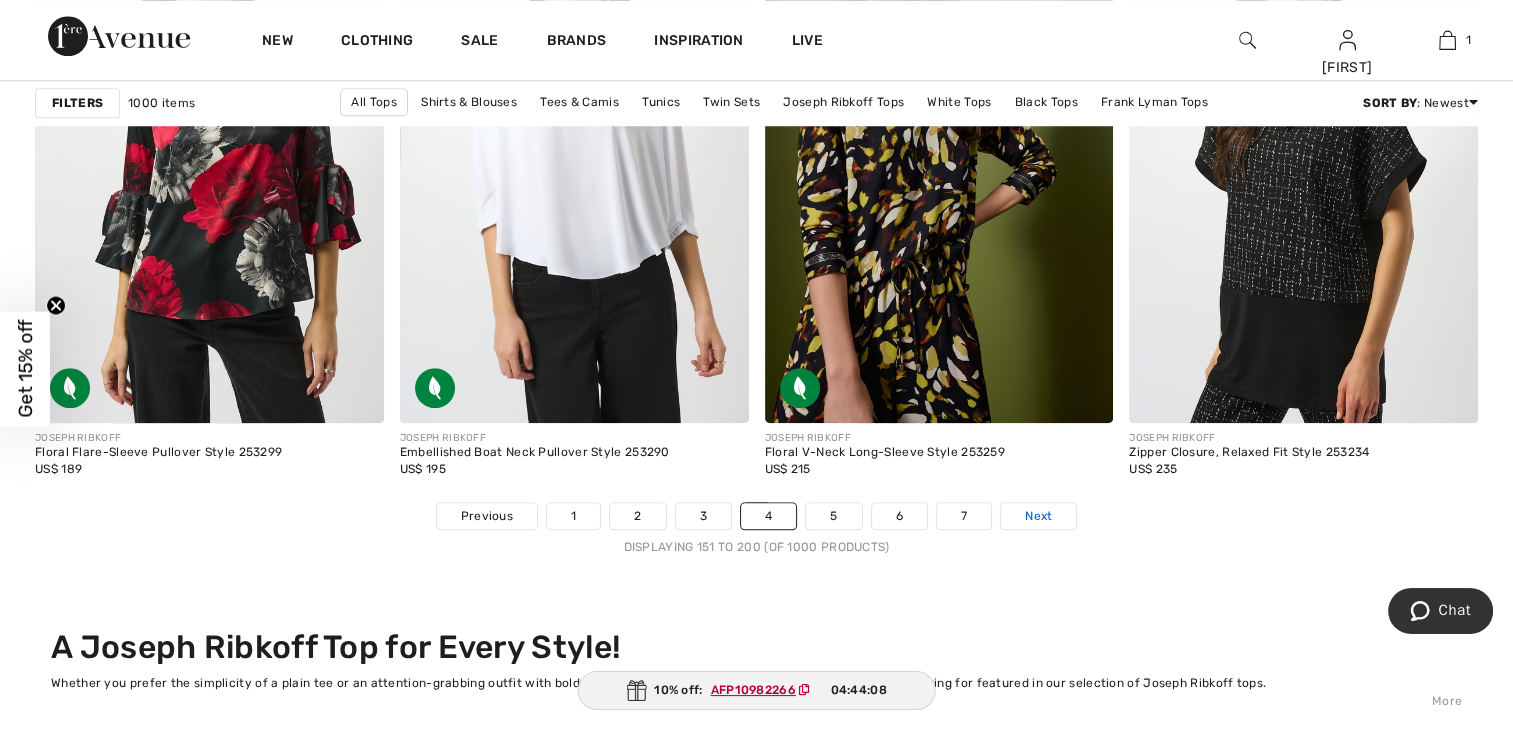 click on "Next" at bounding box center (1038, 516) 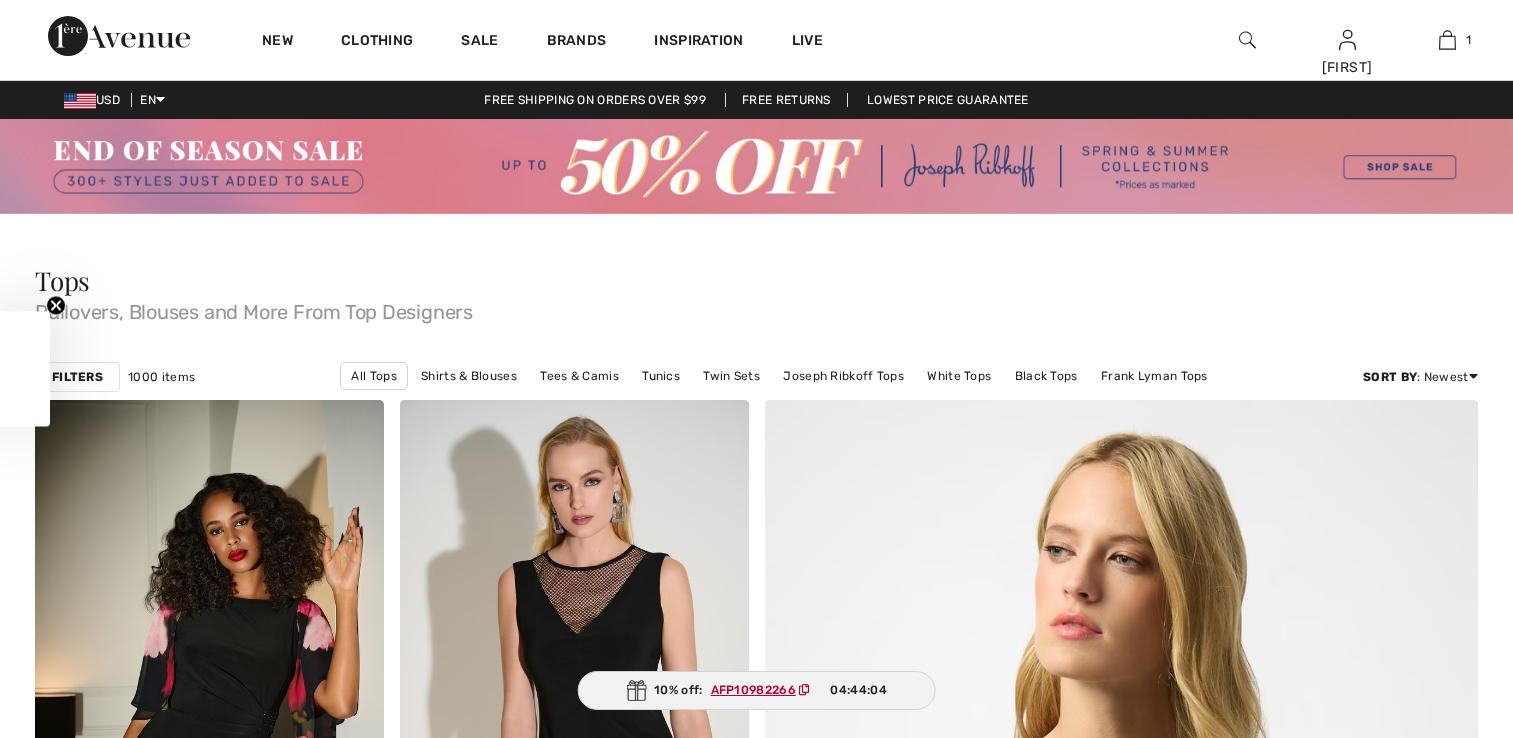 scroll, scrollTop: 0, scrollLeft: 0, axis: both 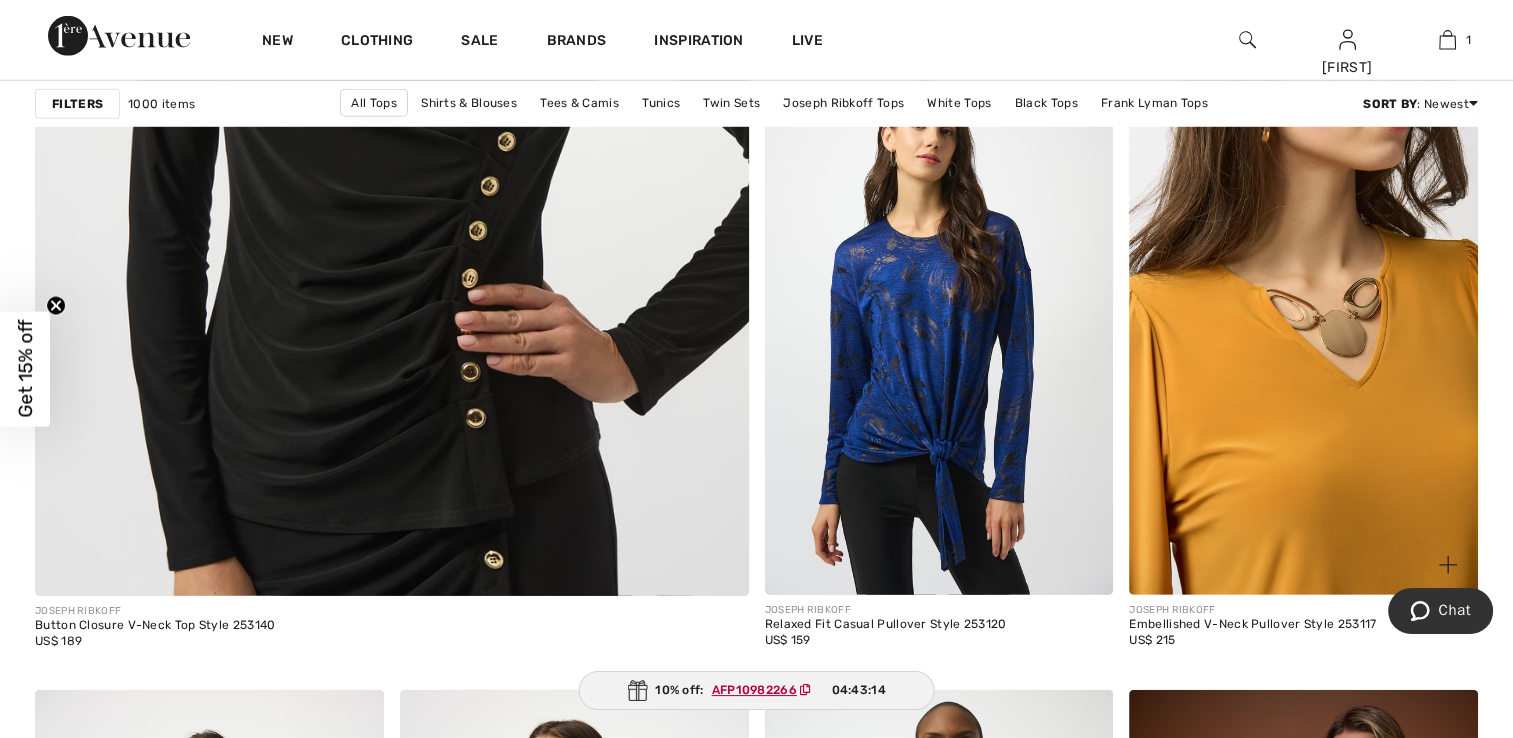 click at bounding box center (1303, 332) 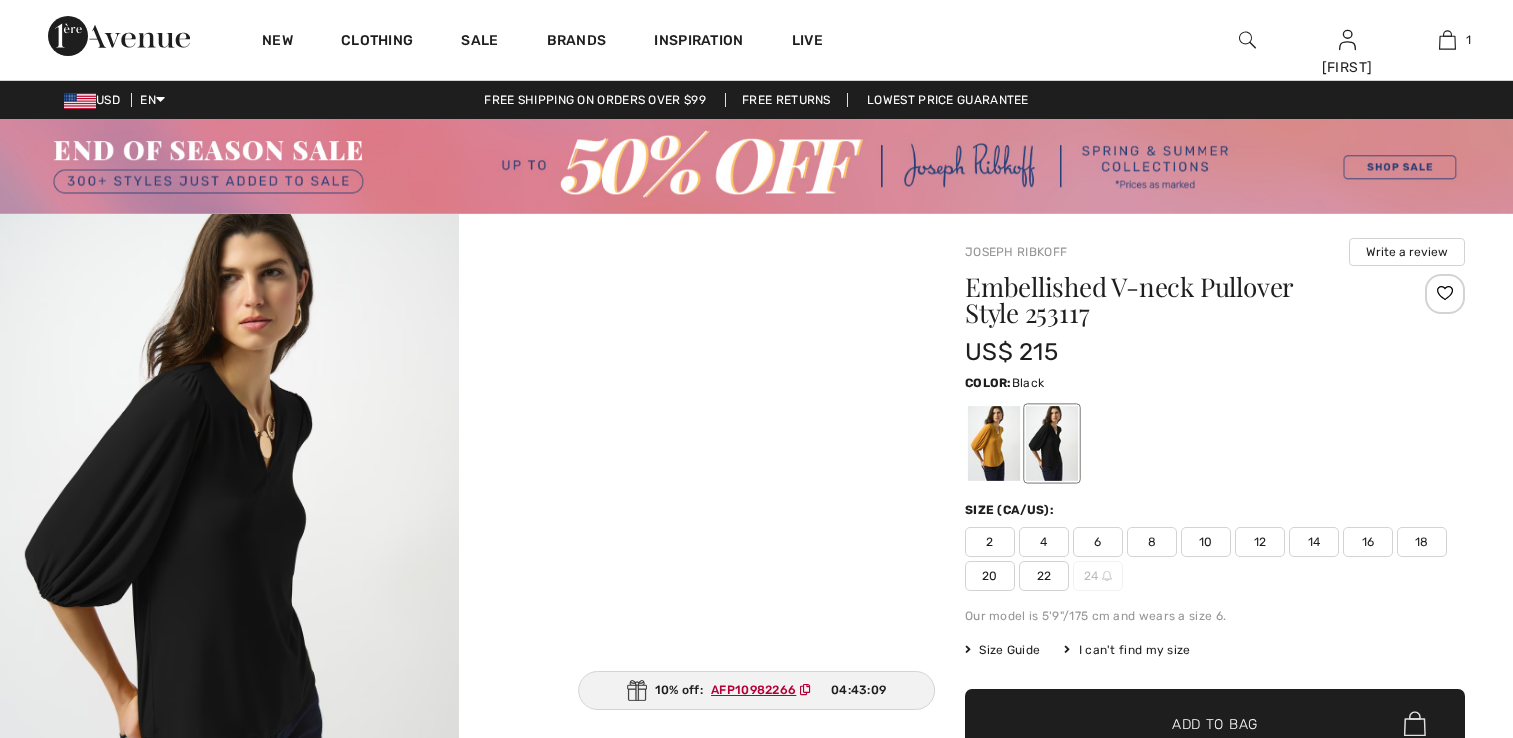 scroll, scrollTop: 0, scrollLeft: 0, axis: both 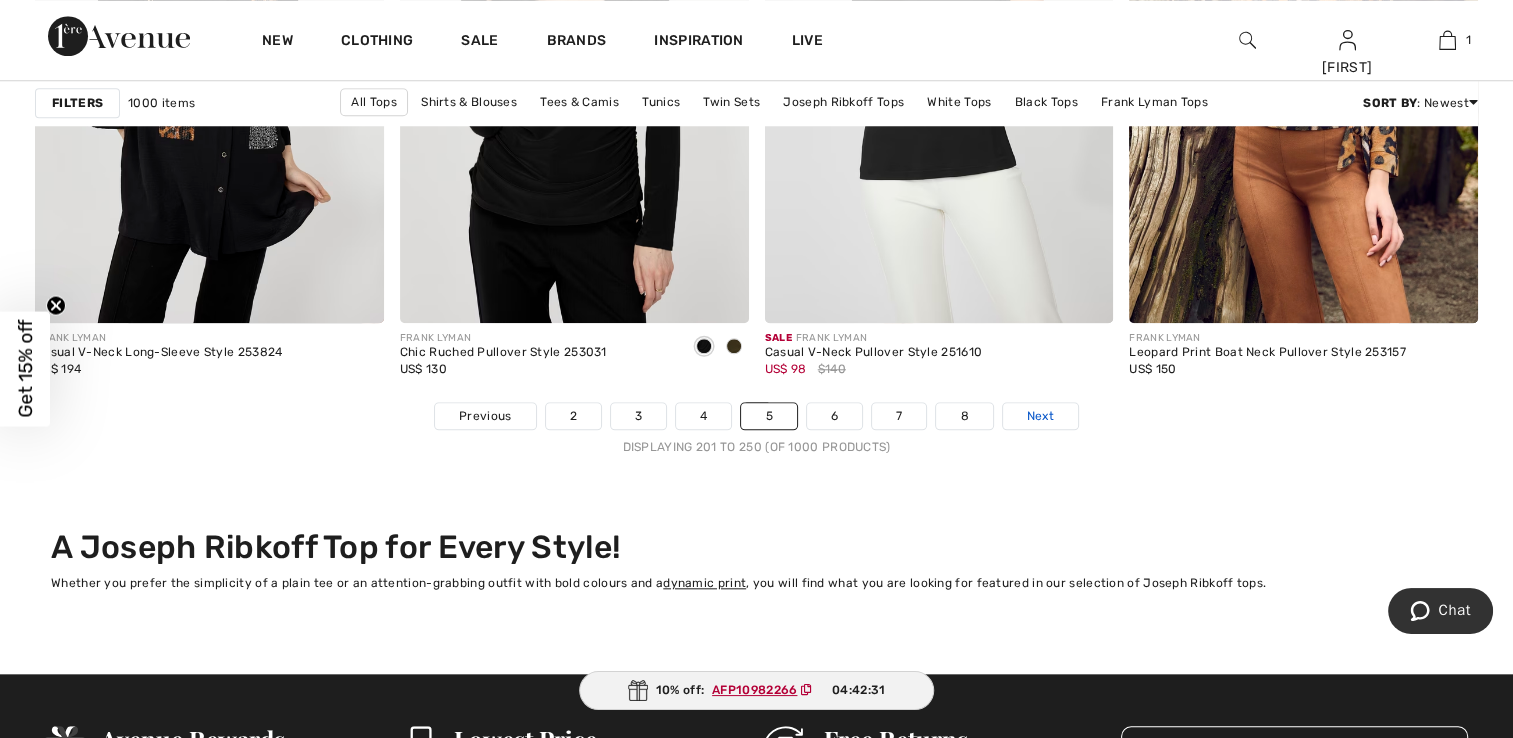 click on "Next" at bounding box center (1040, 416) 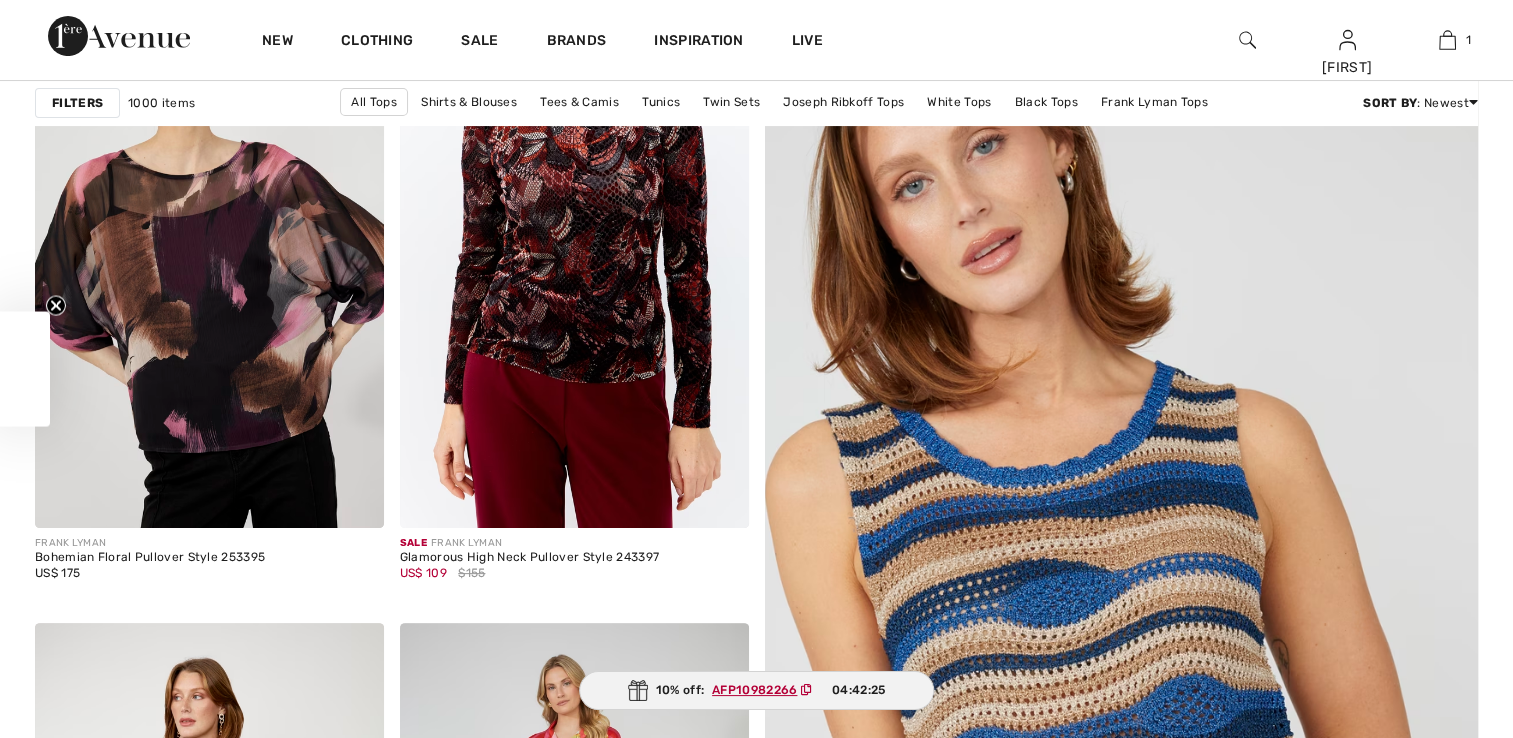 scroll, scrollTop: 0, scrollLeft: 0, axis: both 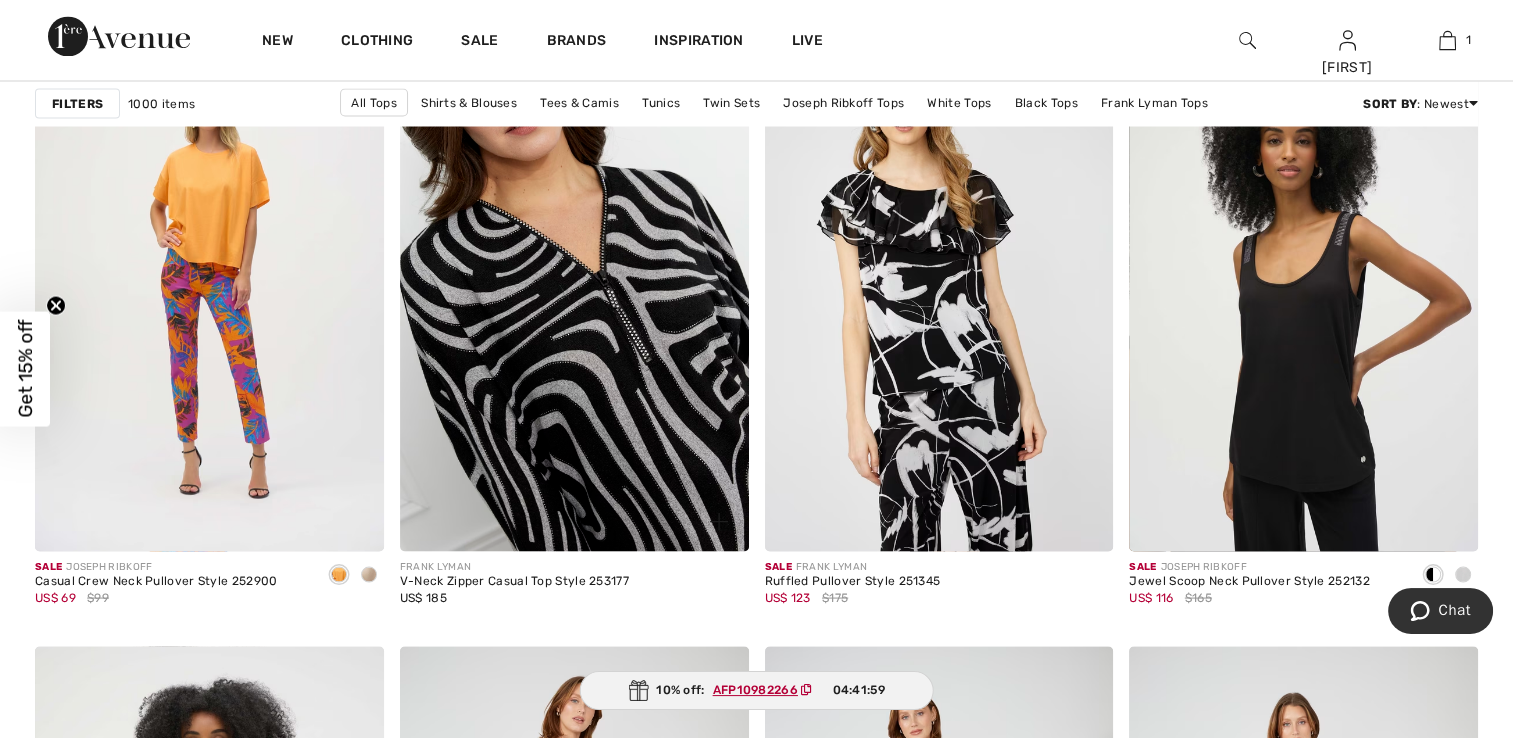 click at bounding box center [574, 289] 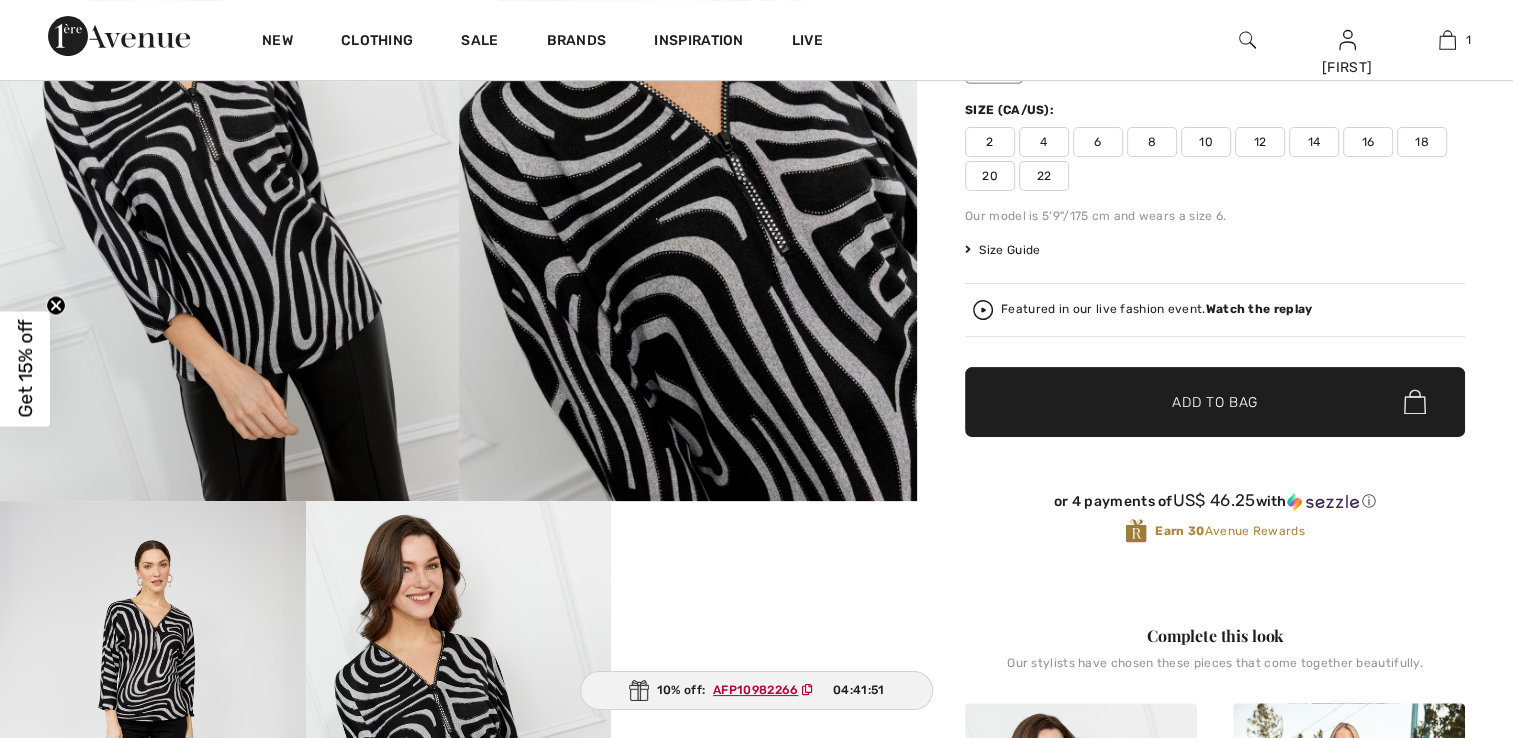 scroll, scrollTop: 400, scrollLeft: 0, axis: vertical 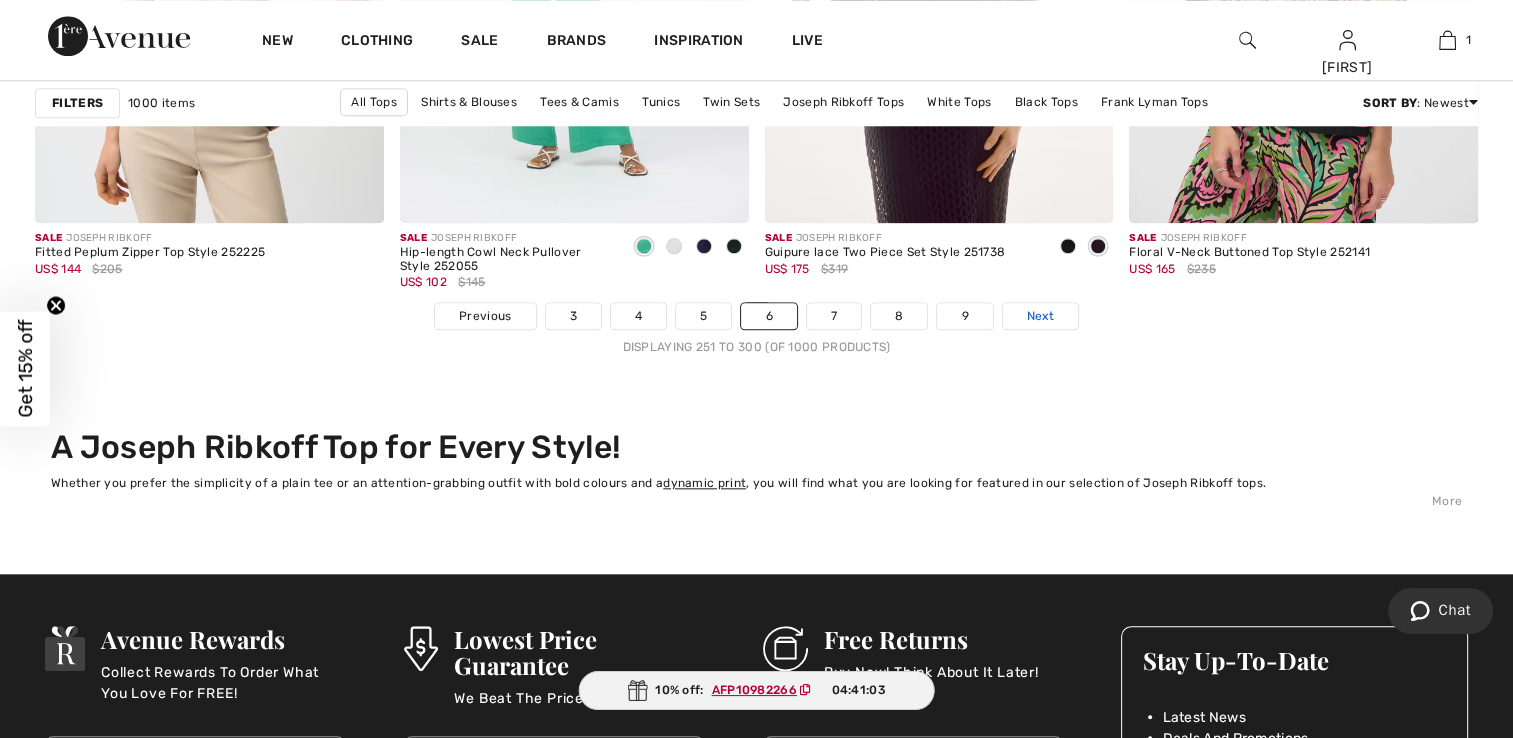 click on "Next" at bounding box center (1040, 316) 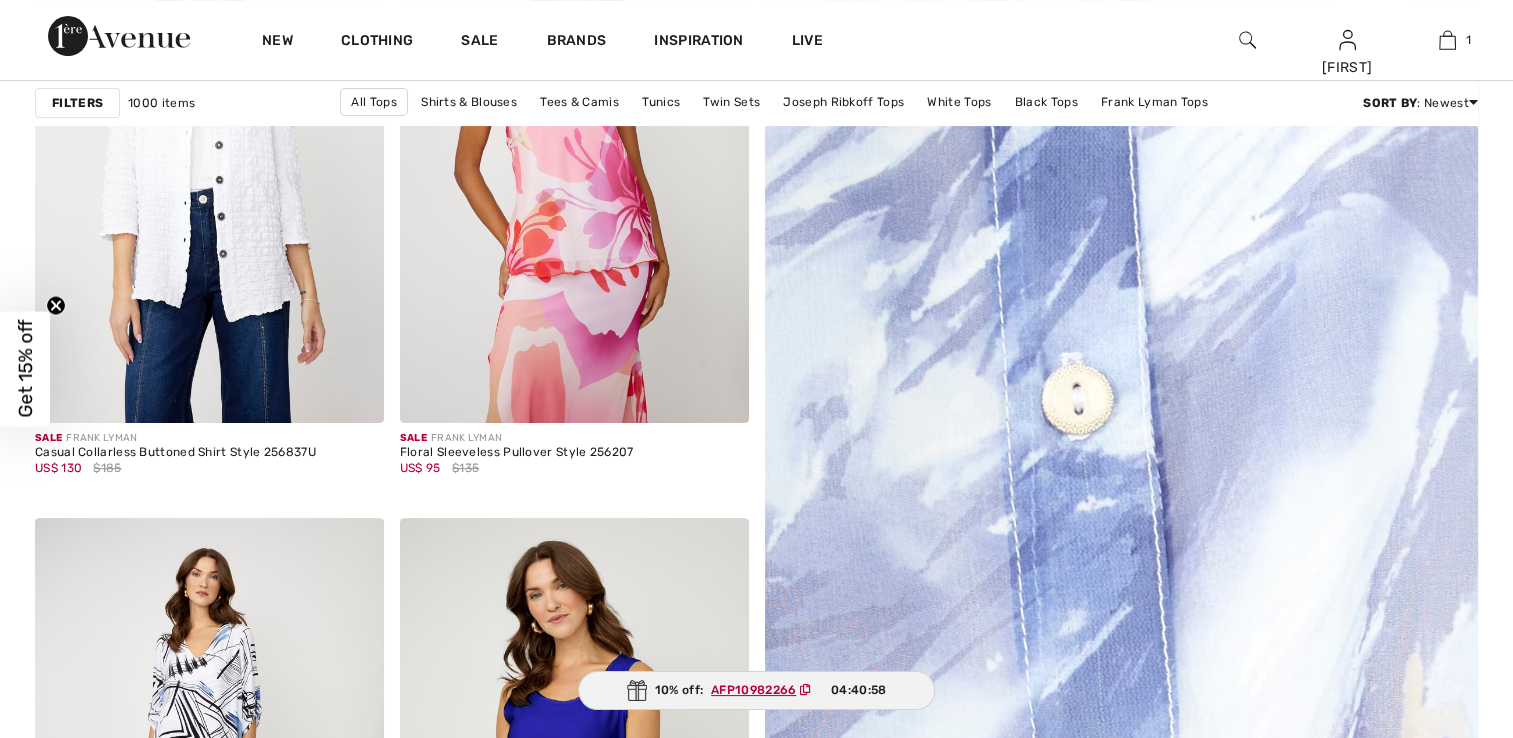 scroll, scrollTop: 500, scrollLeft: 0, axis: vertical 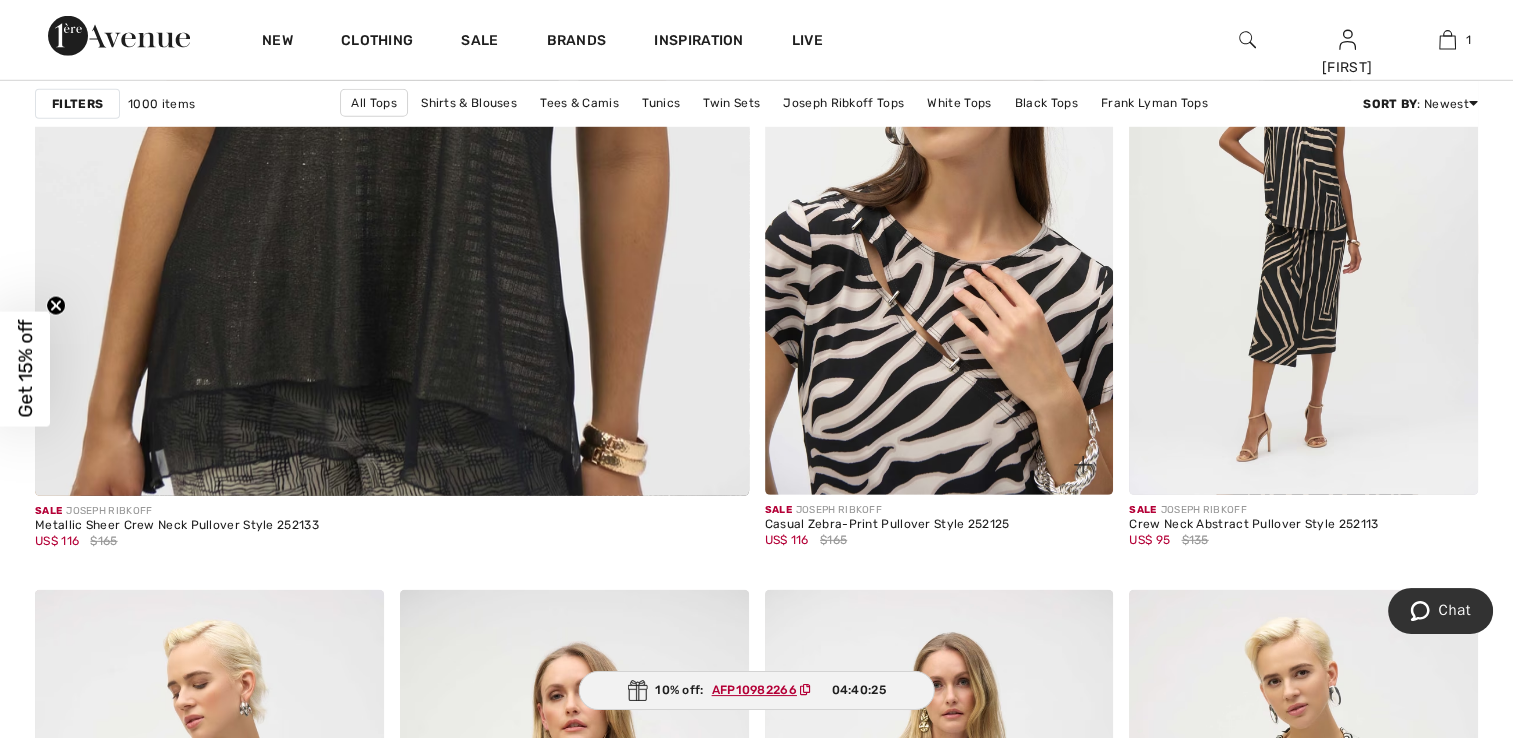 click at bounding box center (939, 232) 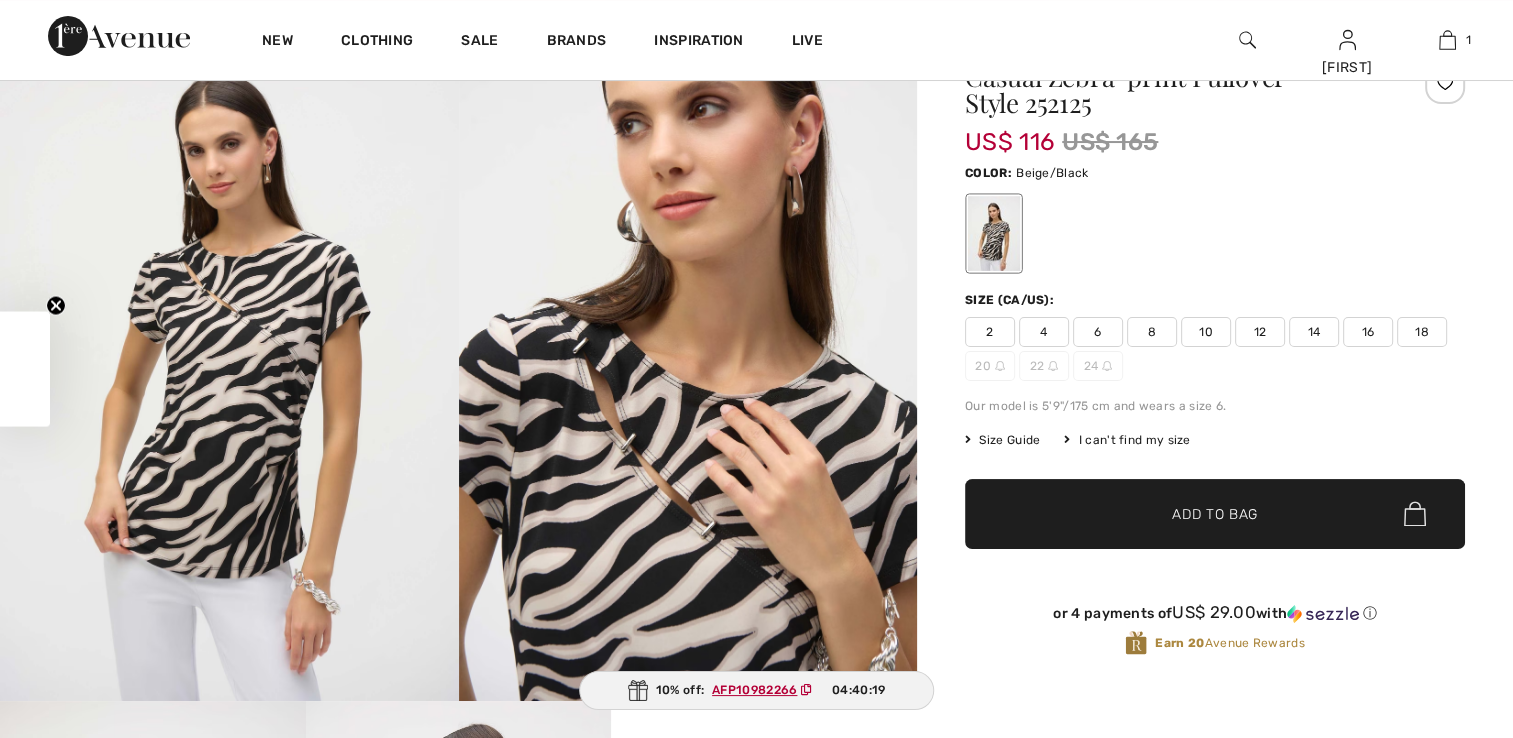scroll, scrollTop: 200, scrollLeft: 0, axis: vertical 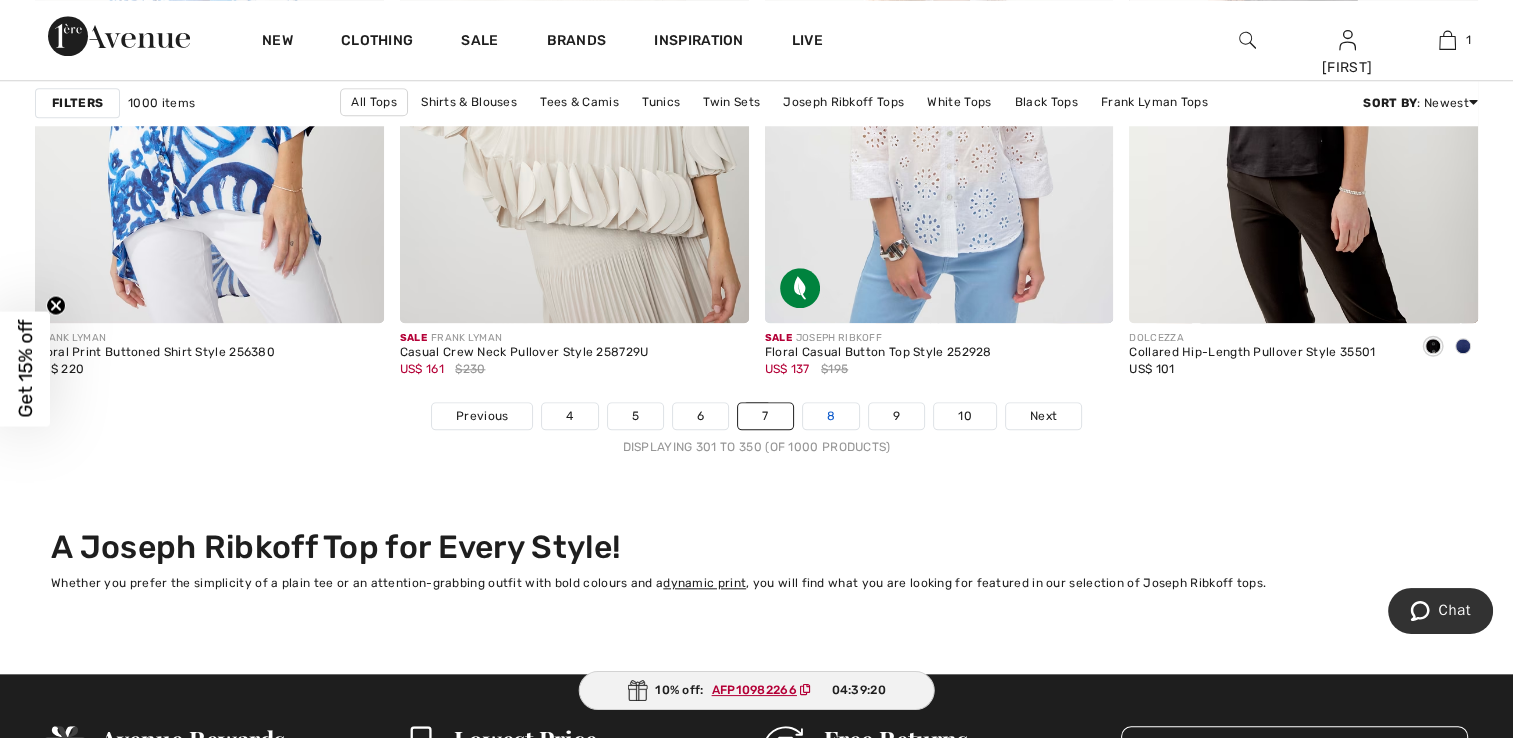 click on "8" at bounding box center (831, 416) 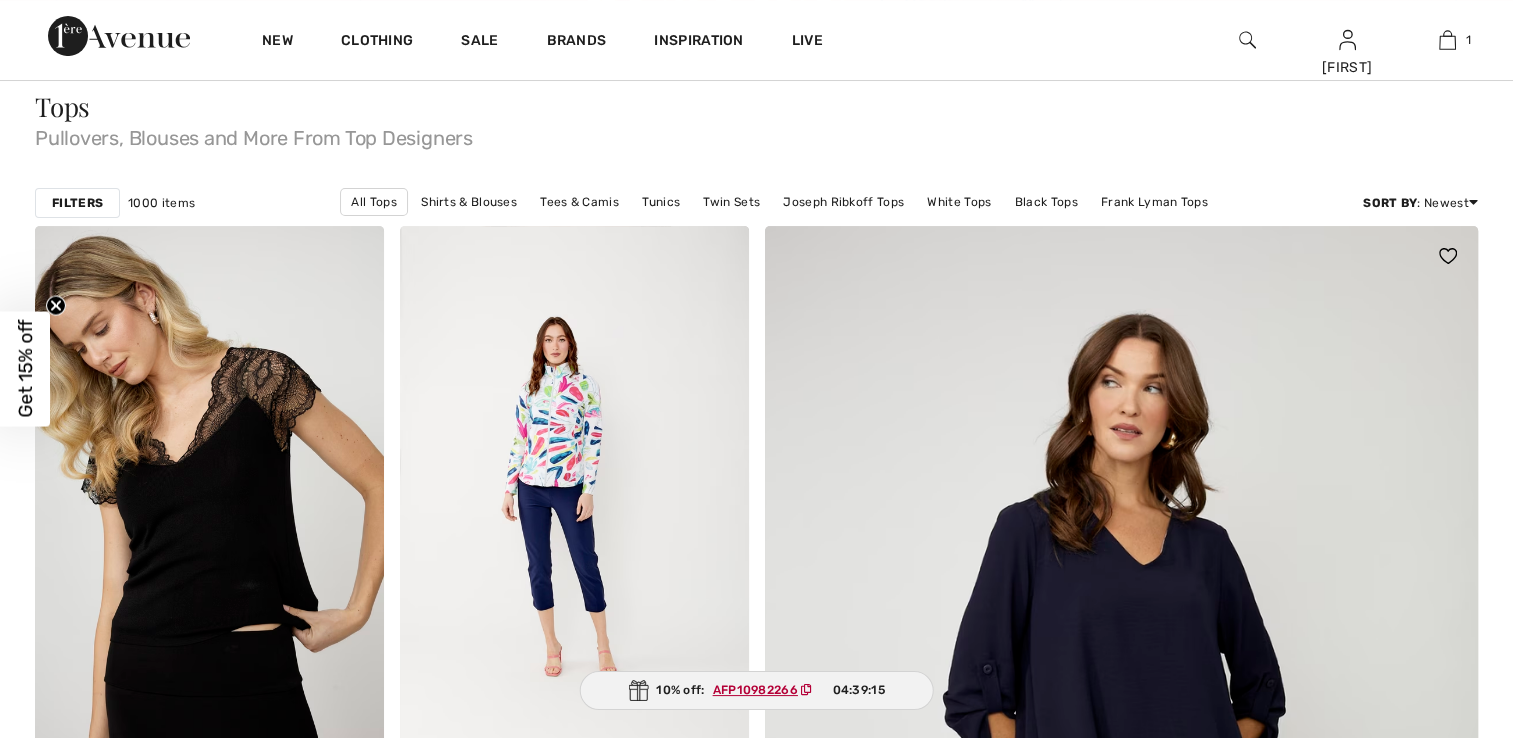 scroll, scrollTop: 200, scrollLeft: 0, axis: vertical 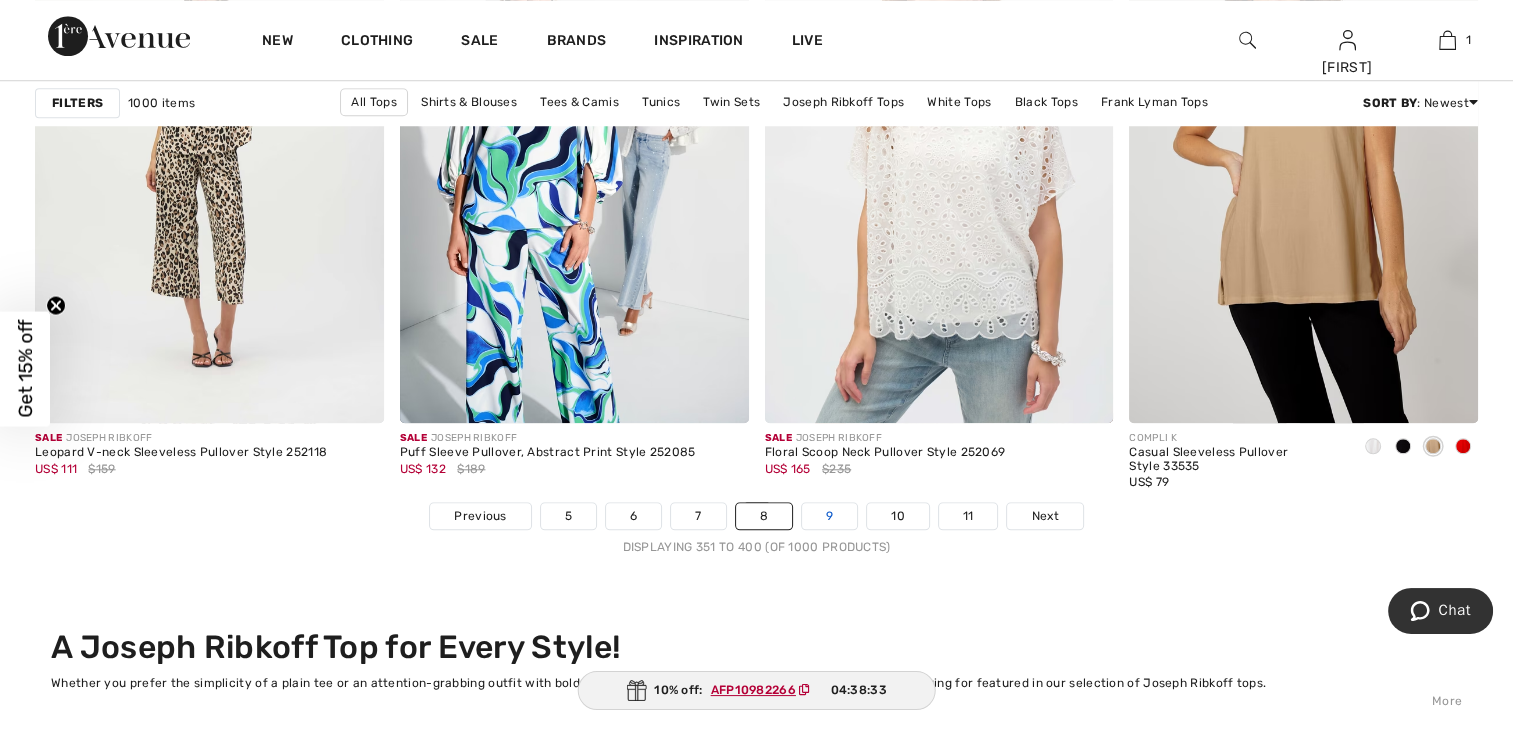 click on "9" at bounding box center [829, 516] 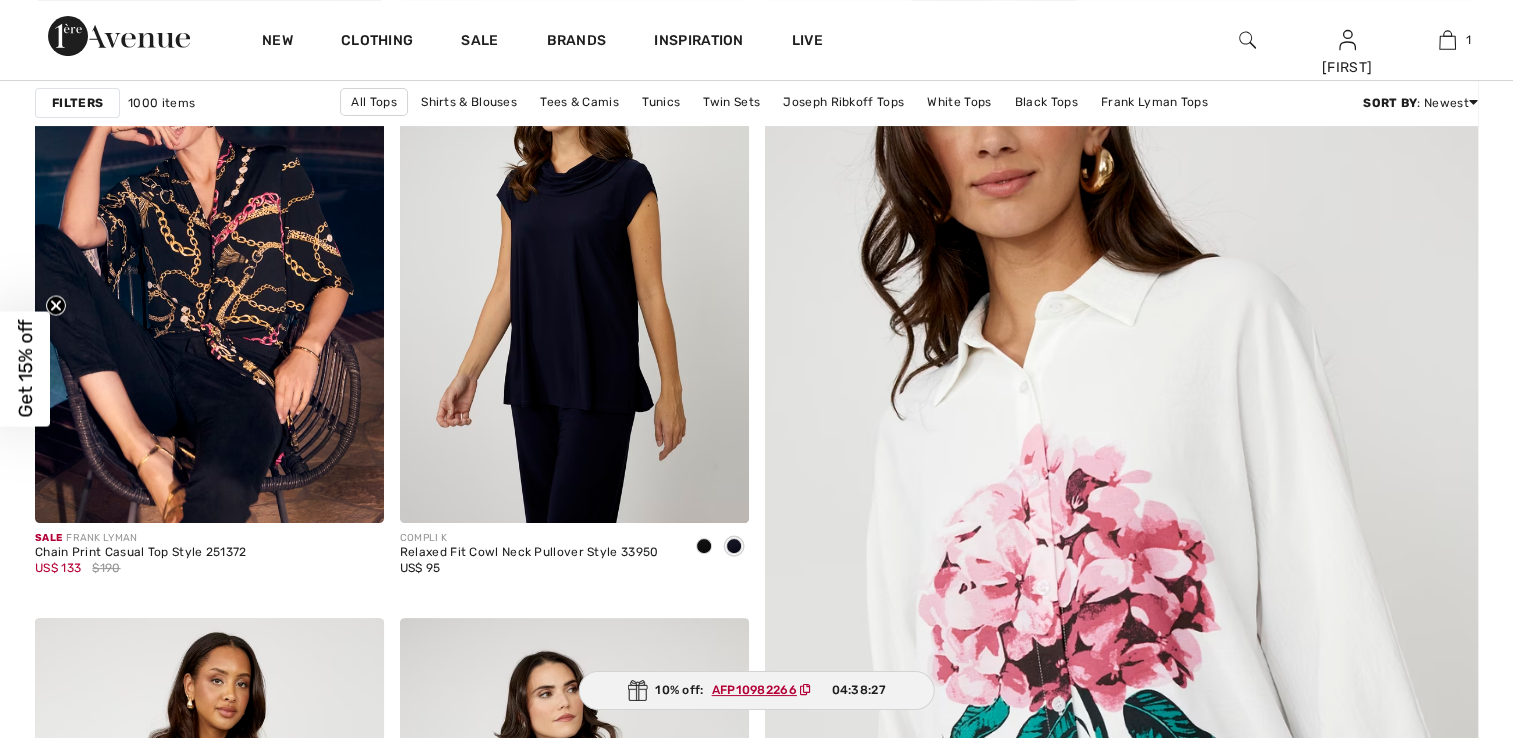 scroll, scrollTop: 400, scrollLeft: 0, axis: vertical 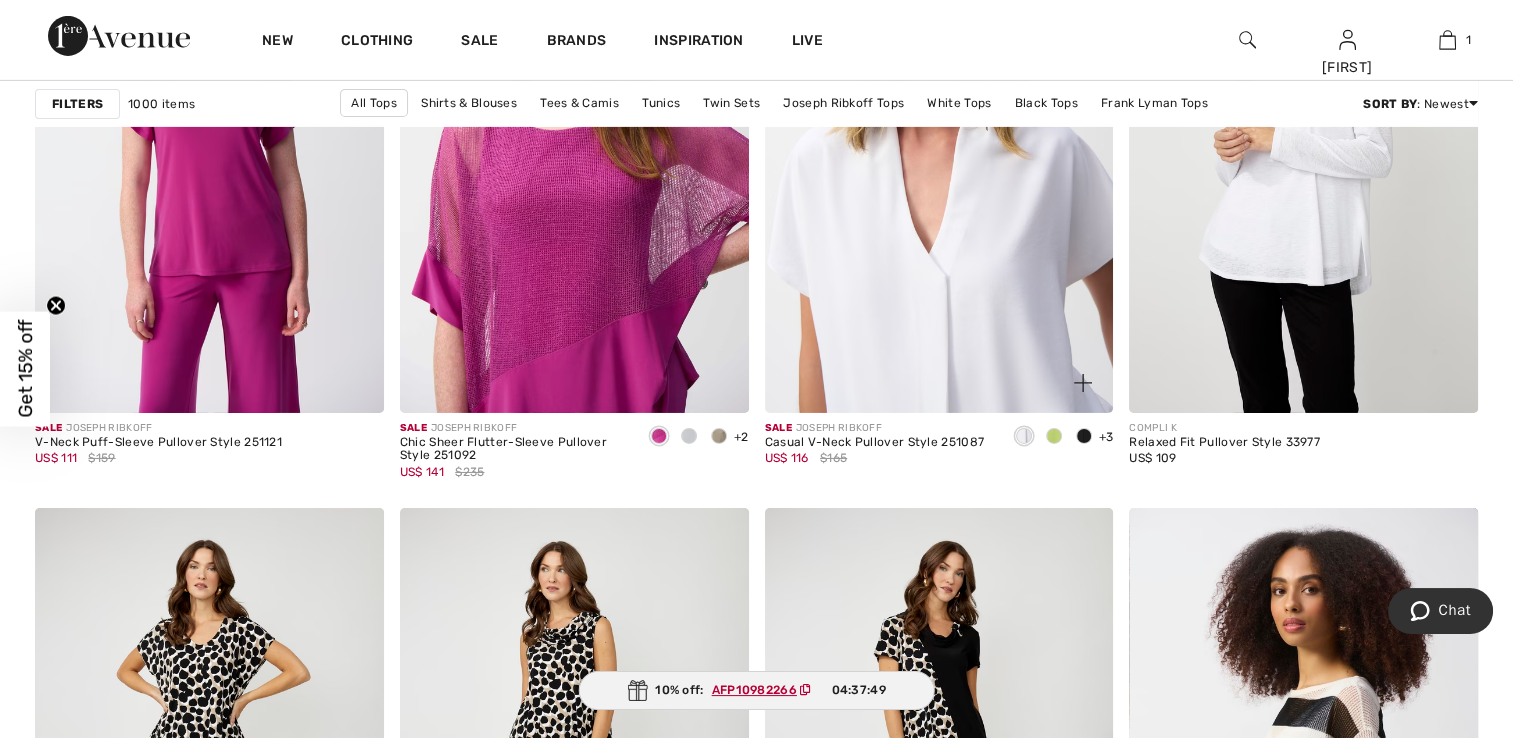 click at bounding box center [939, 151] 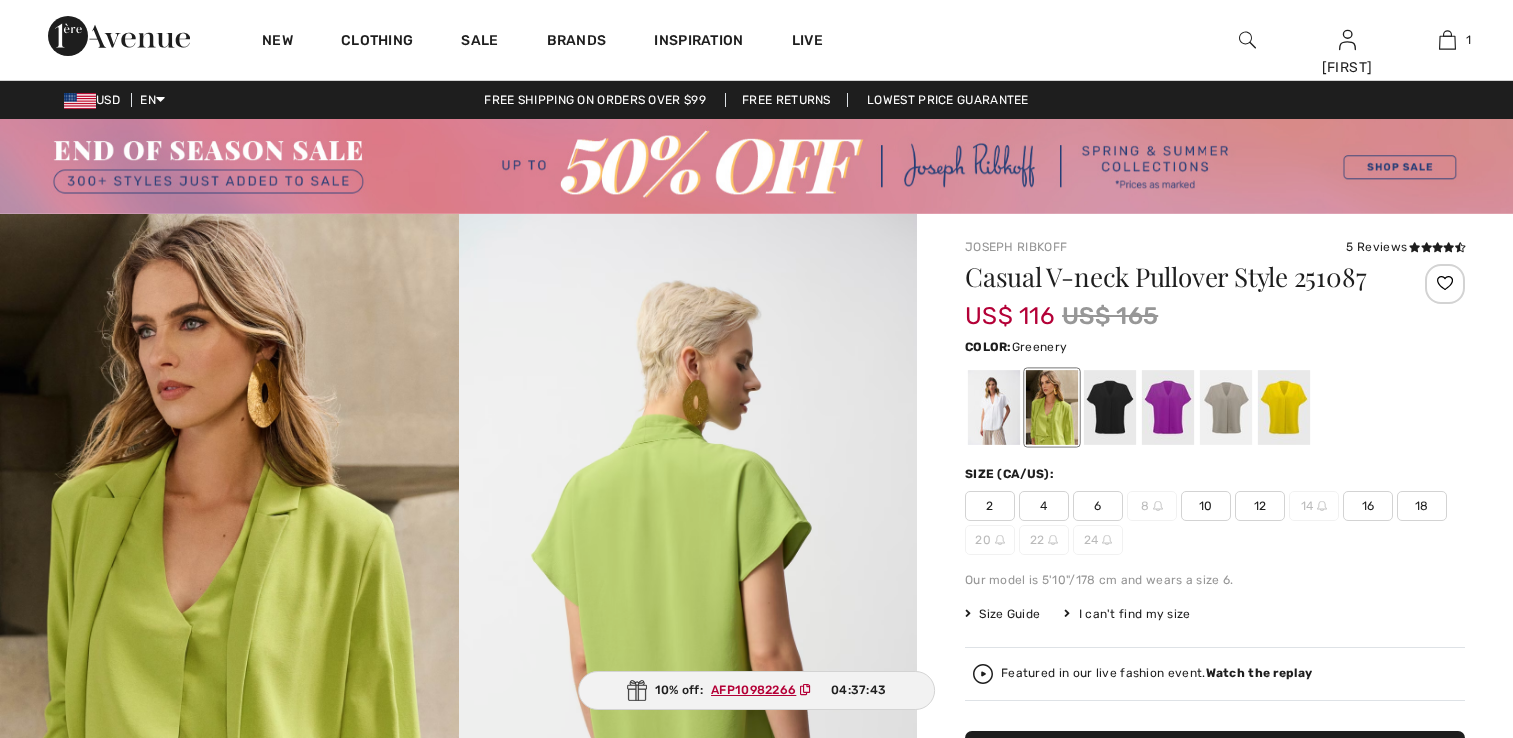 scroll, scrollTop: 0, scrollLeft: 0, axis: both 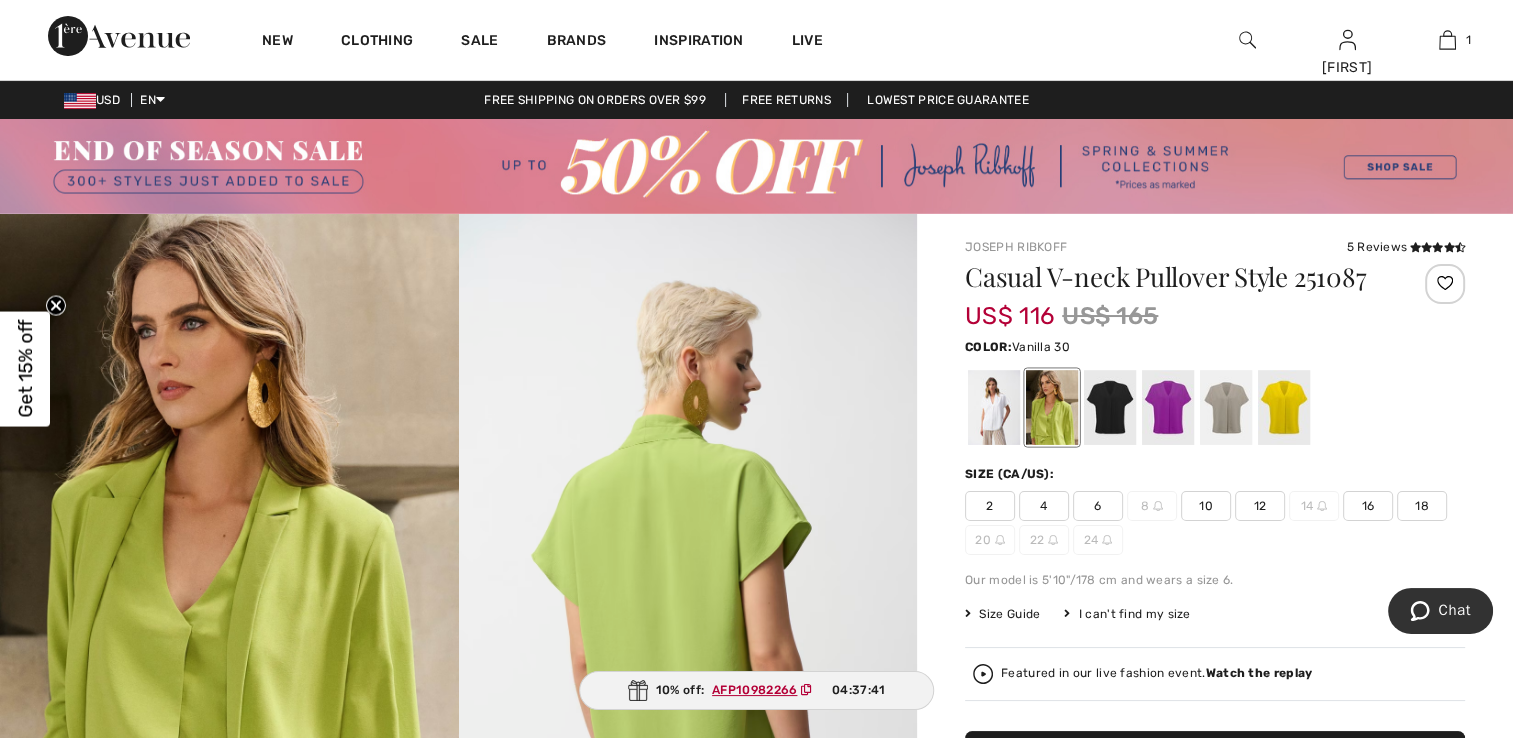 click at bounding box center (994, 407) 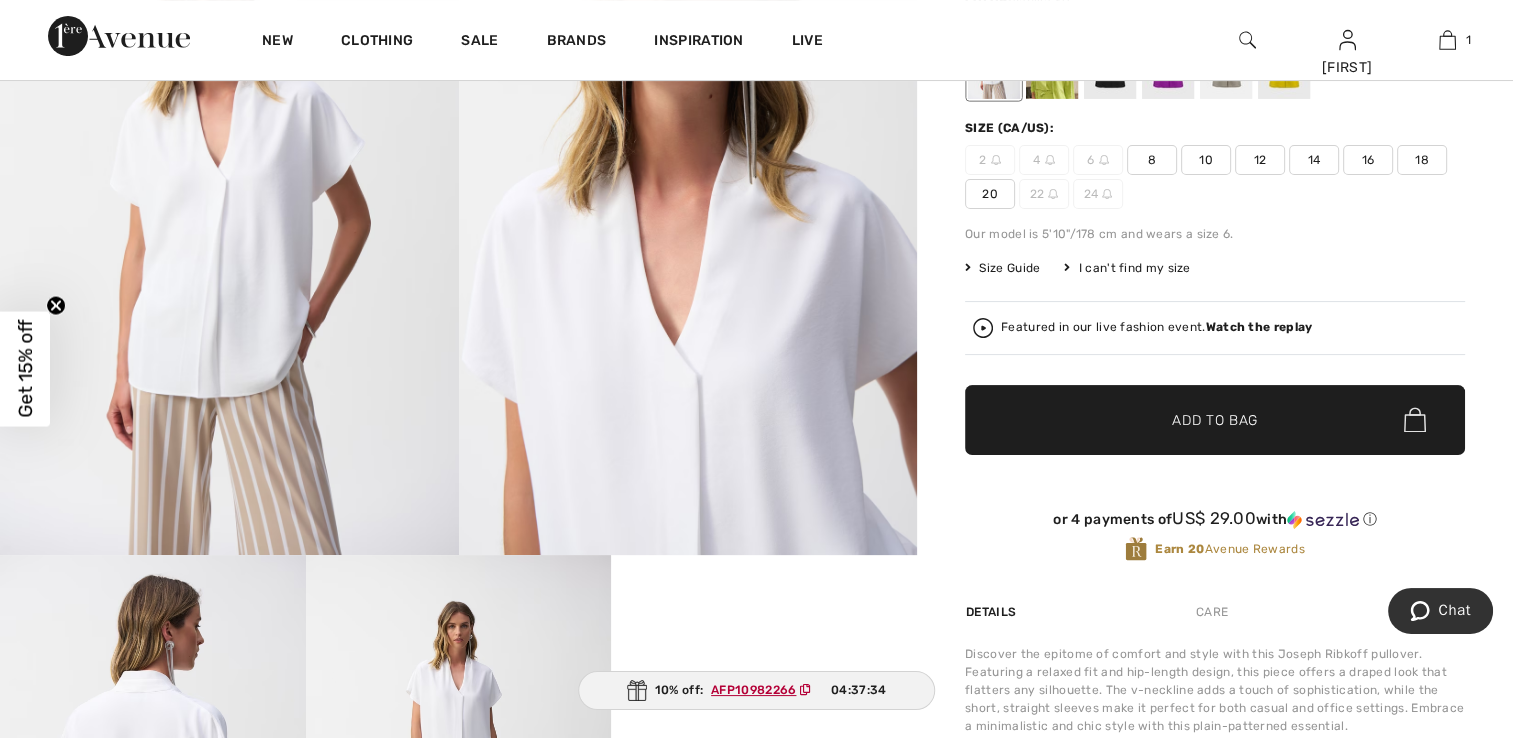 scroll, scrollTop: 0, scrollLeft: 0, axis: both 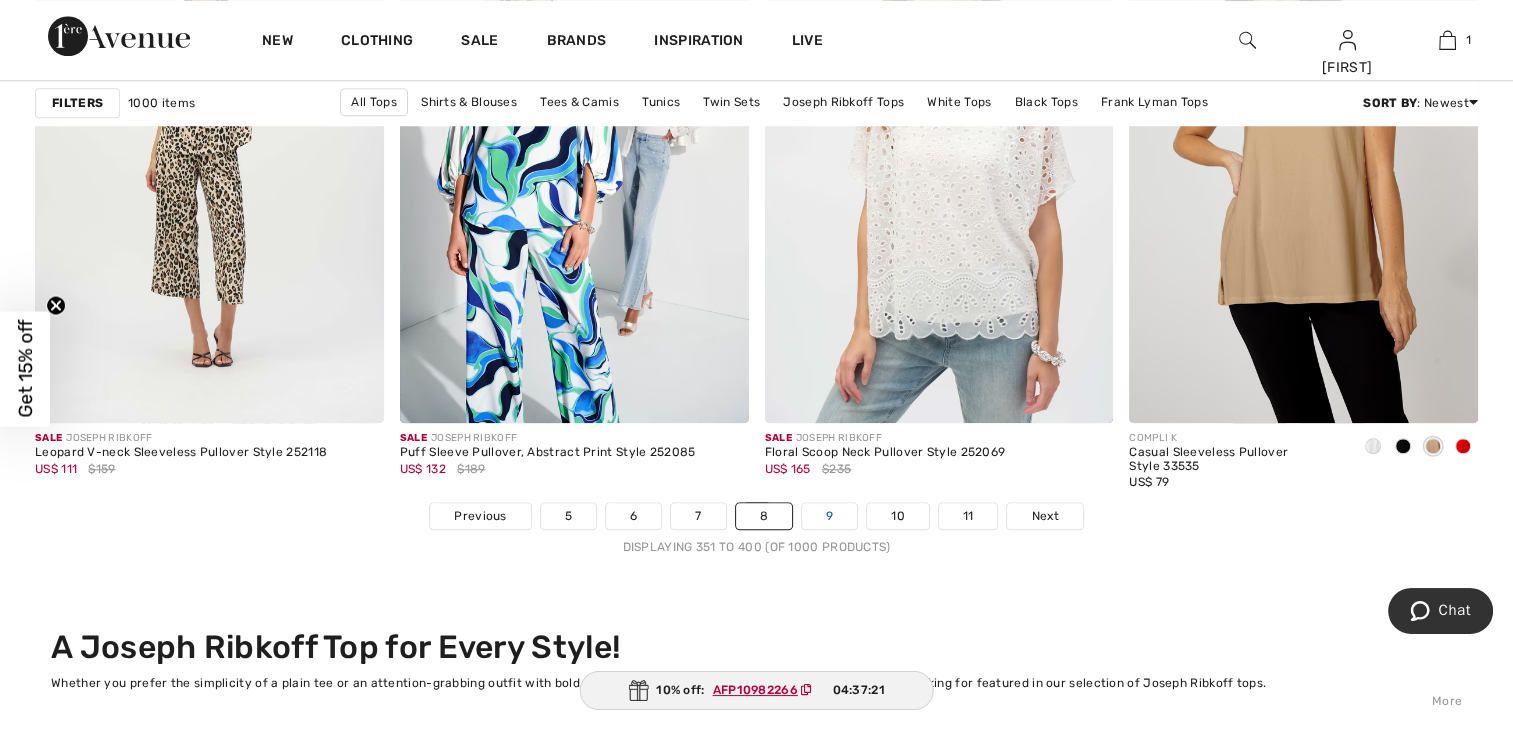 click on "9" at bounding box center [829, 516] 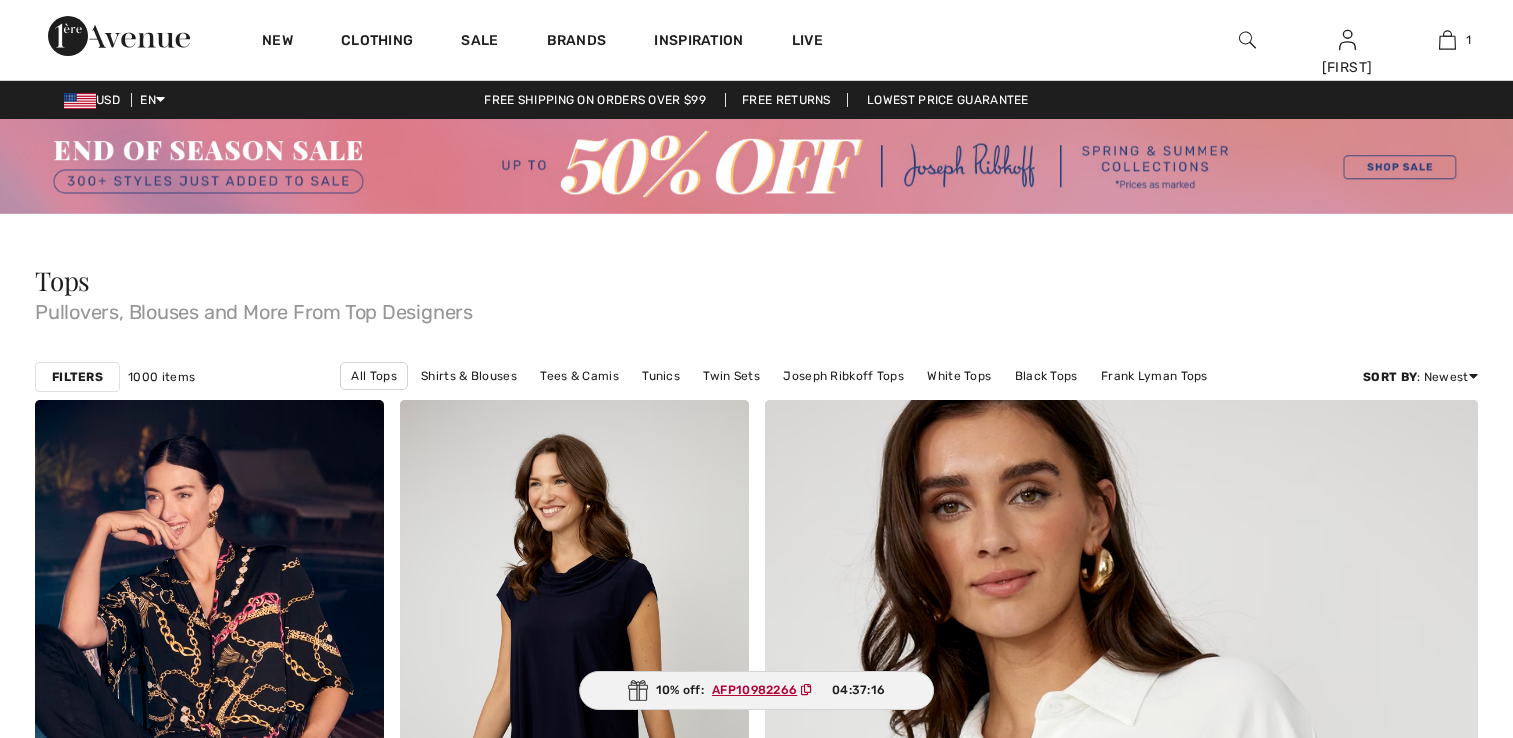 scroll, scrollTop: 300, scrollLeft: 0, axis: vertical 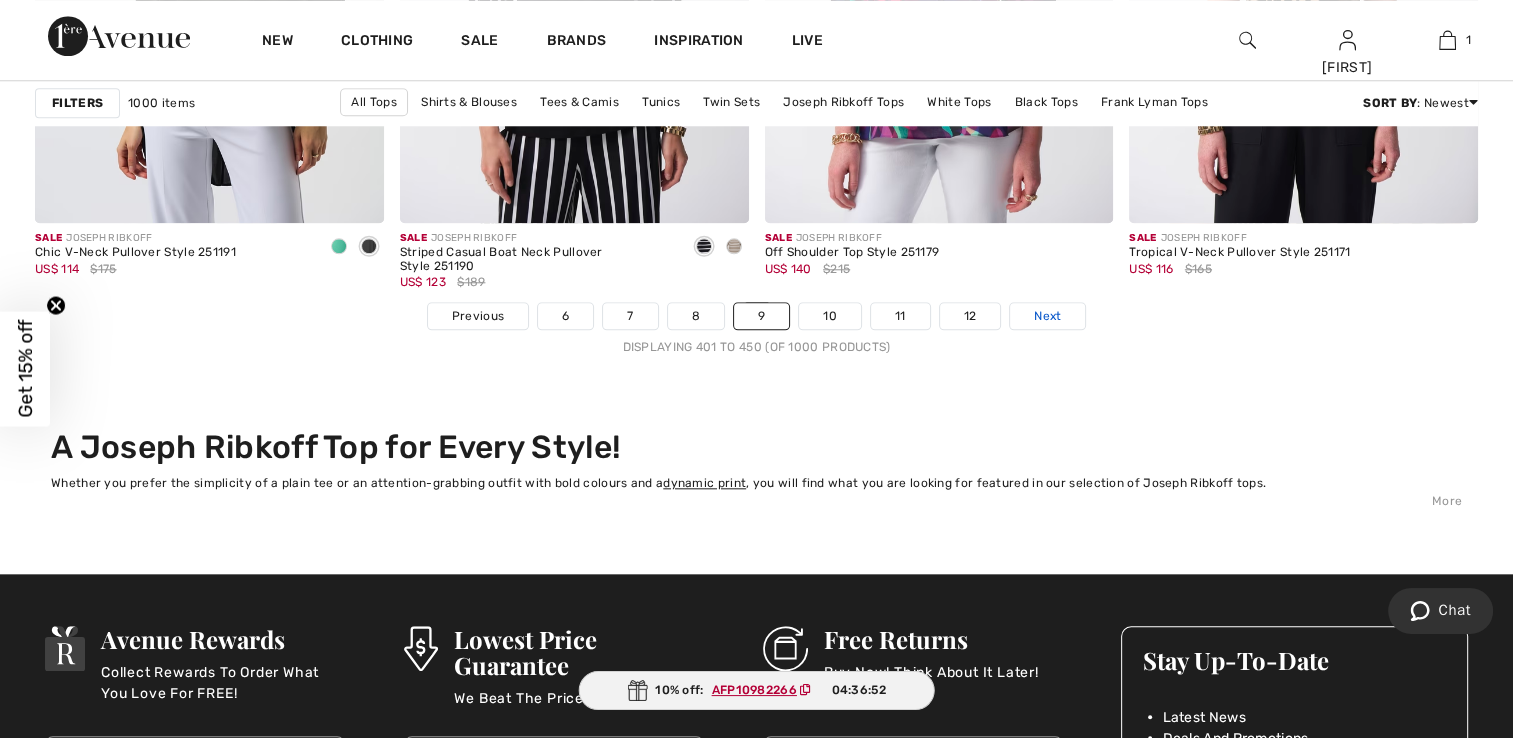 click on "Next" at bounding box center [1047, 316] 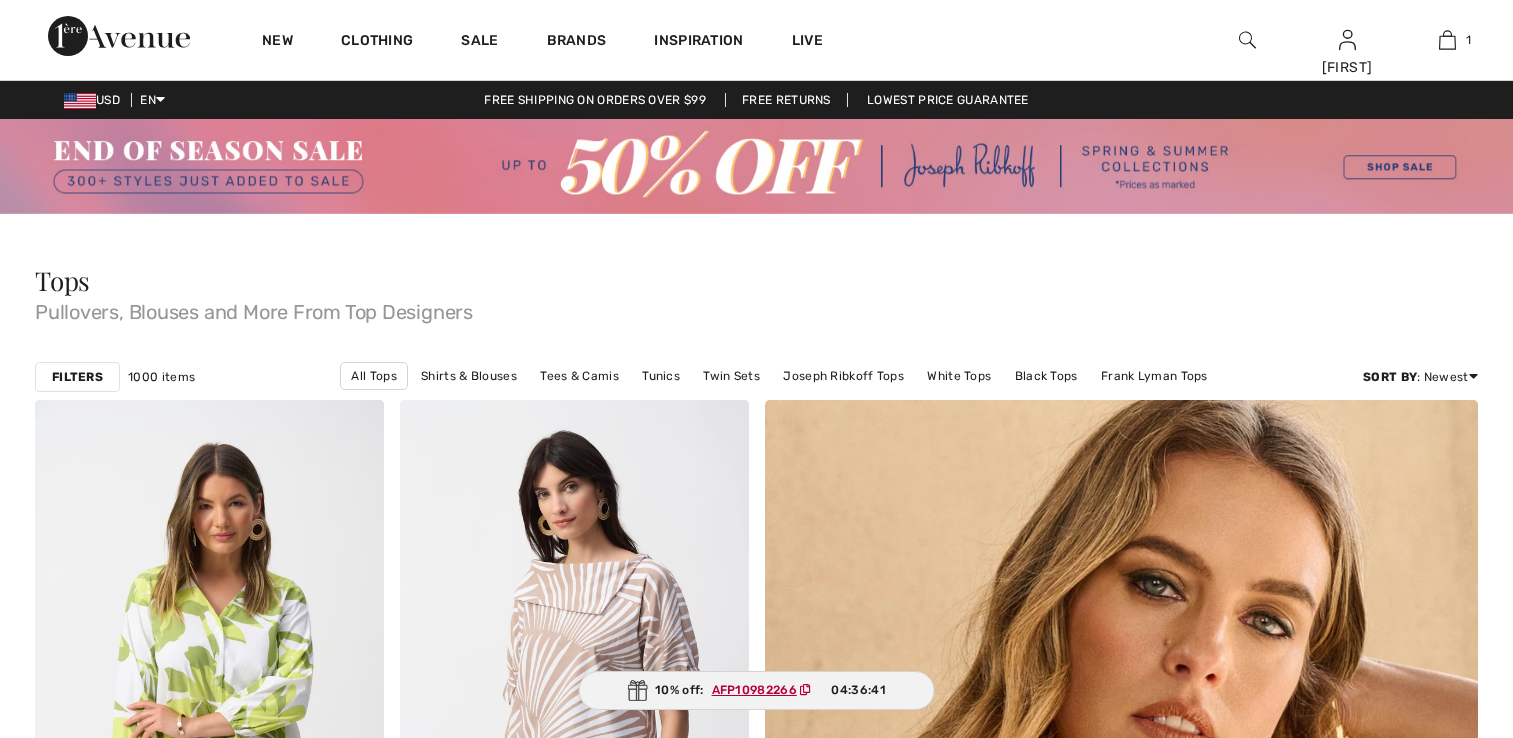 scroll, scrollTop: 0, scrollLeft: 0, axis: both 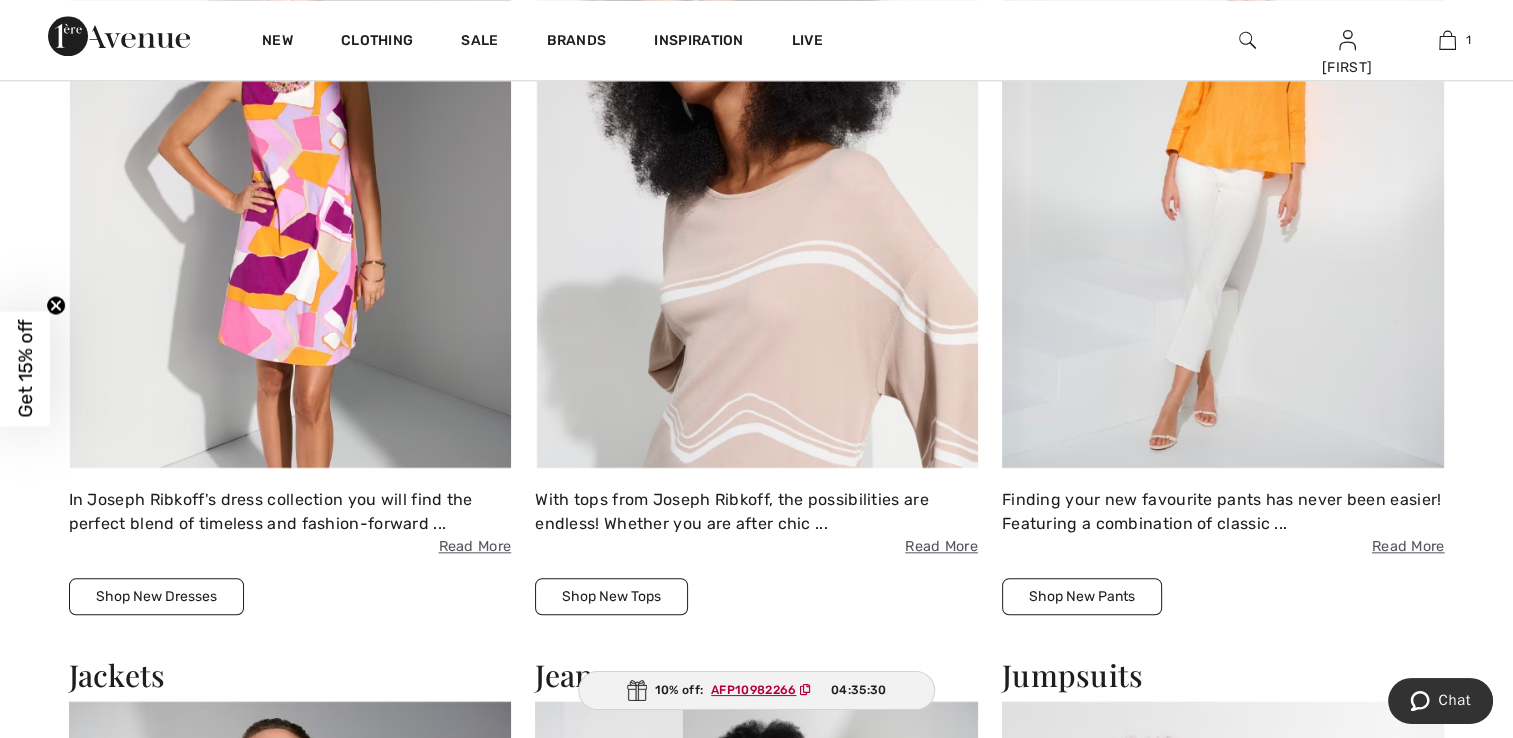 click on "Shop New Dresses" at bounding box center (156, 596) 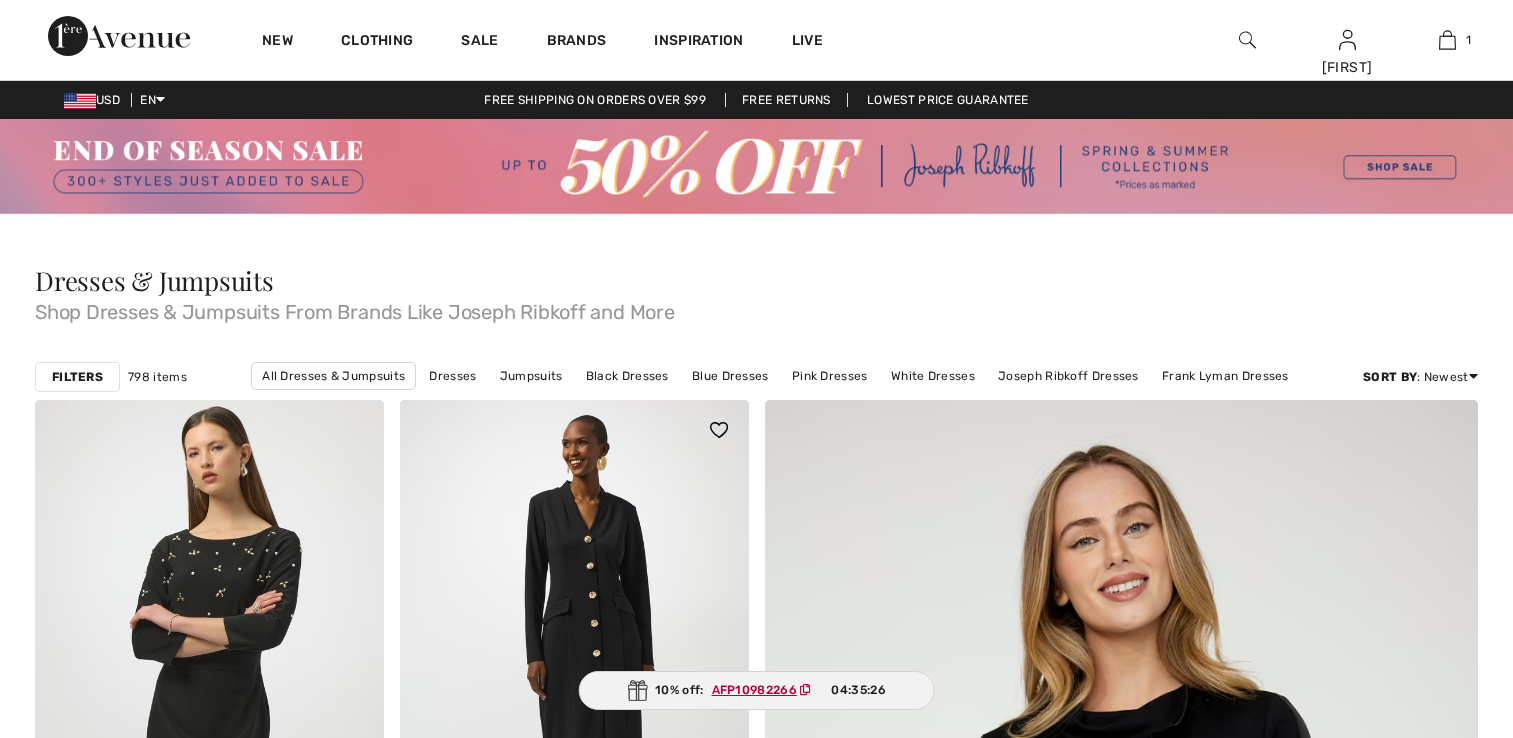 scroll, scrollTop: 0, scrollLeft: 0, axis: both 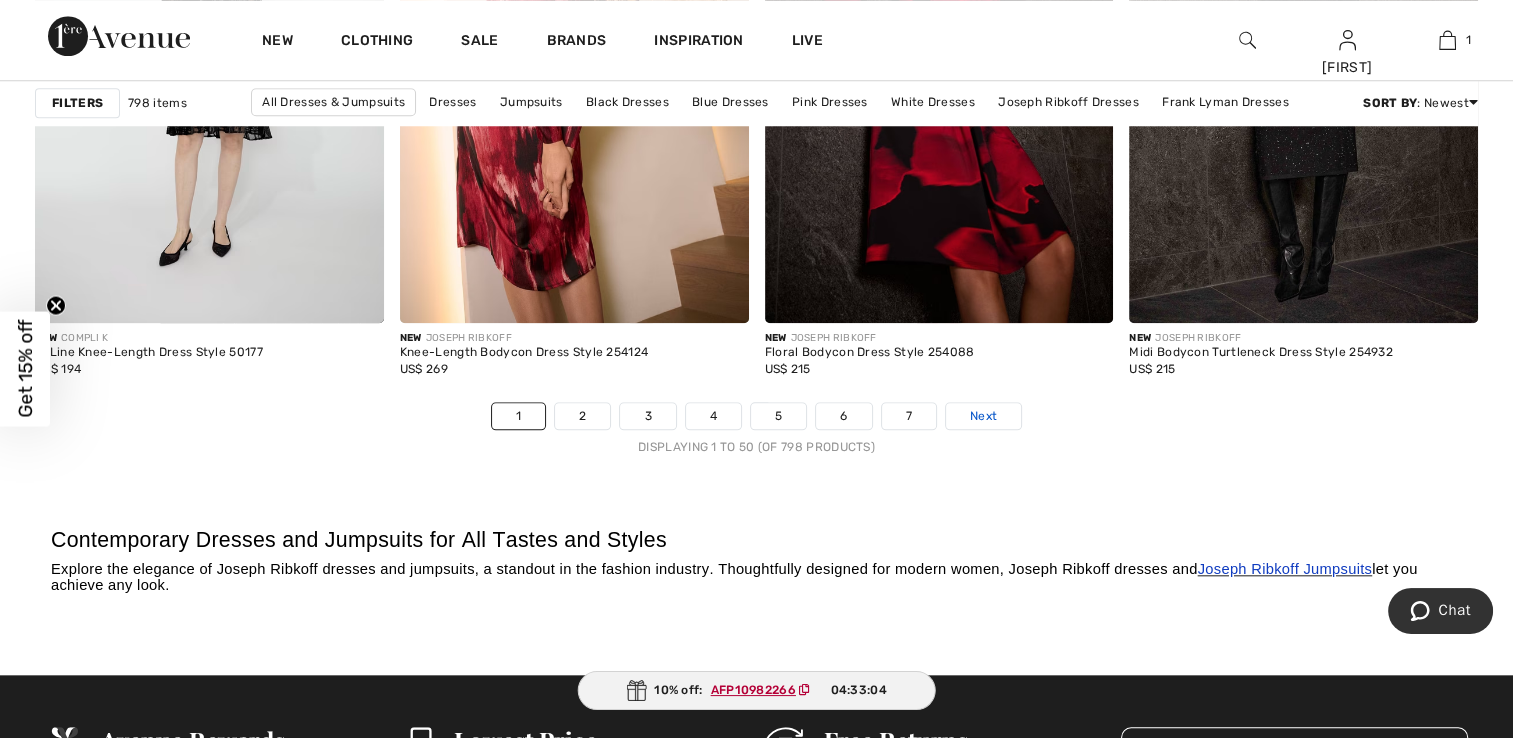 click on "Next" at bounding box center [983, 416] 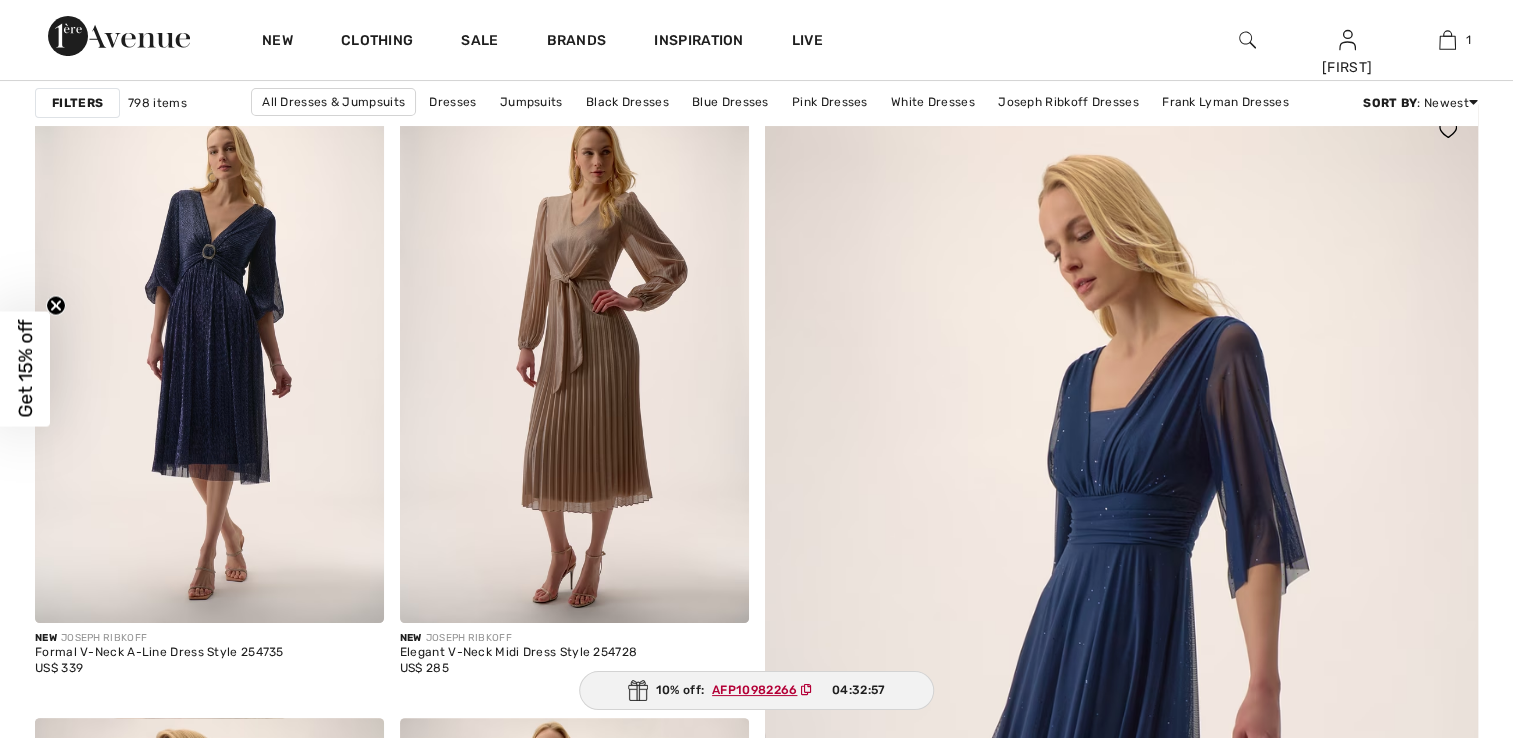 scroll, scrollTop: 0, scrollLeft: 0, axis: both 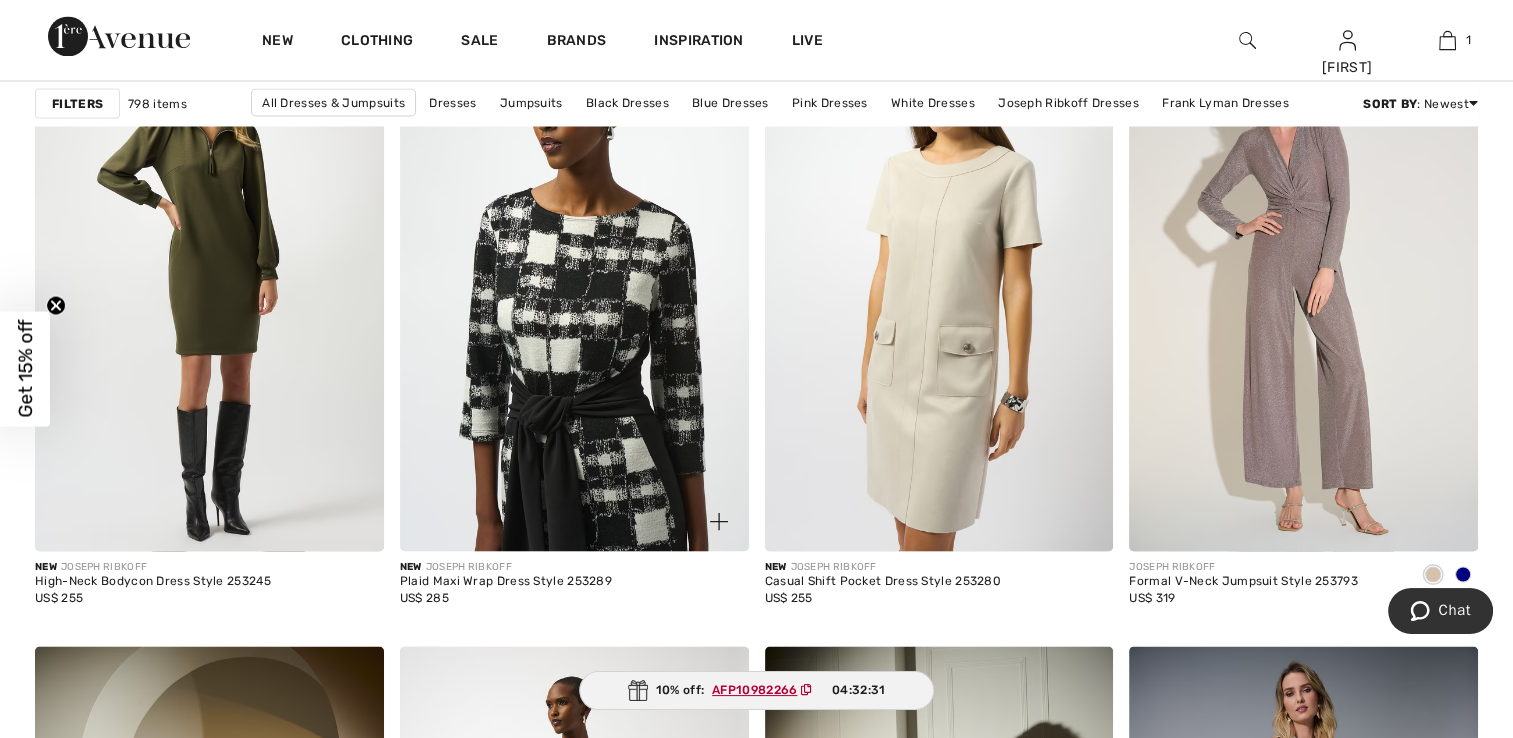 click at bounding box center [574, 289] 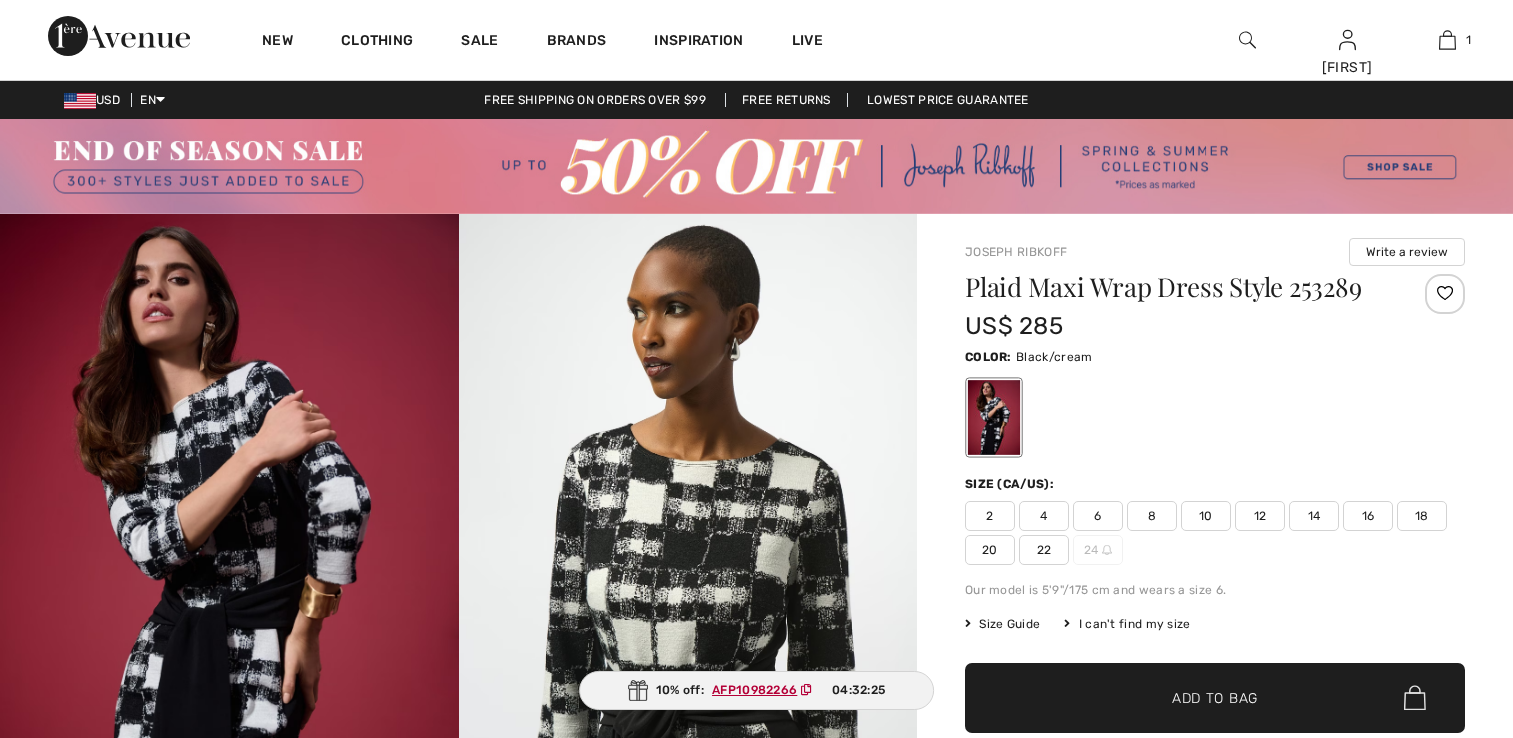 scroll, scrollTop: 0, scrollLeft: 0, axis: both 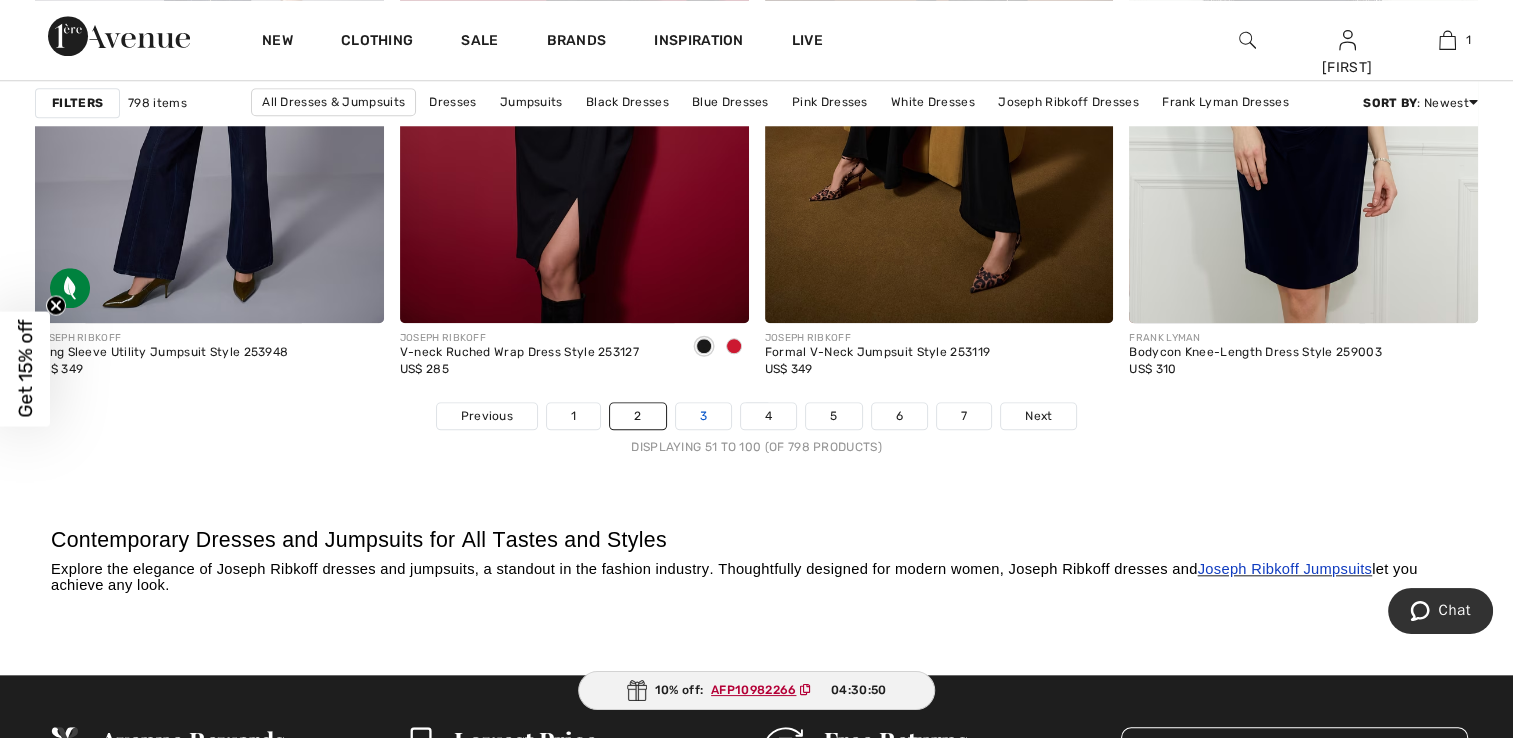click on "3" at bounding box center [703, 416] 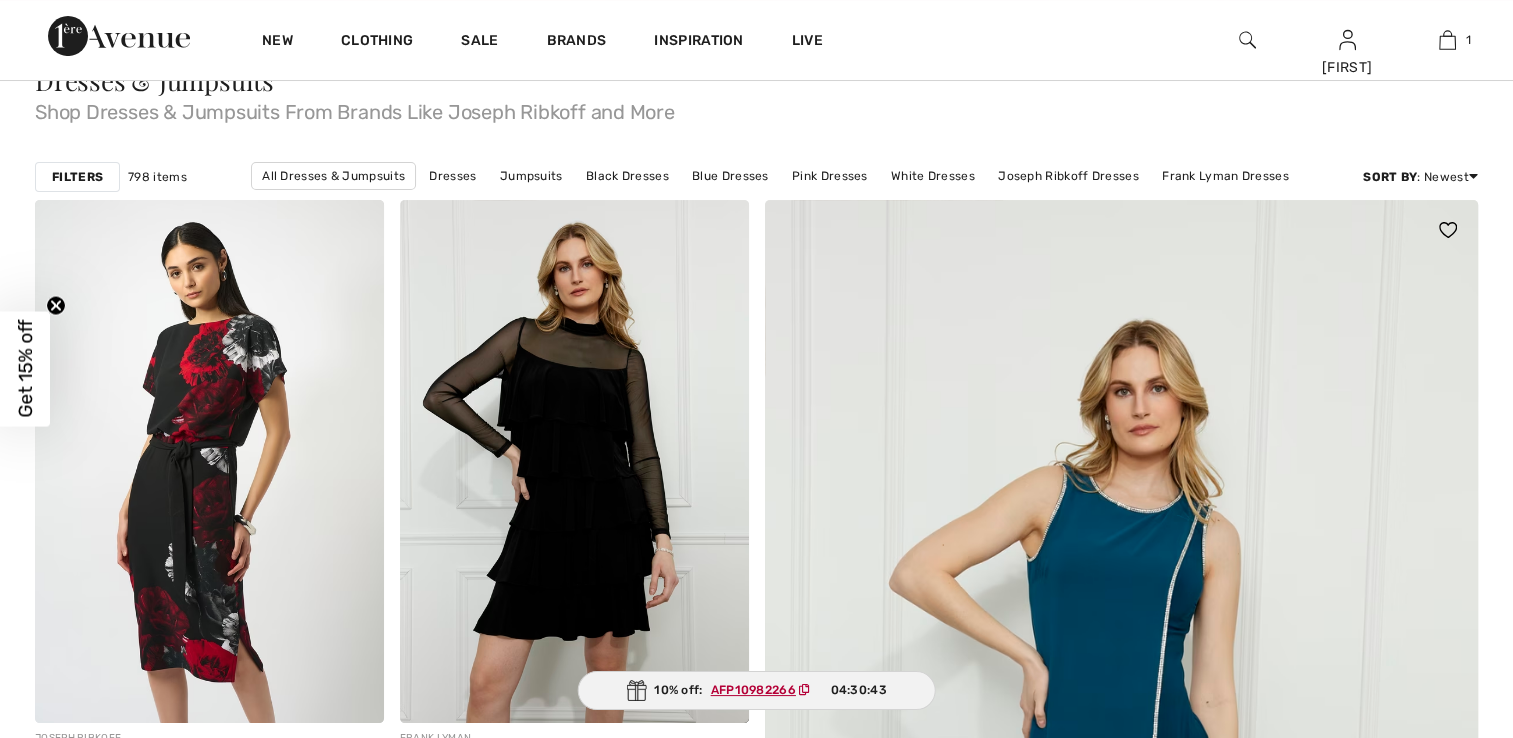 scroll, scrollTop: 200, scrollLeft: 0, axis: vertical 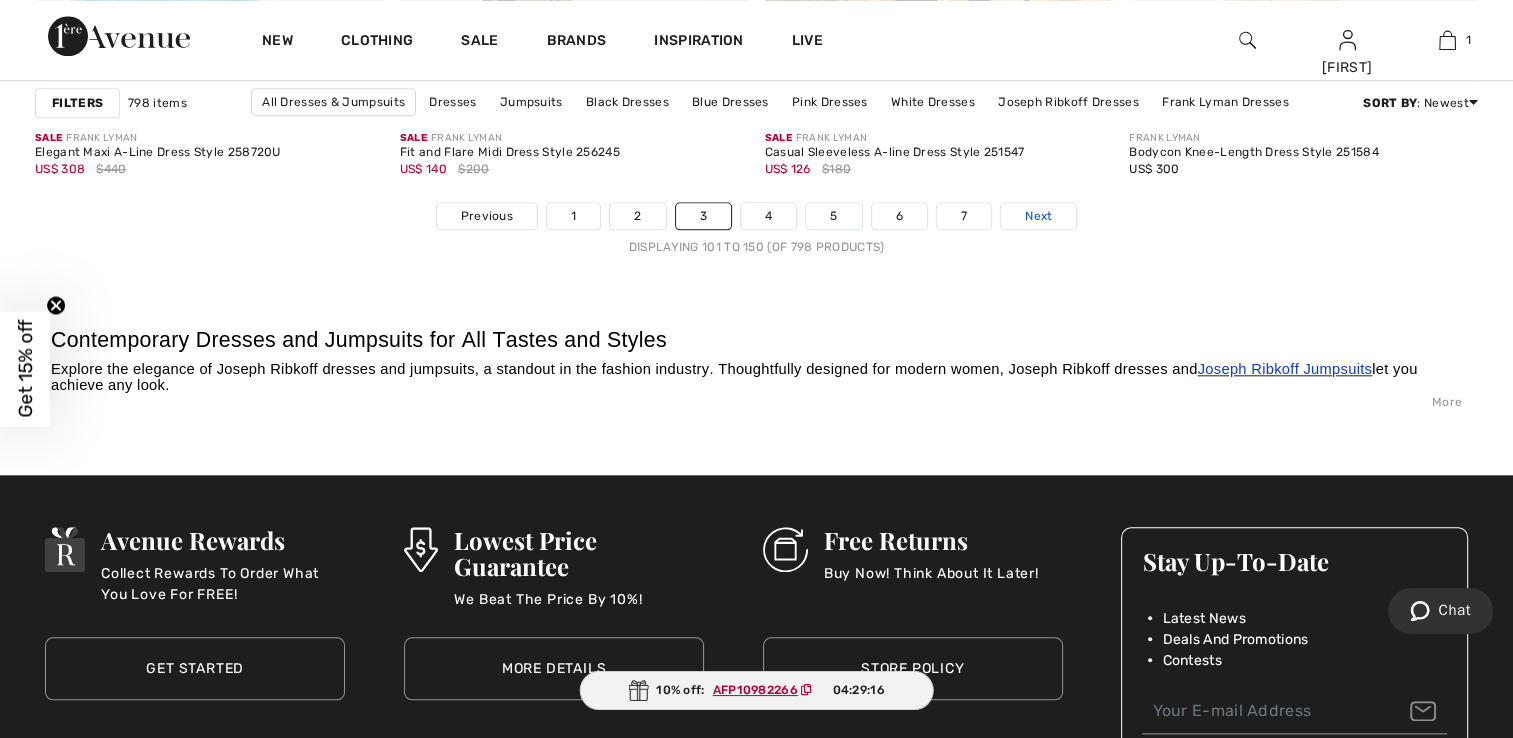 click on "Next" at bounding box center (1038, 216) 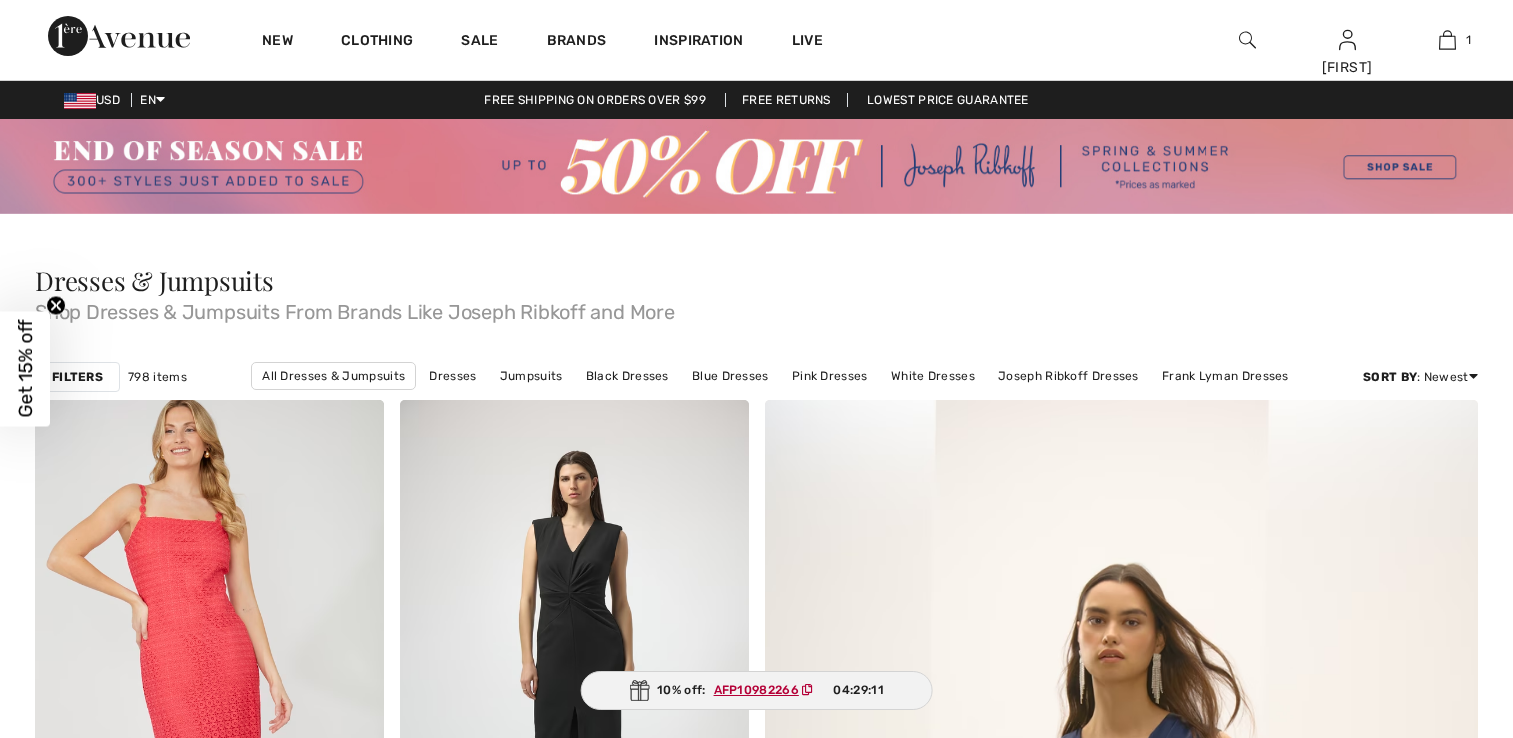 scroll, scrollTop: 0, scrollLeft: 0, axis: both 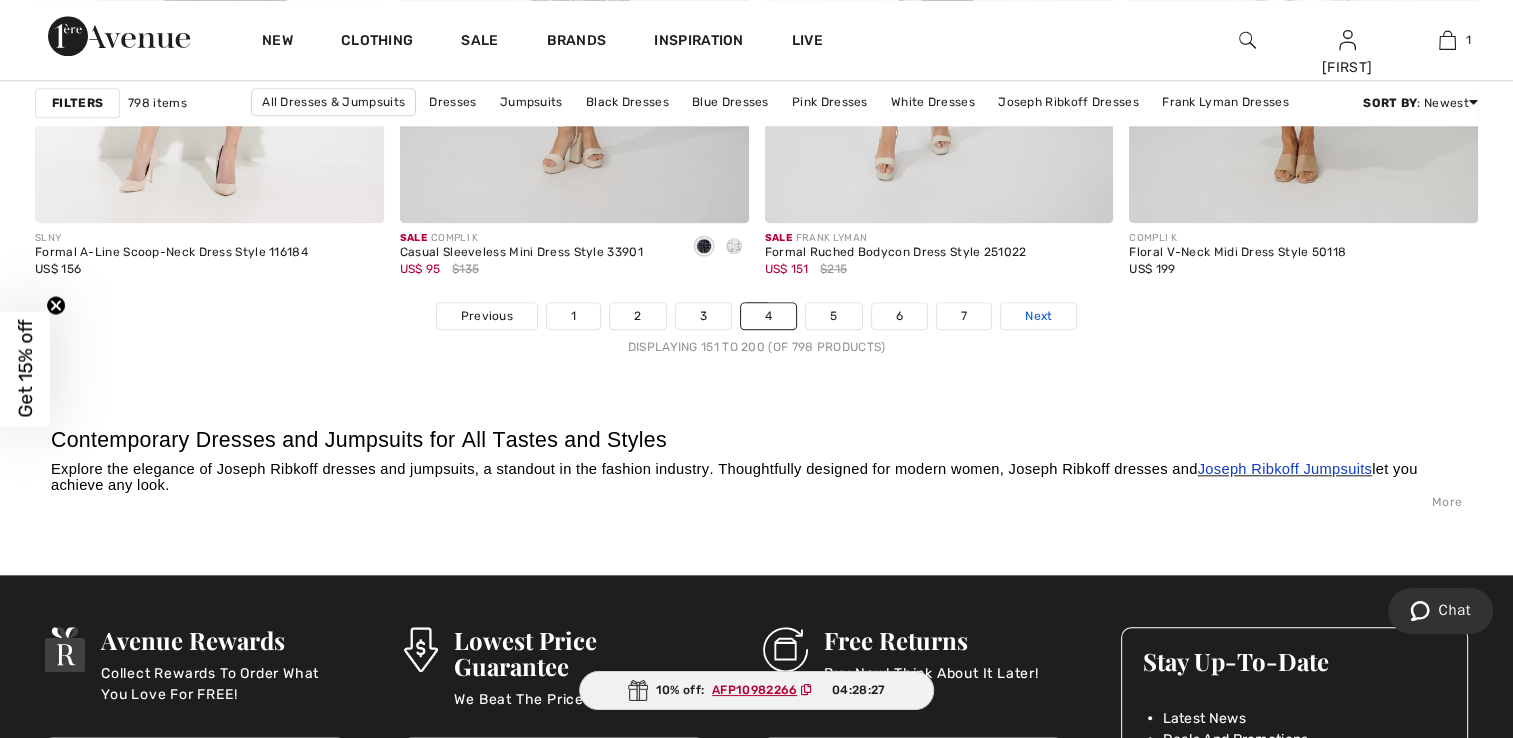 click on "Next" at bounding box center (1038, 316) 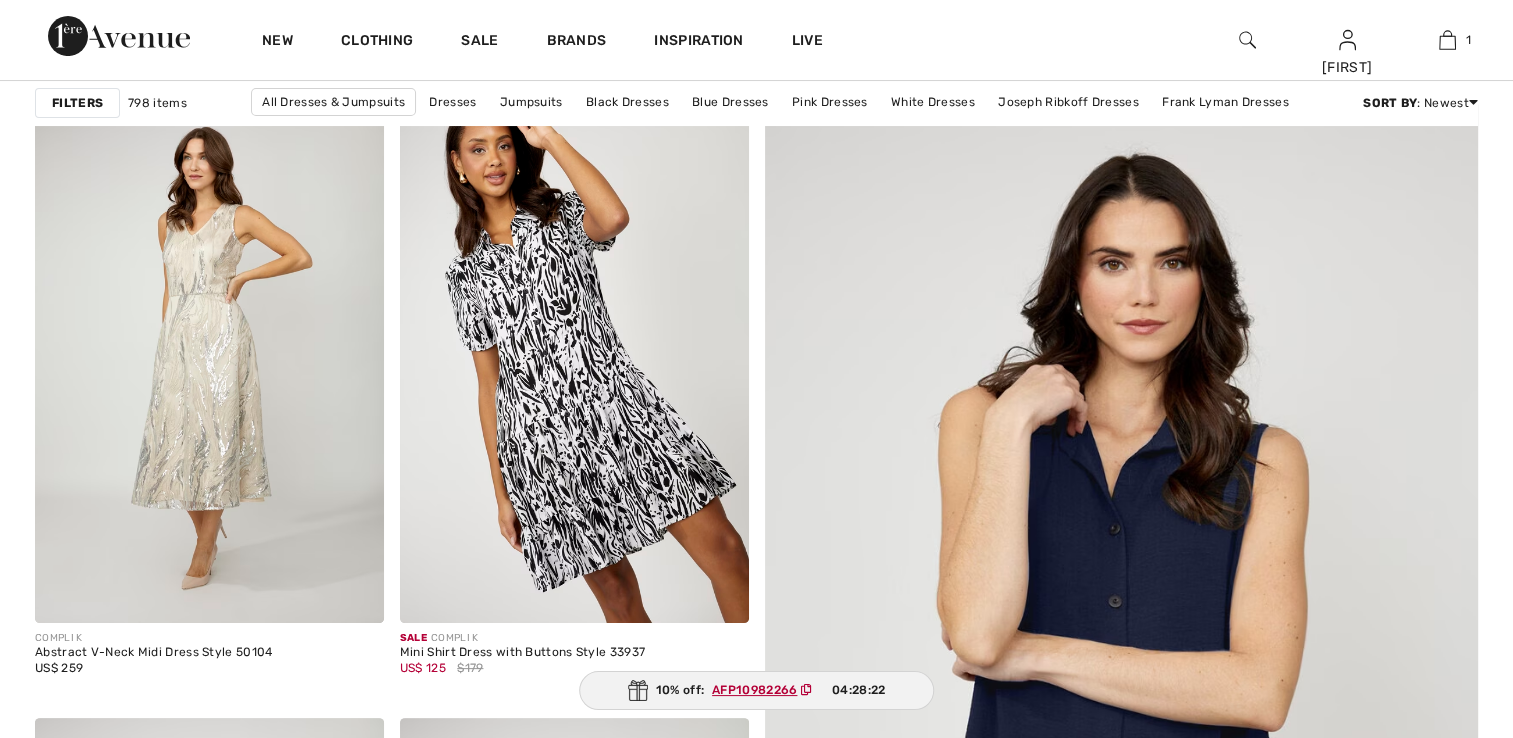 scroll, scrollTop: 300, scrollLeft: 0, axis: vertical 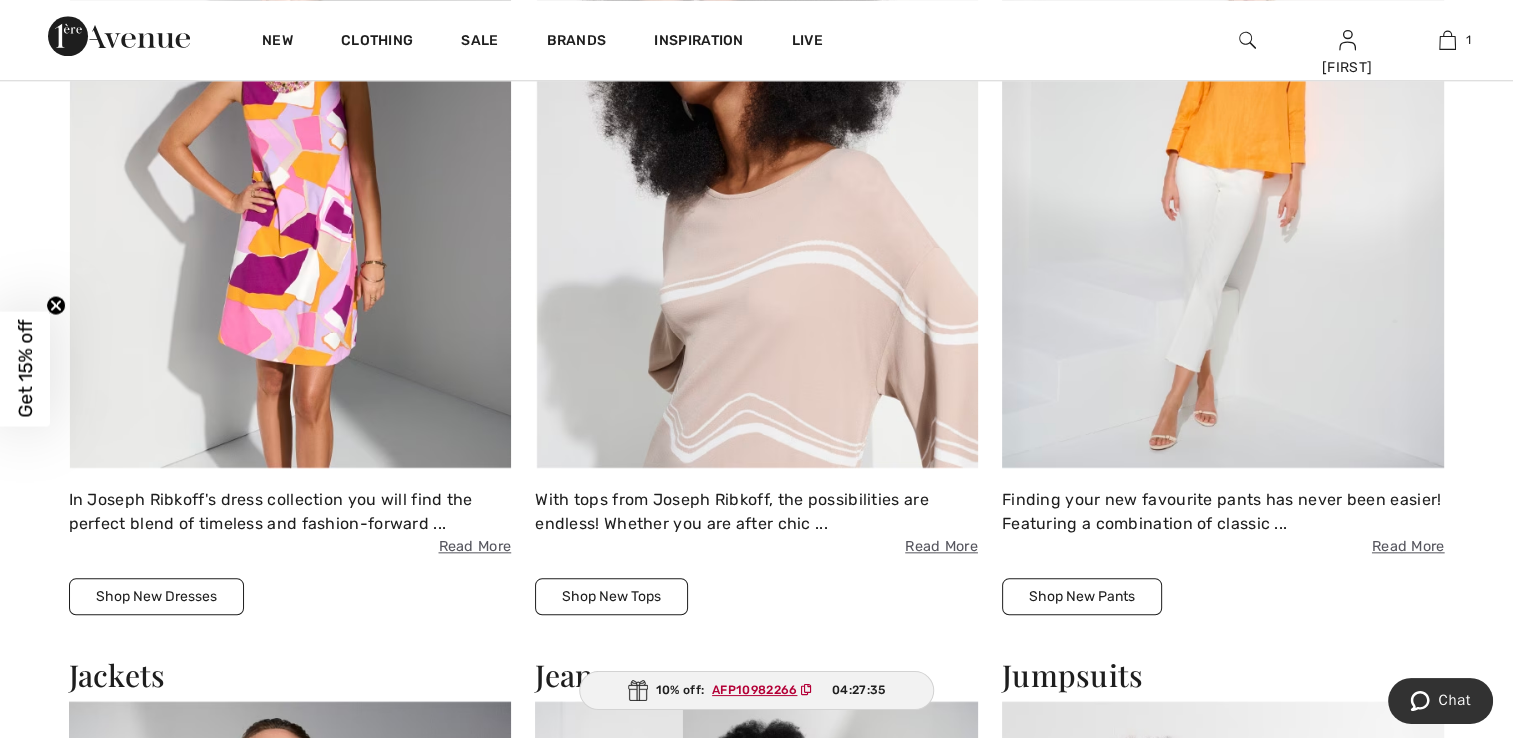 click on "Shop New Pants" at bounding box center (1082, 596) 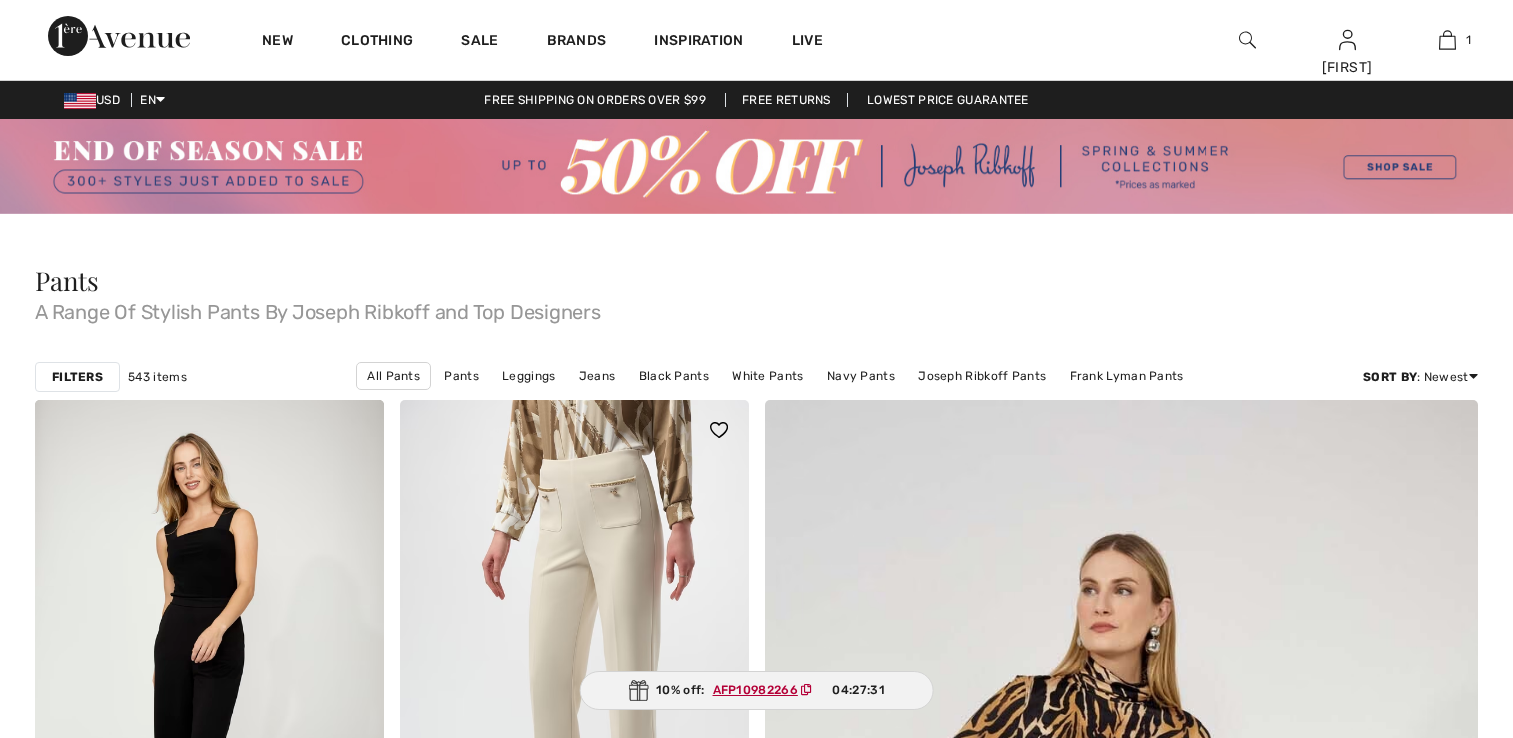 scroll, scrollTop: 0, scrollLeft: 0, axis: both 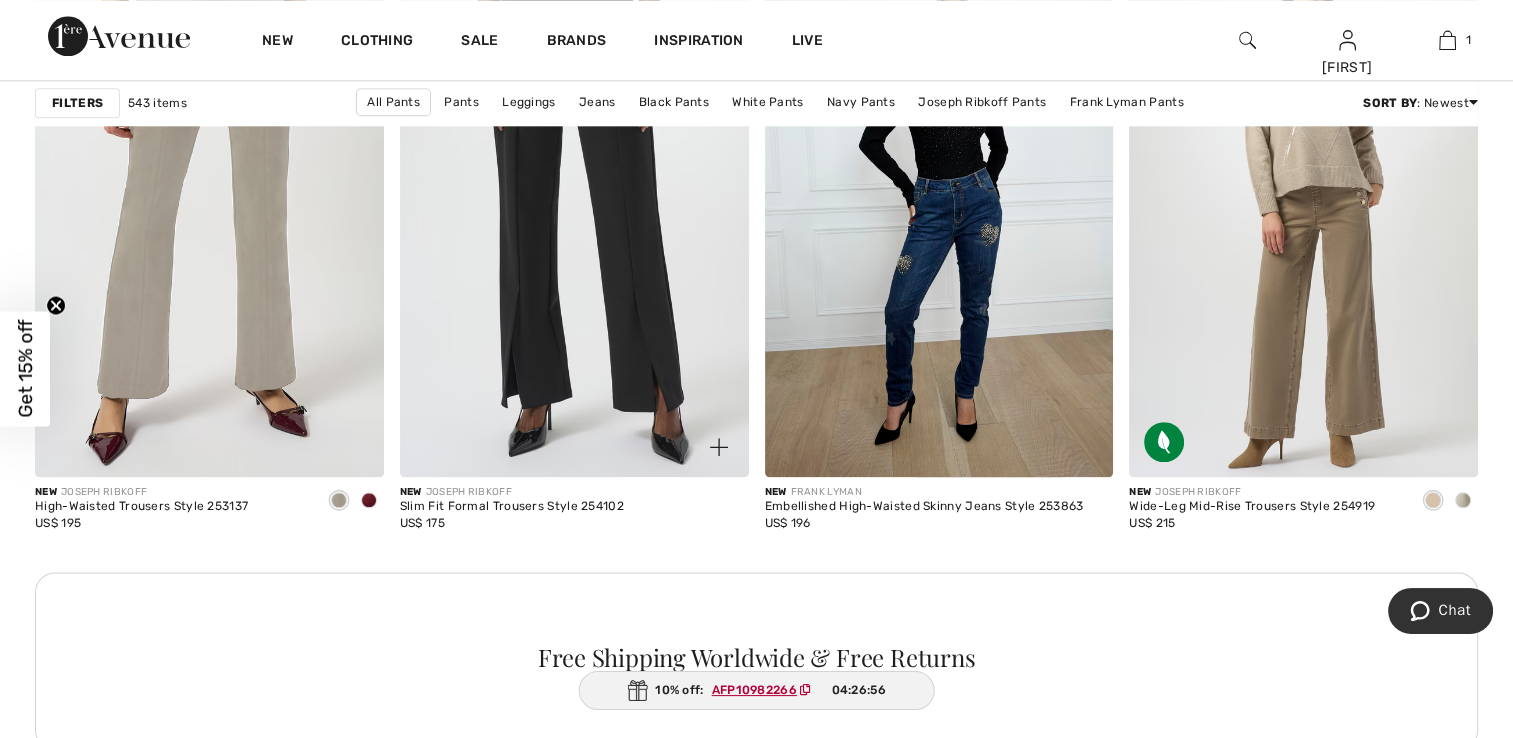 click at bounding box center (574, 215) 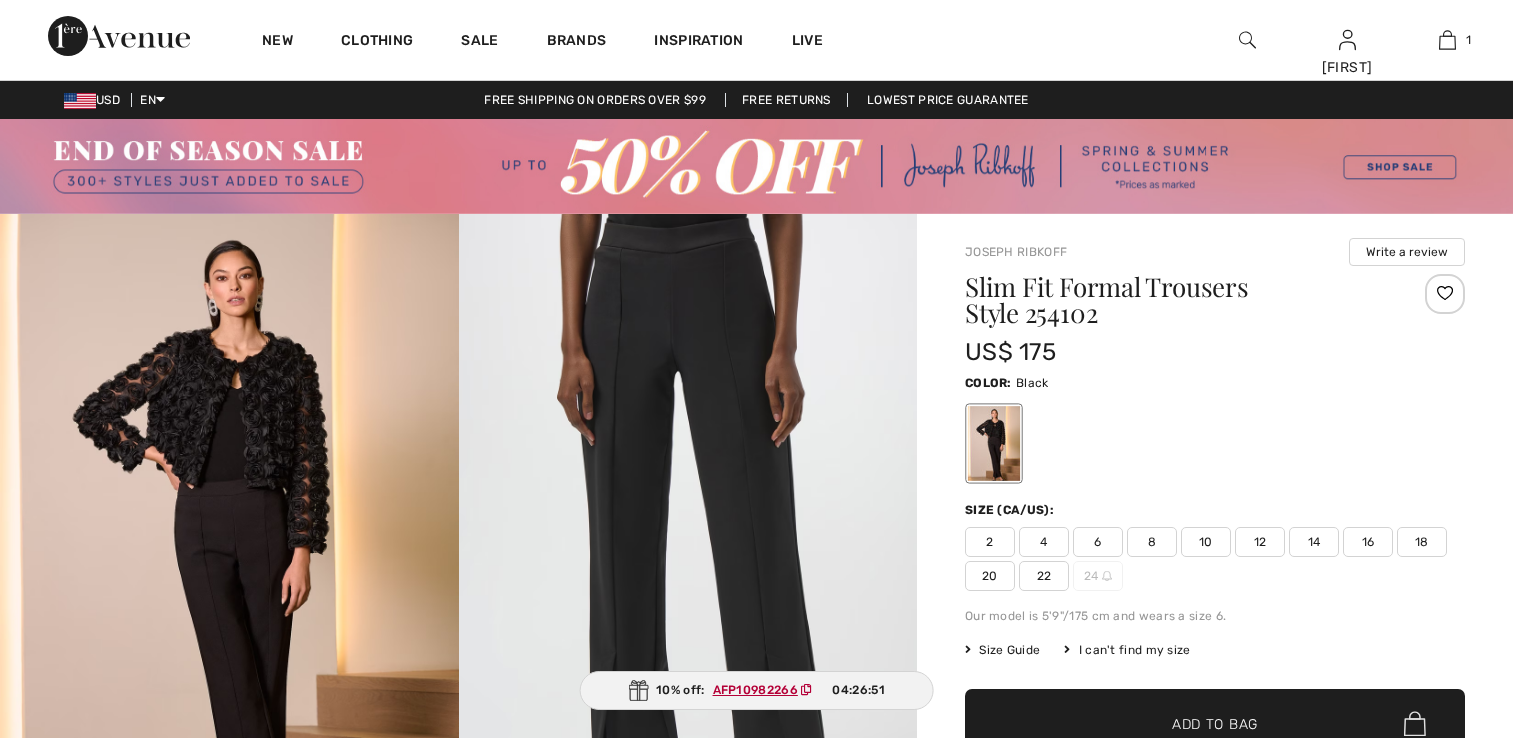 scroll, scrollTop: 0, scrollLeft: 0, axis: both 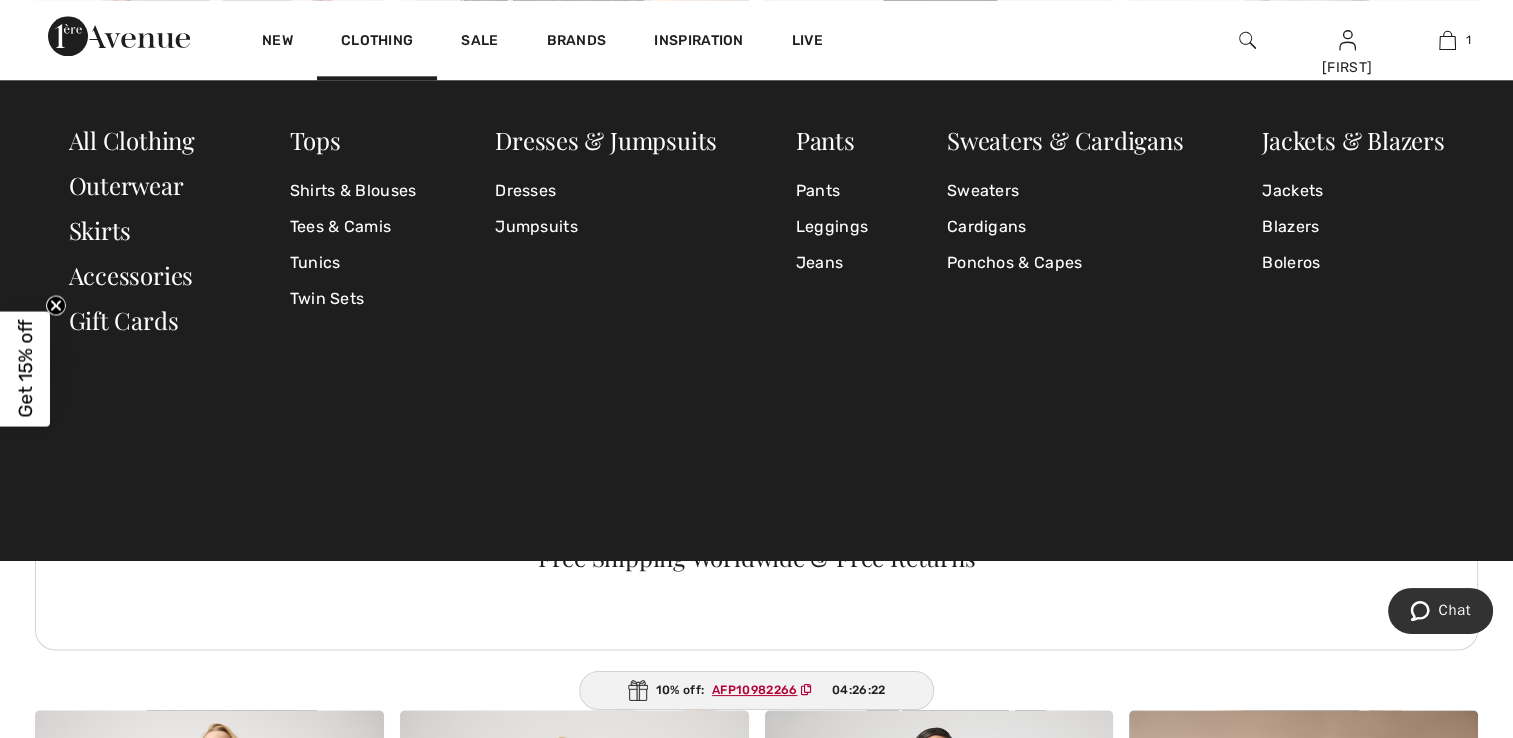 drag, startPoint x: 1036, startPoint y: 326, endPoint x: 1030, endPoint y: 316, distance: 11.661903 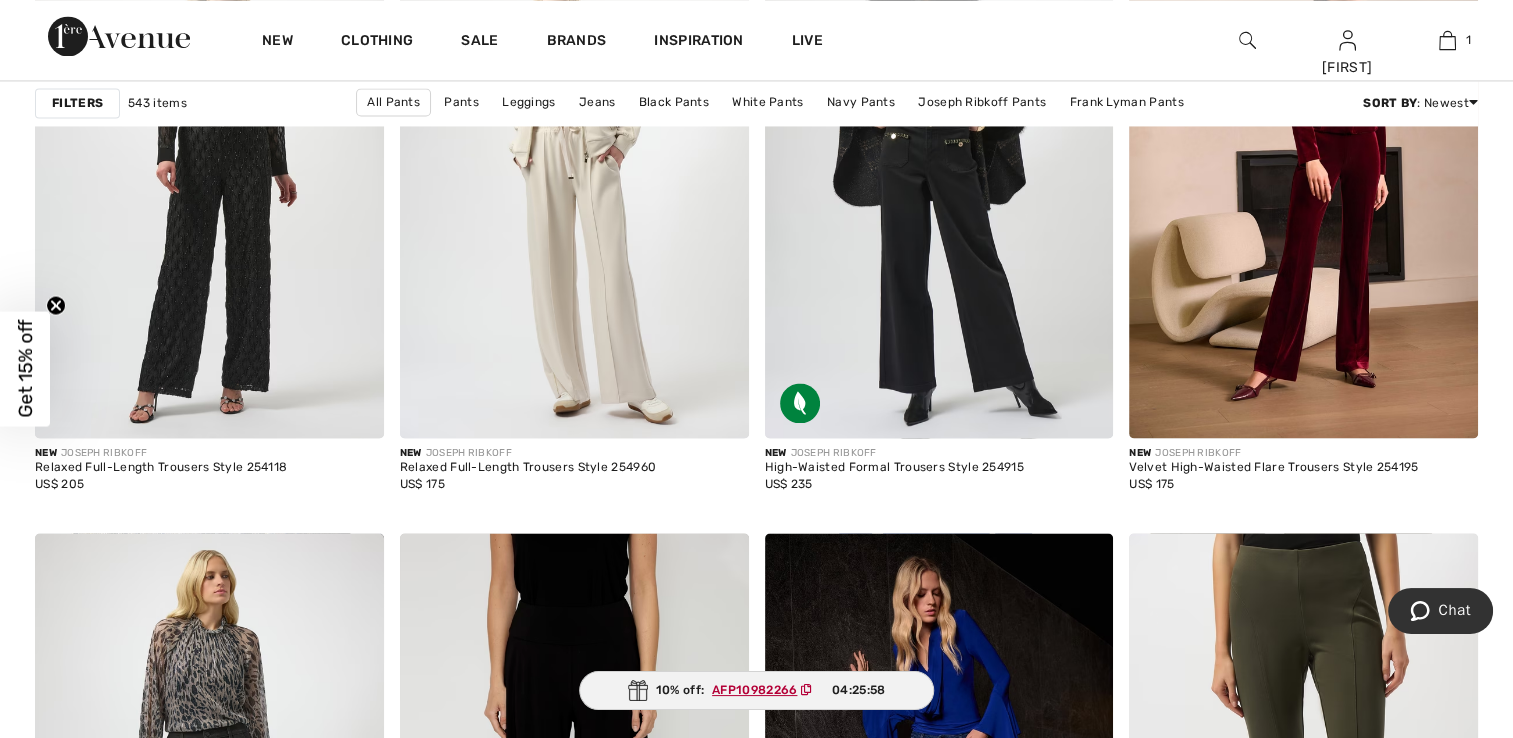 scroll, scrollTop: 3200, scrollLeft: 0, axis: vertical 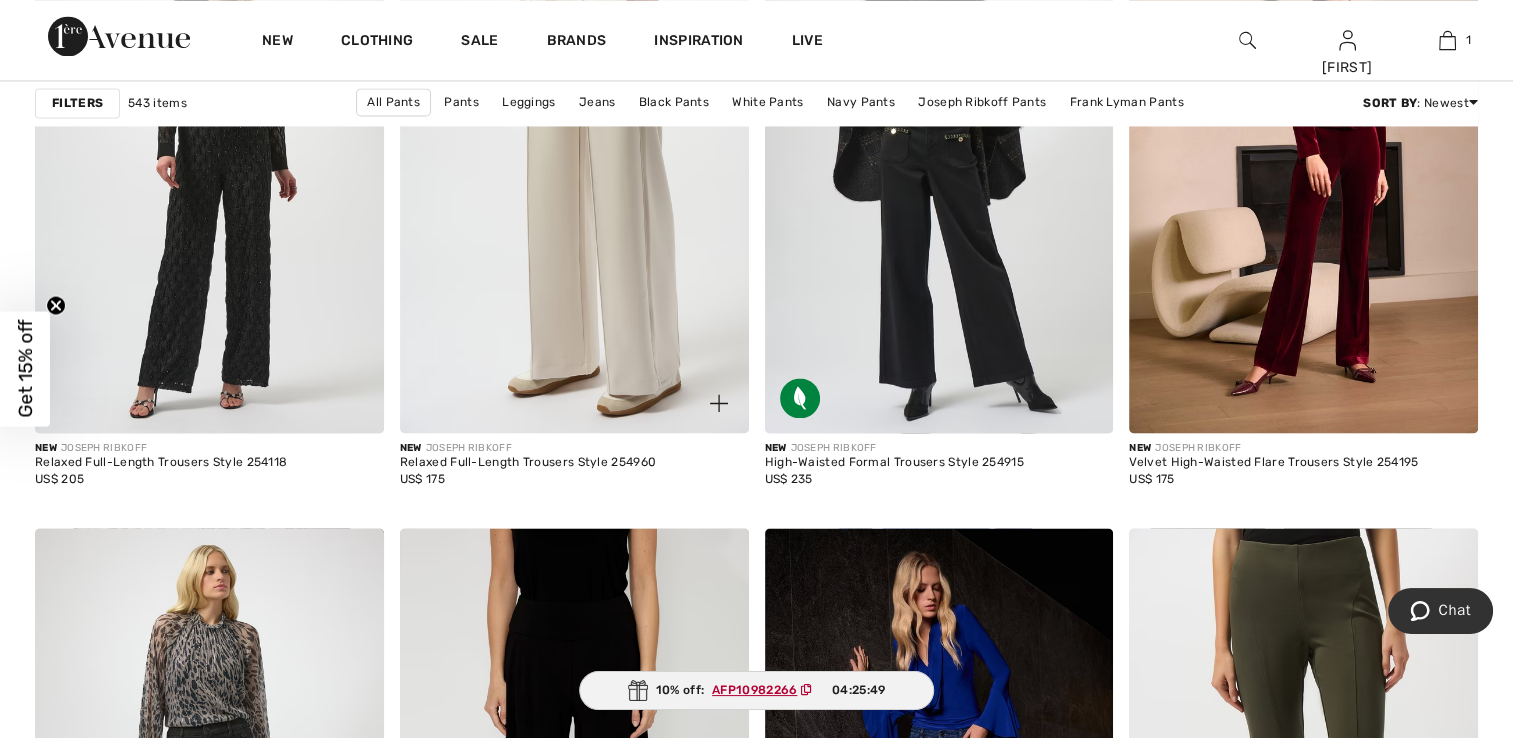 click at bounding box center [574, 171] 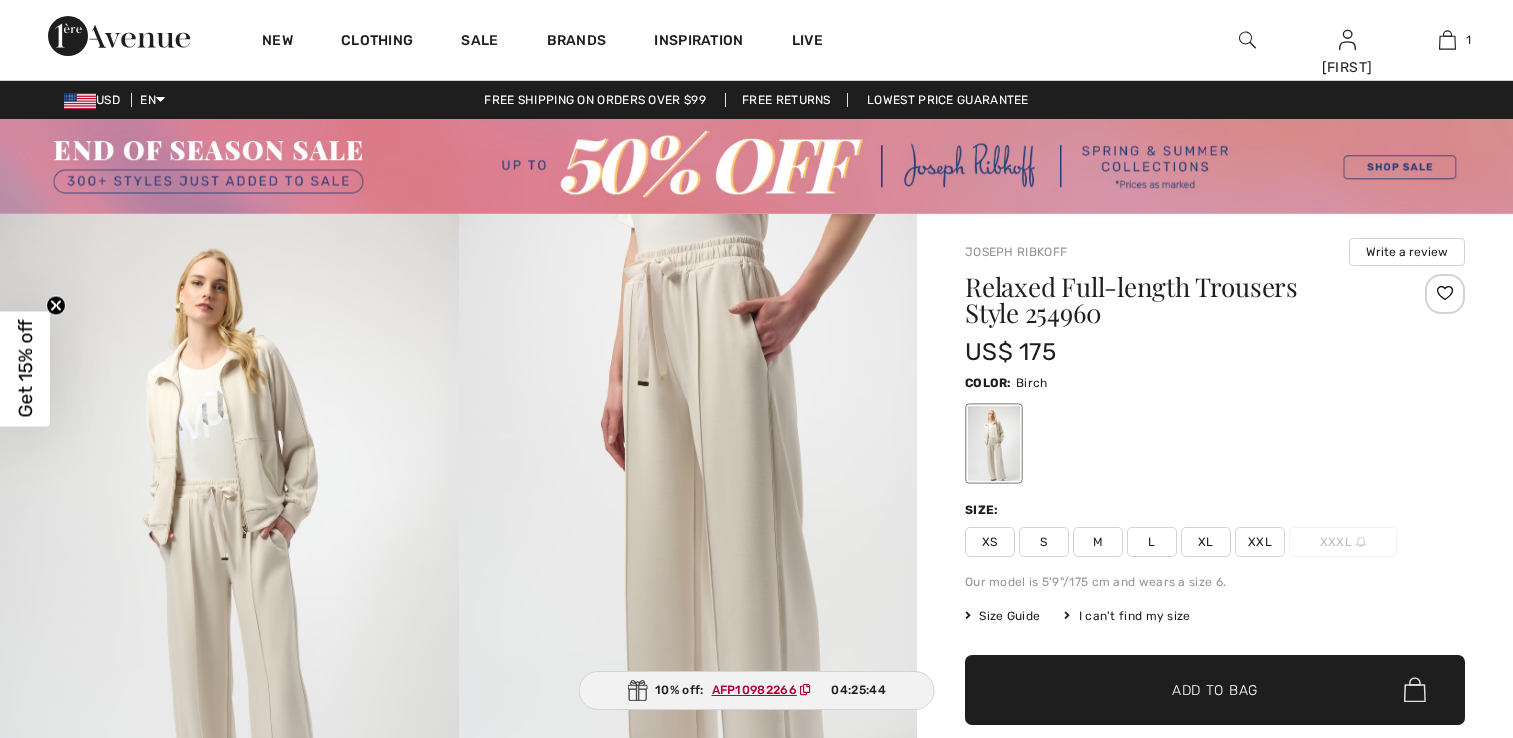 scroll, scrollTop: 0, scrollLeft: 0, axis: both 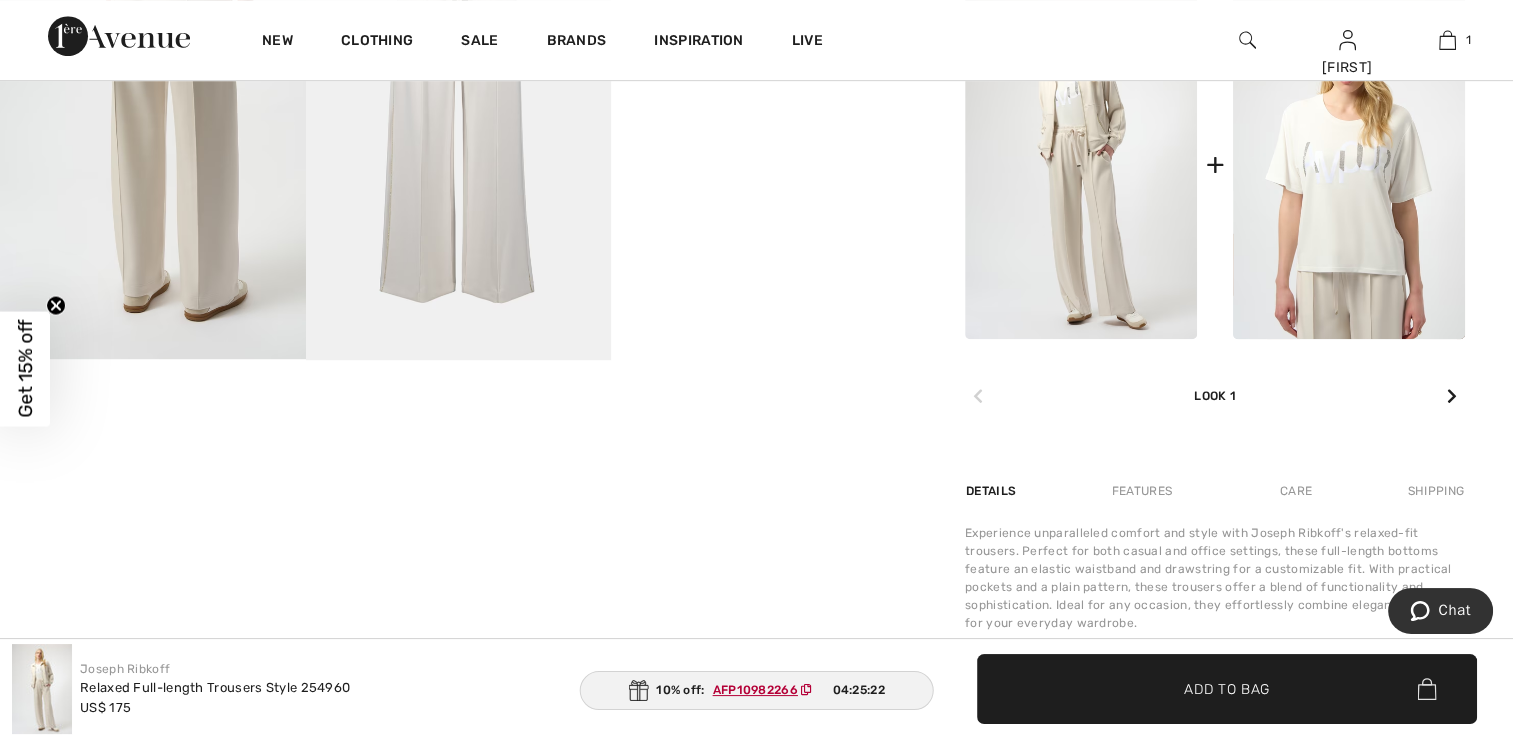 click at bounding box center [1452, 396] 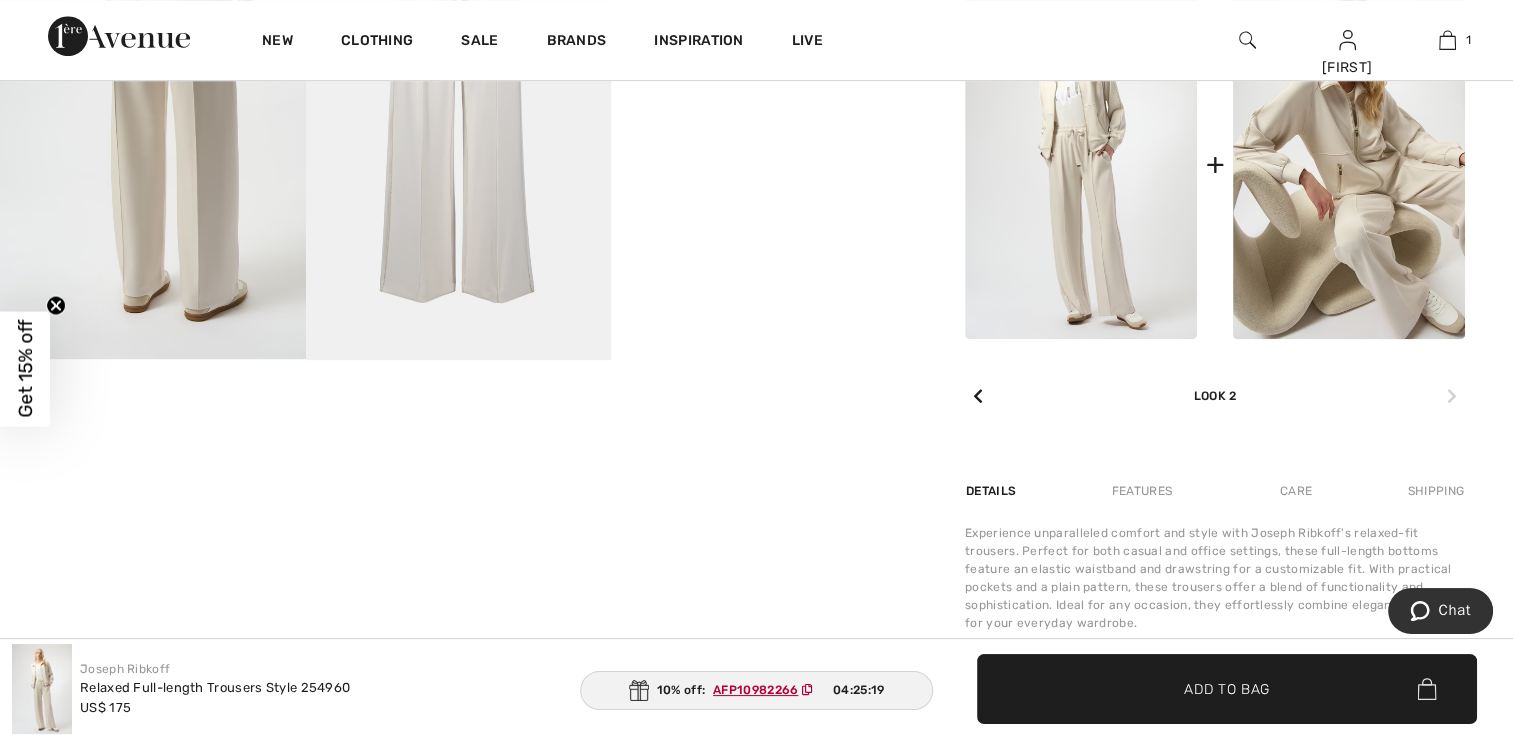 click on "Look 2" at bounding box center (1215, 372) 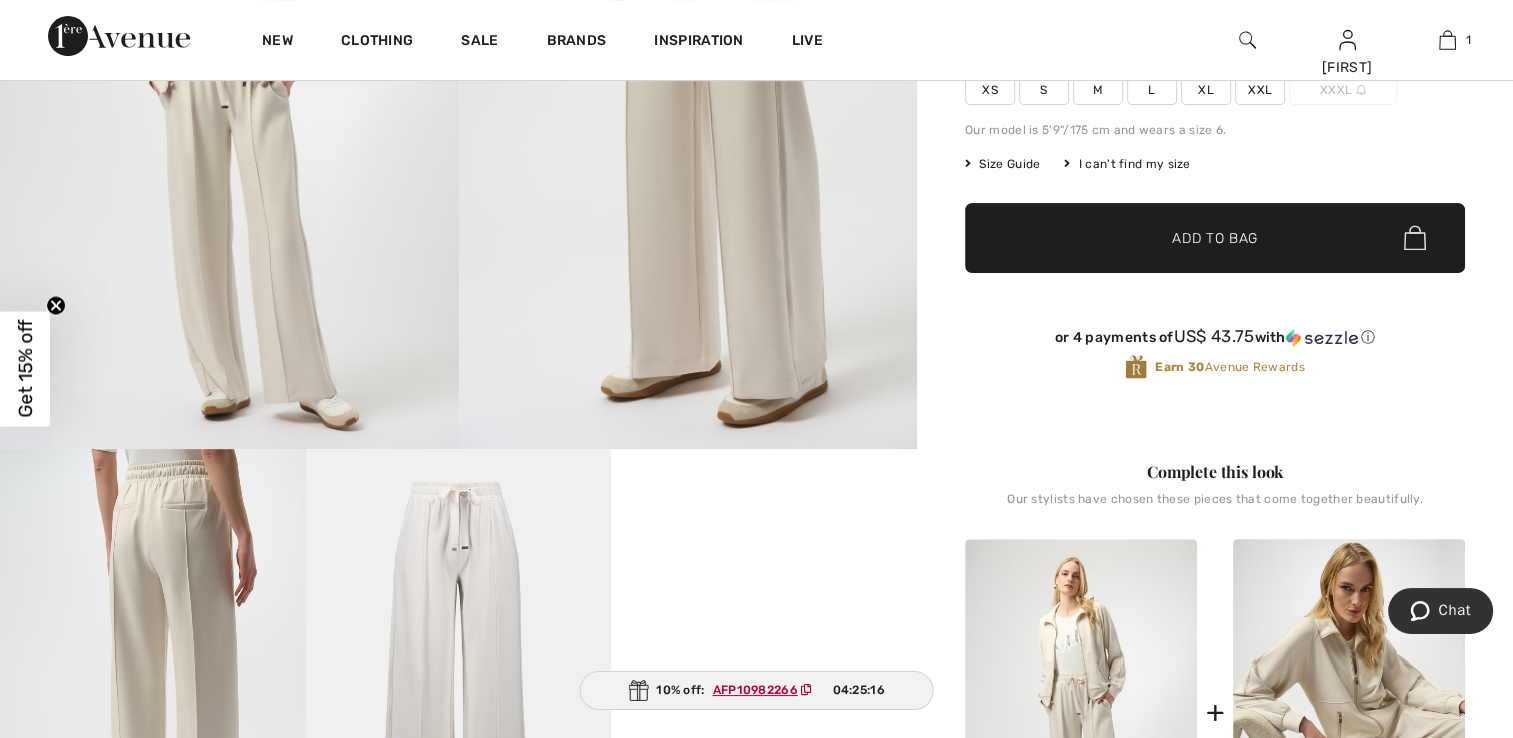 scroll, scrollTop: 400, scrollLeft: 0, axis: vertical 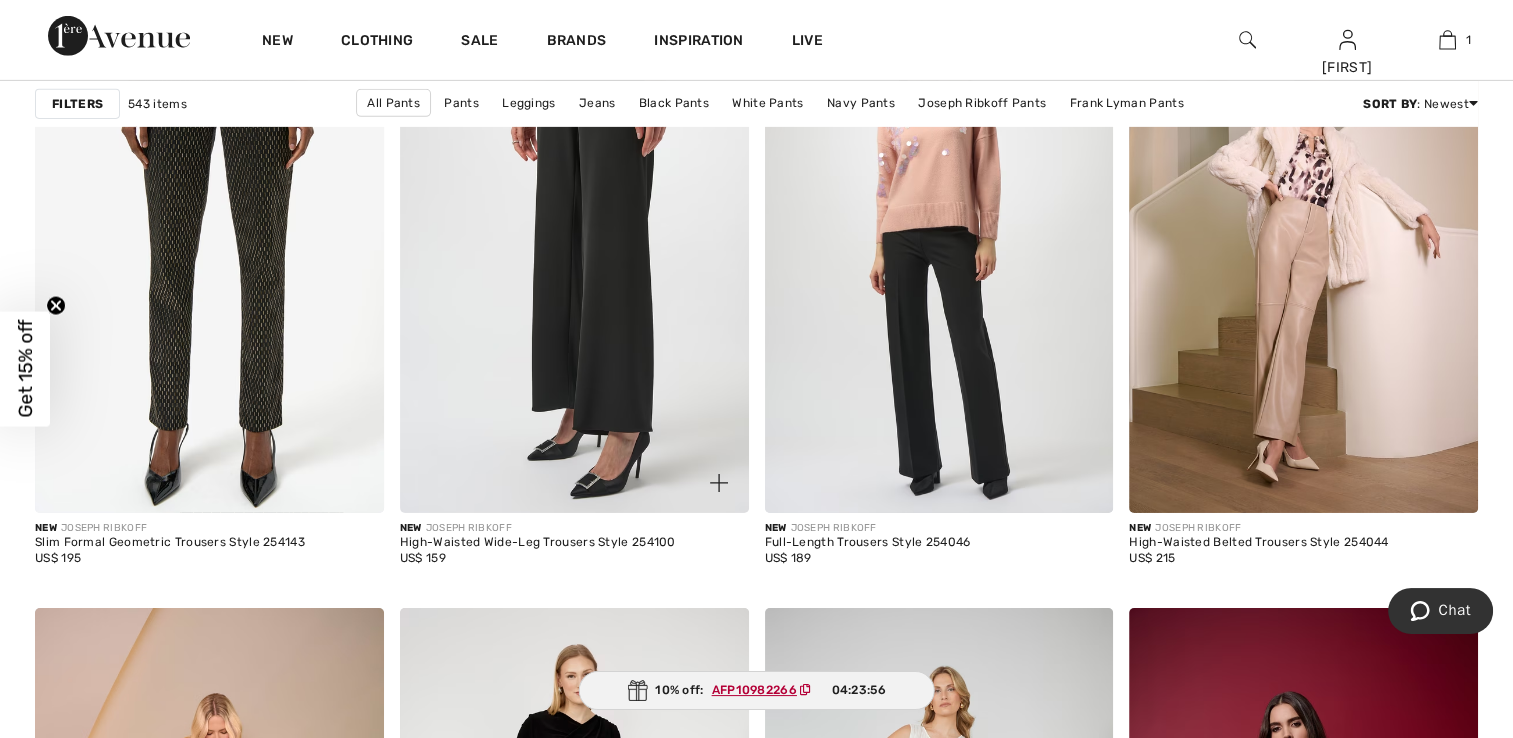 click at bounding box center [574, 251] 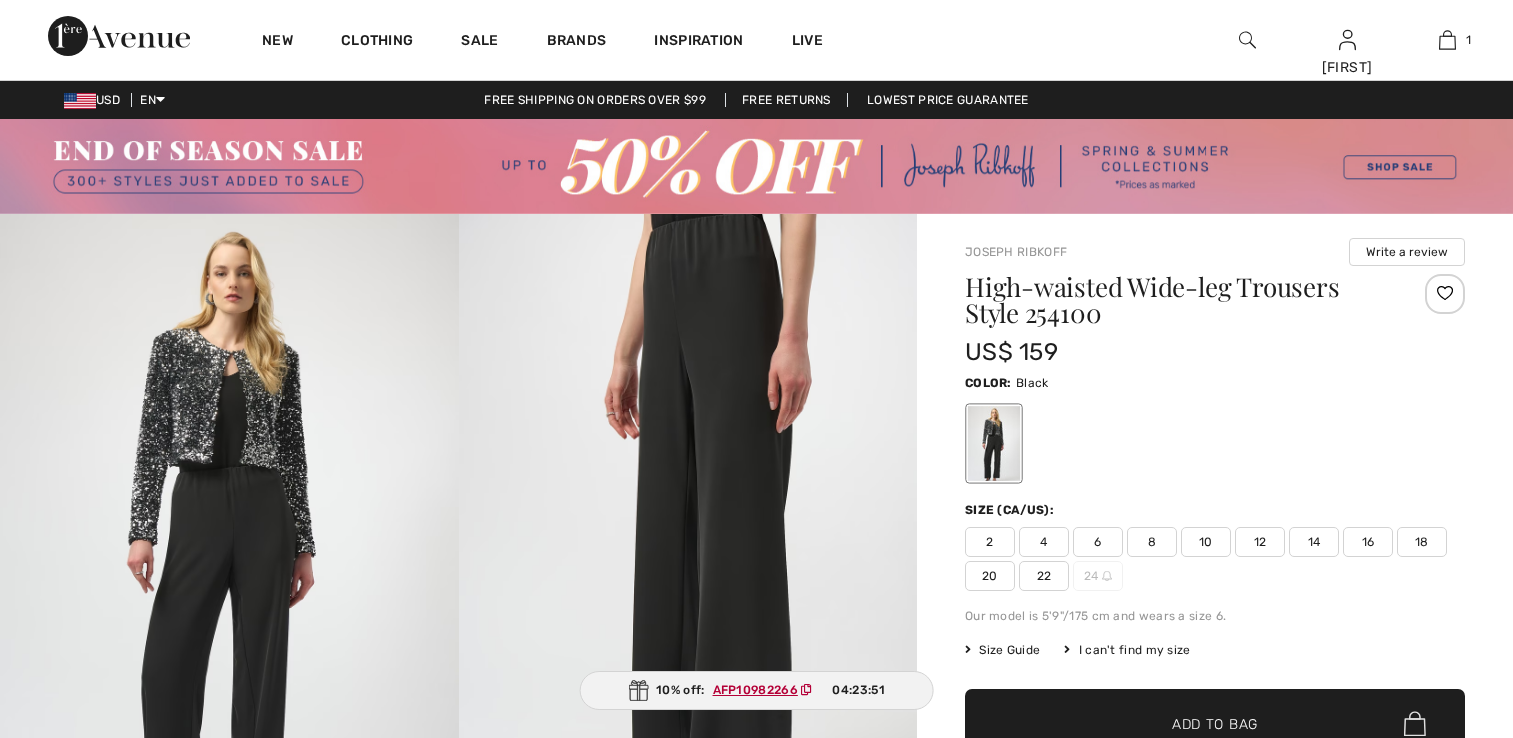scroll, scrollTop: 0, scrollLeft: 0, axis: both 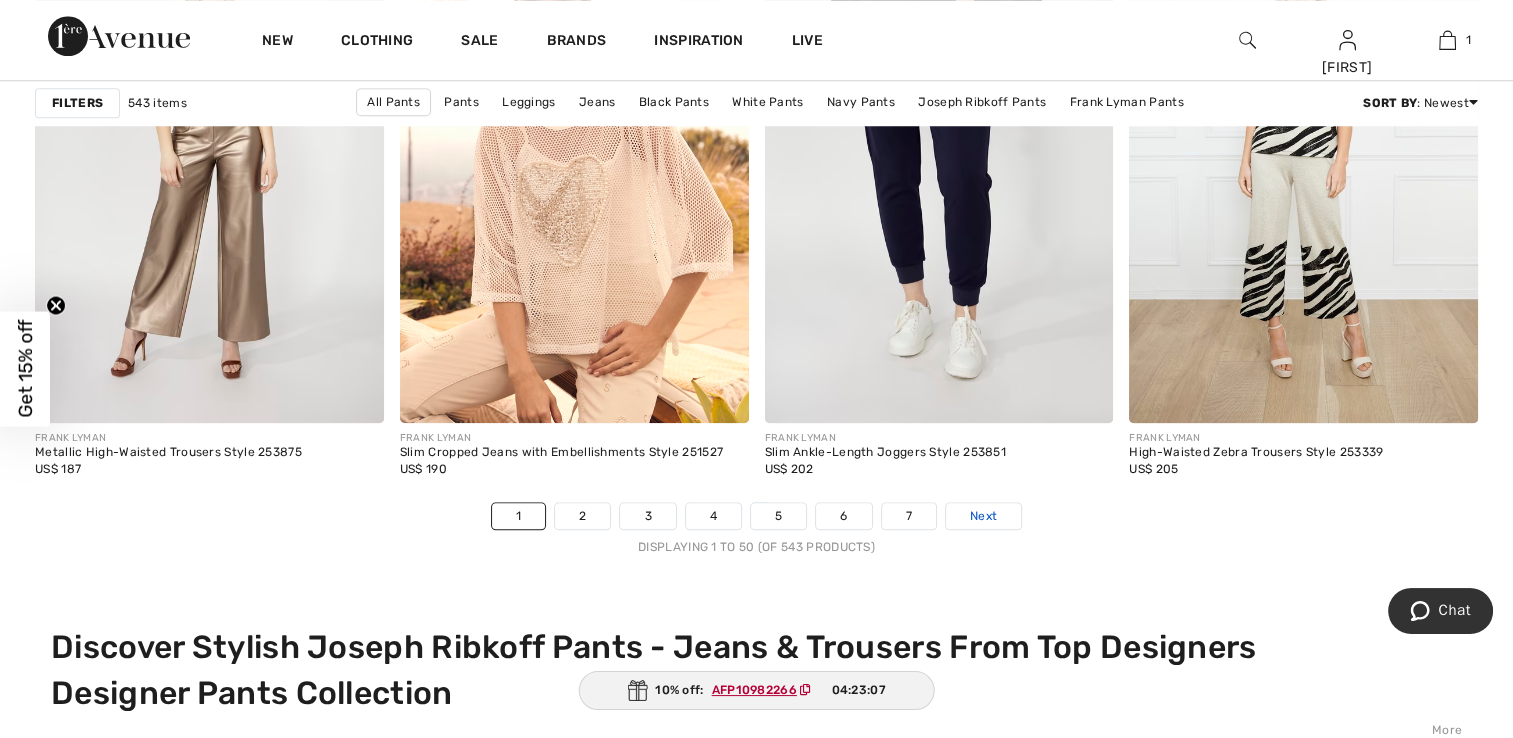click on "Next" at bounding box center [983, 516] 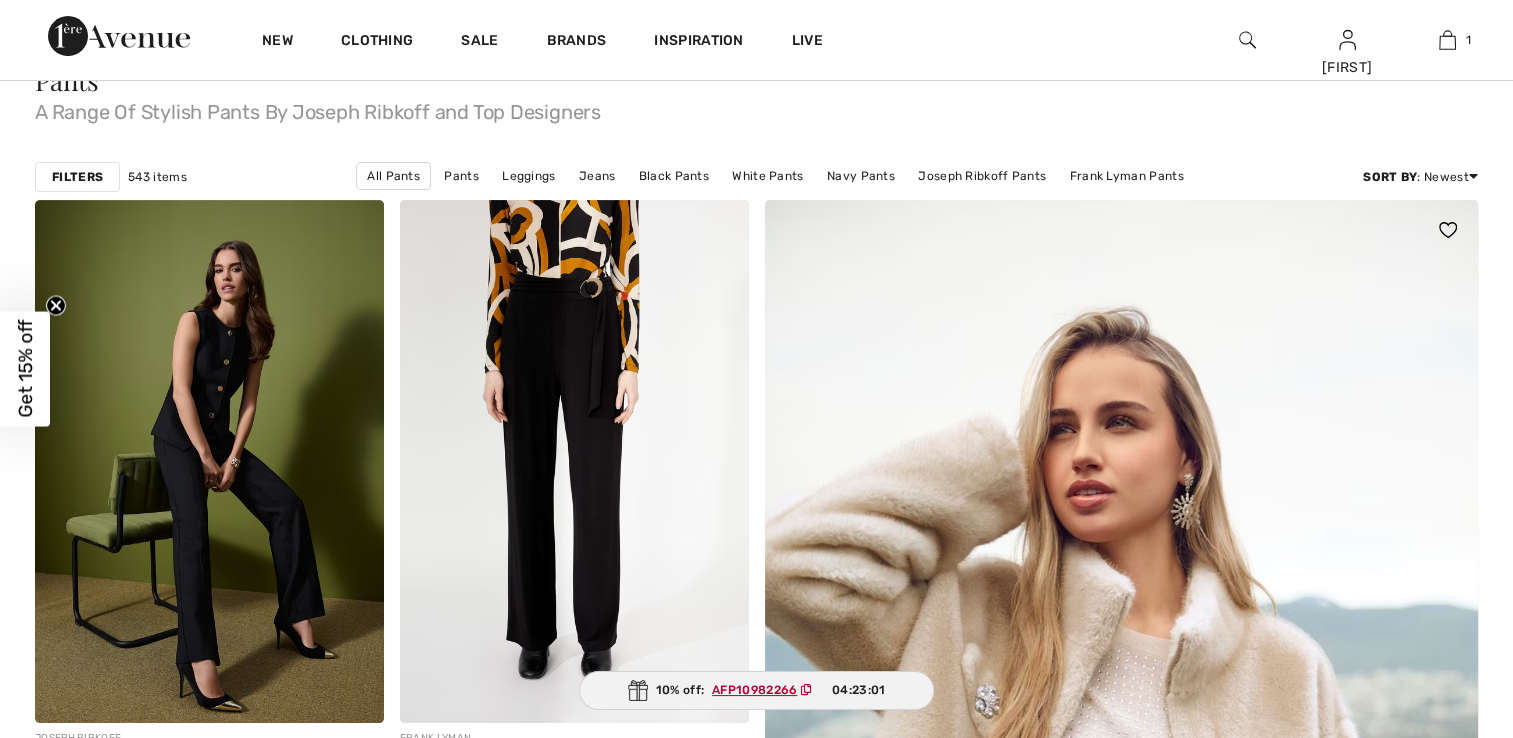 scroll, scrollTop: 0, scrollLeft: 0, axis: both 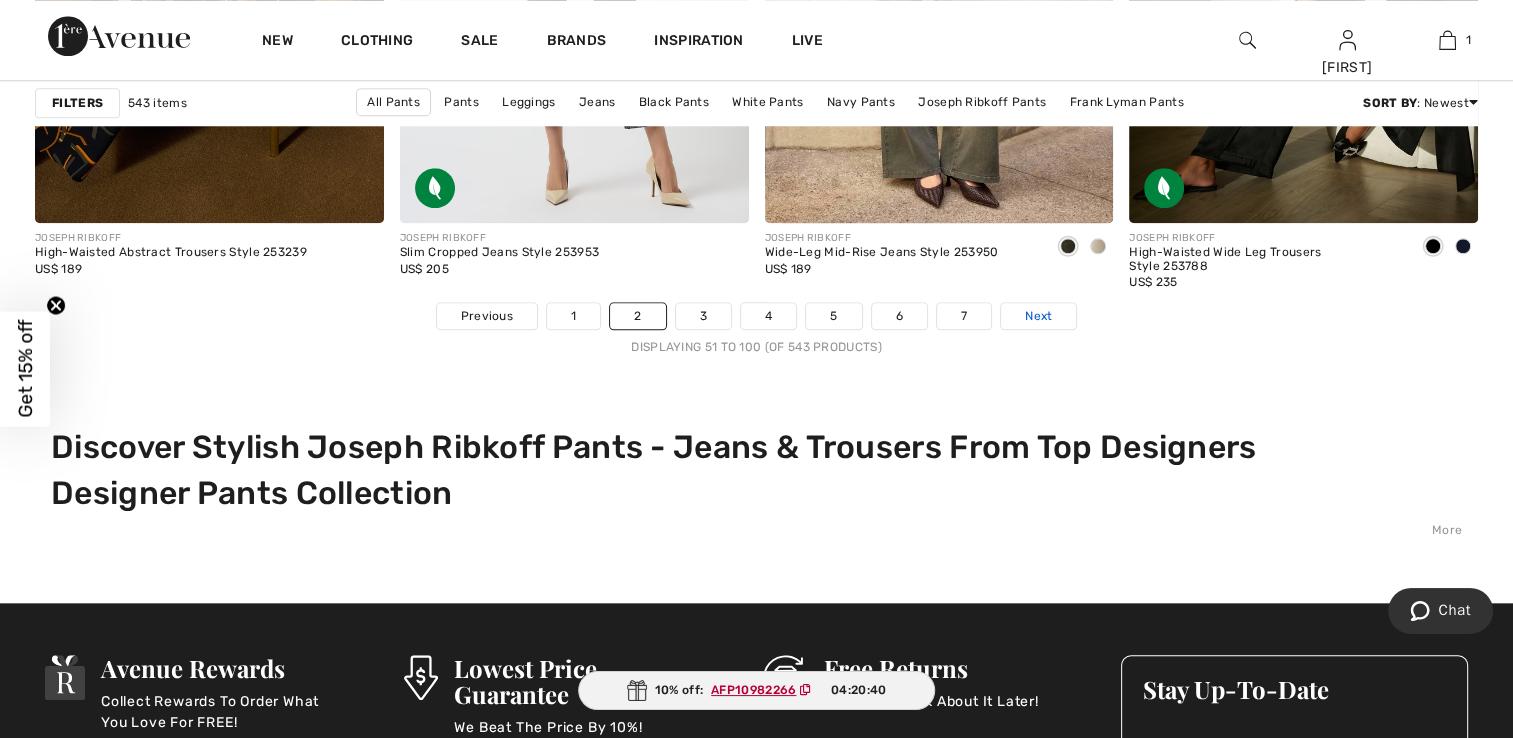 click on "Next" at bounding box center [1038, 316] 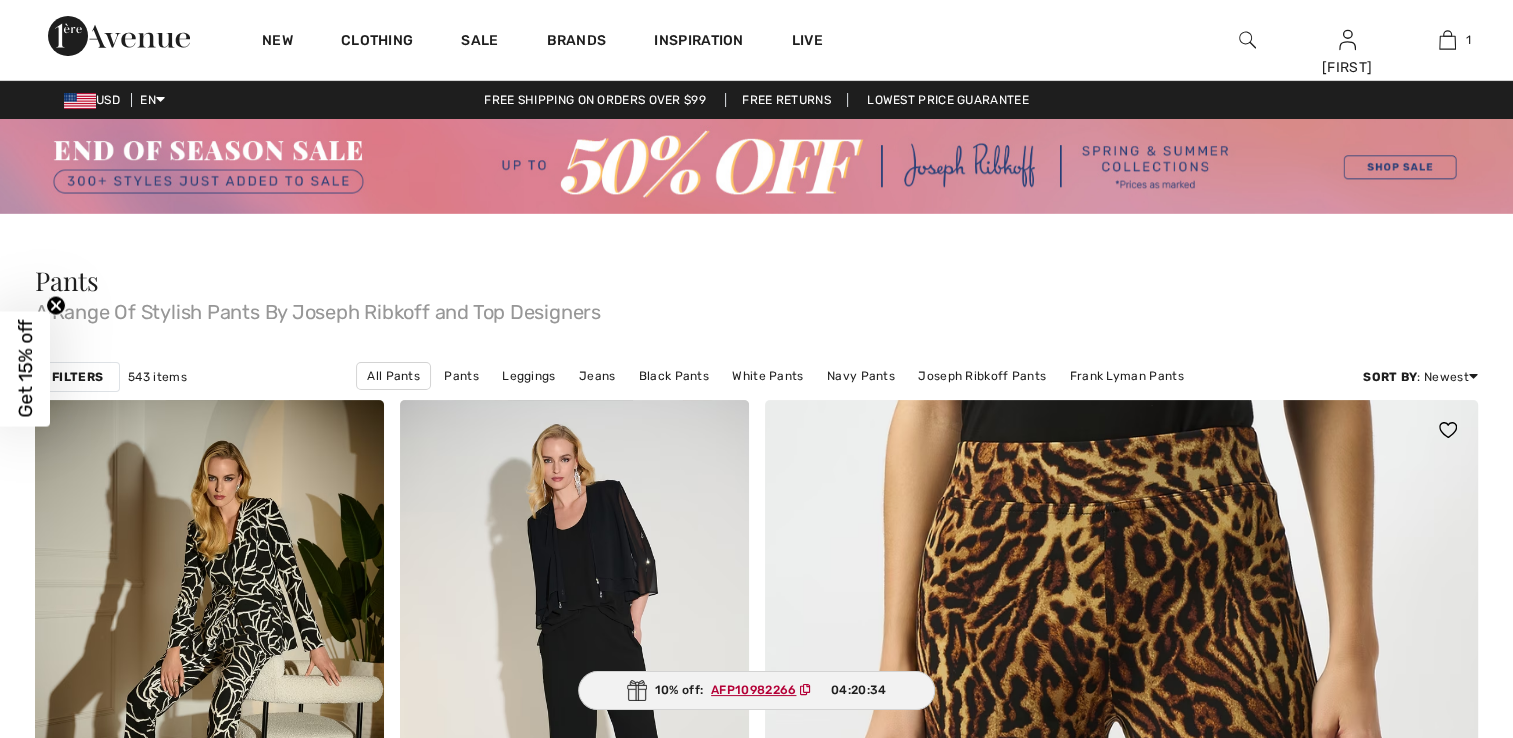 scroll, scrollTop: 274, scrollLeft: 0, axis: vertical 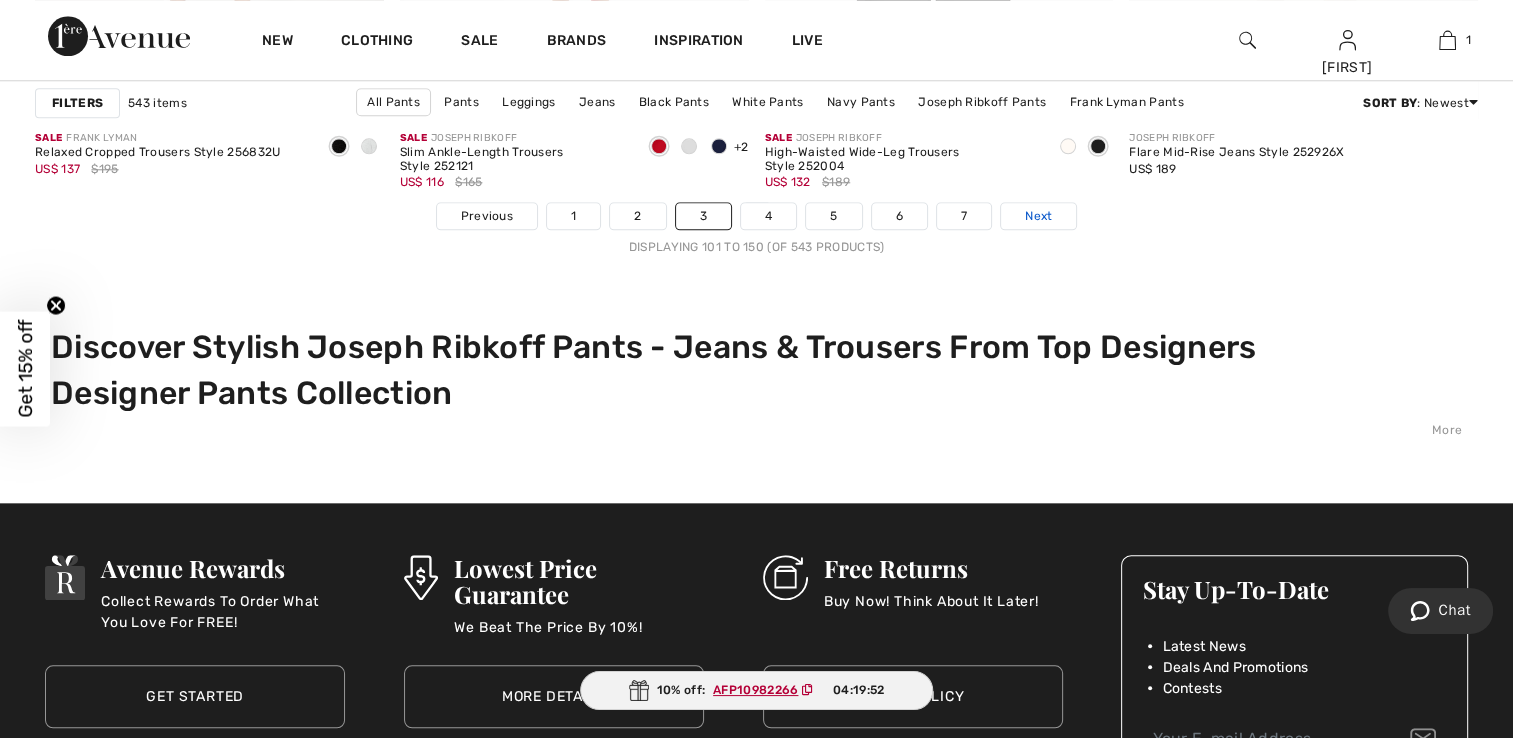 click on "Next" at bounding box center (1038, 216) 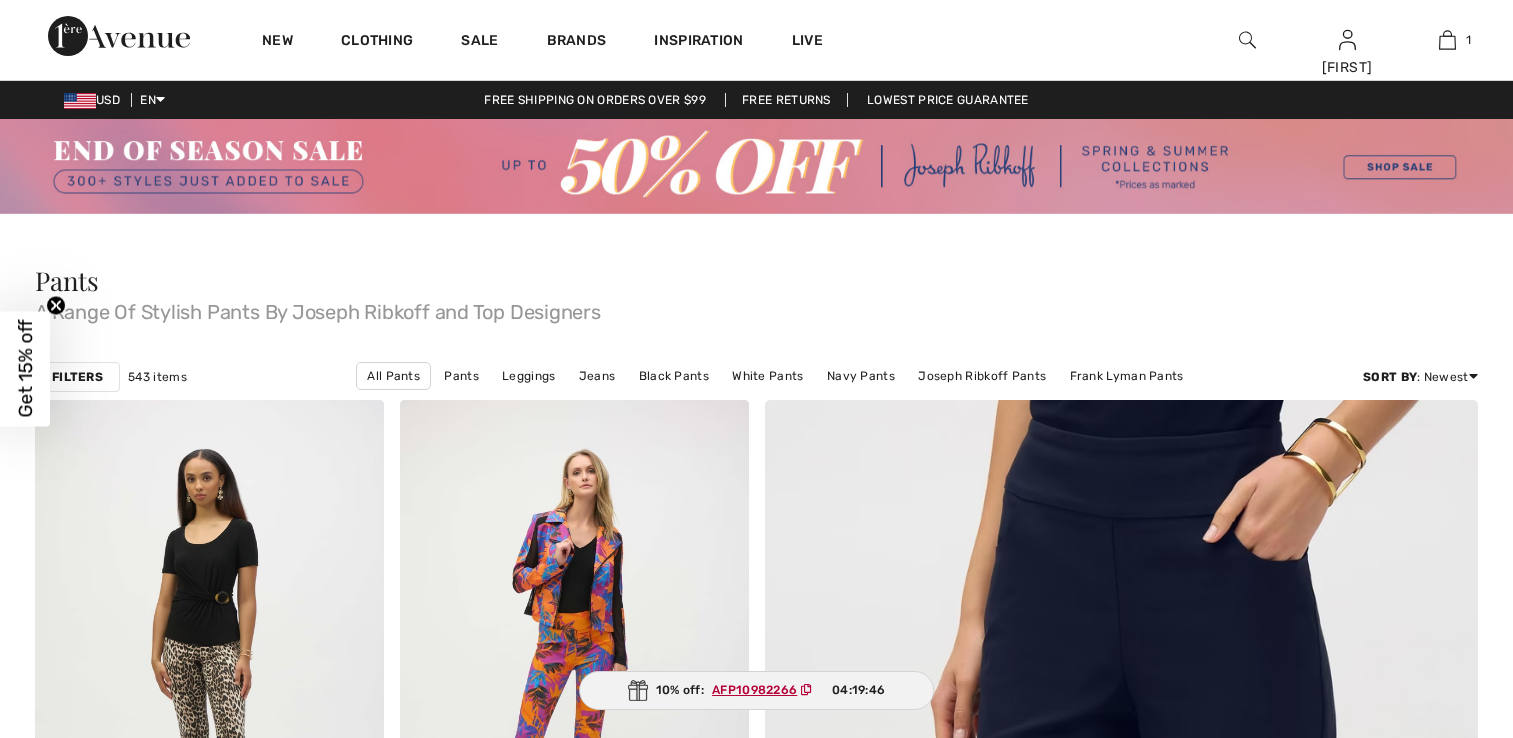 scroll, scrollTop: 400, scrollLeft: 0, axis: vertical 